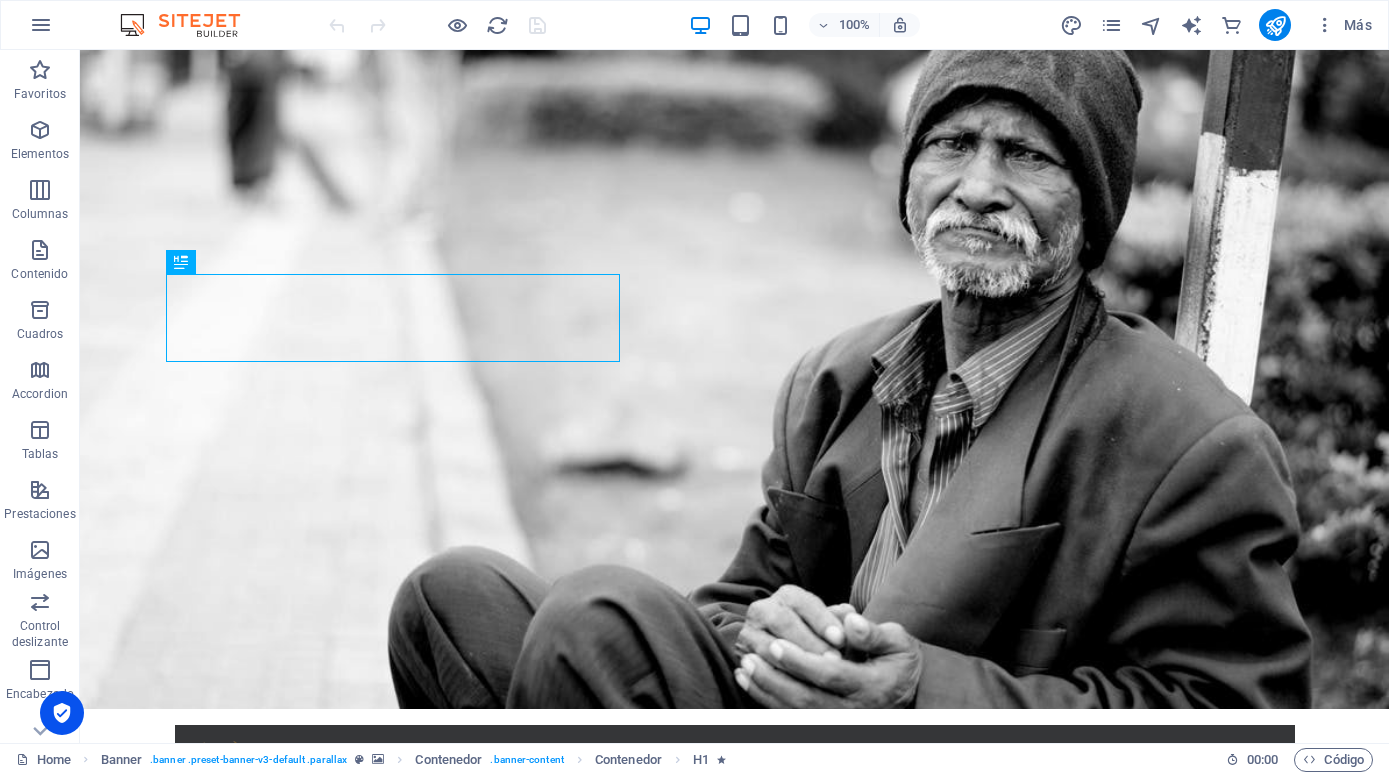 scroll, scrollTop: 0, scrollLeft: 0, axis: both 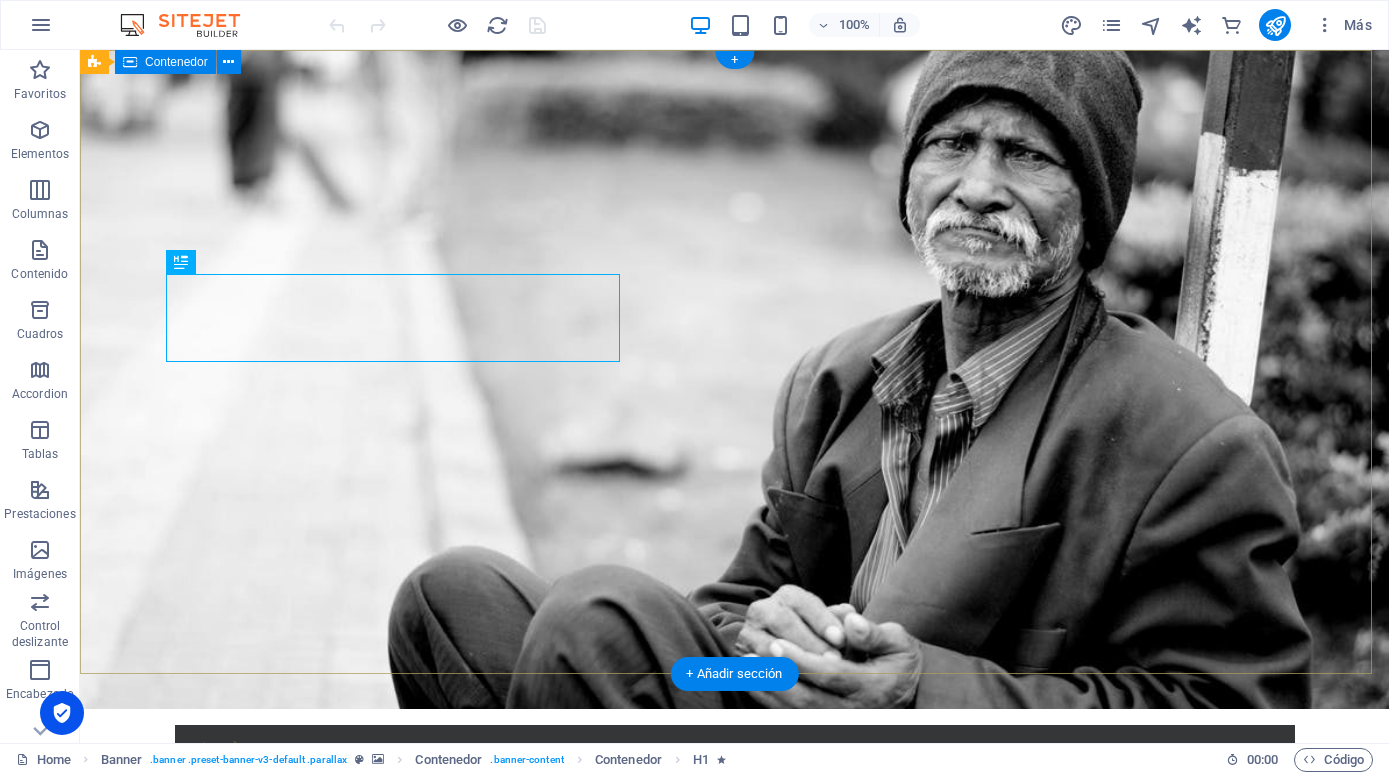 click on "Inicio About us What we do Projects Volunteers Donate ACADEMIA [DEMOGRAPHIC_DATA]   CEDEB Let's build a better world together! Learn more" at bounding box center [734, 937] 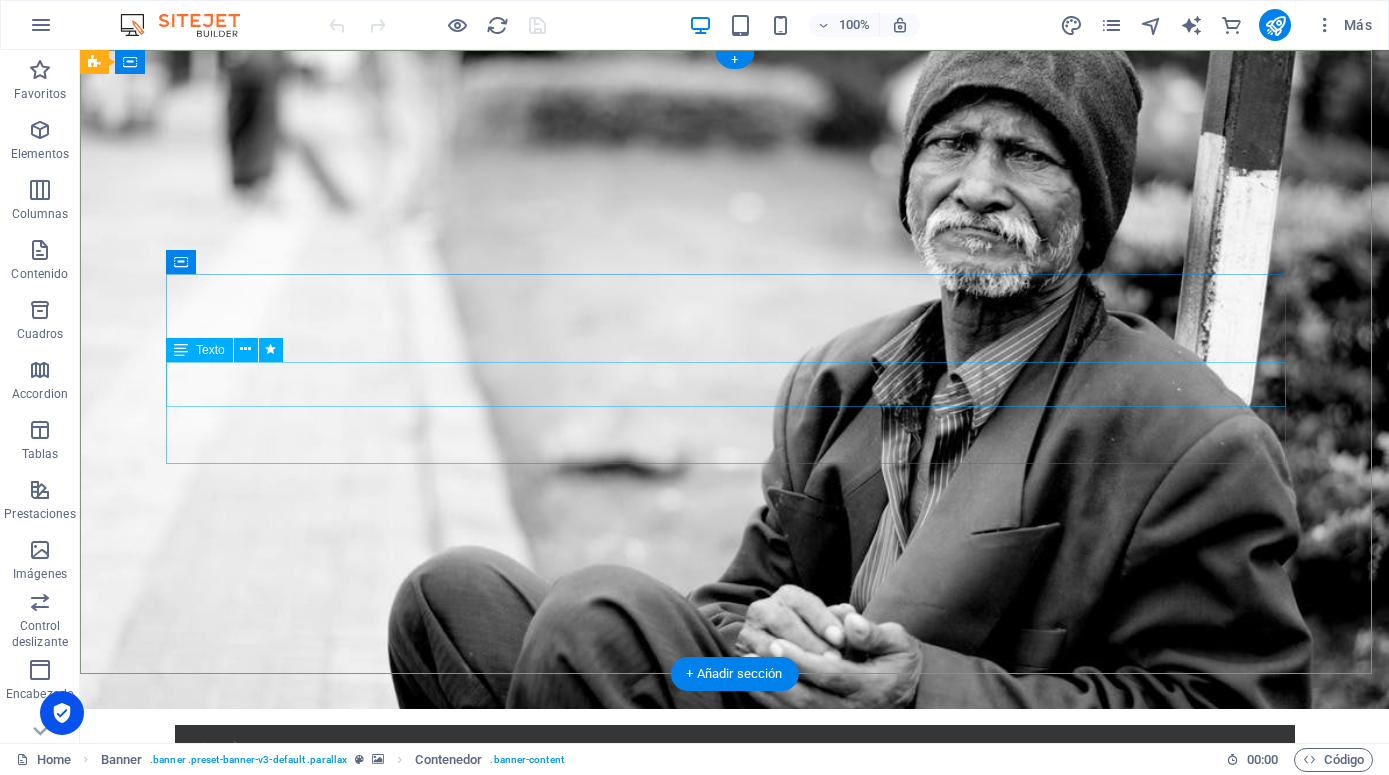 click on "Let's build a better world together!" at bounding box center [735, 980] 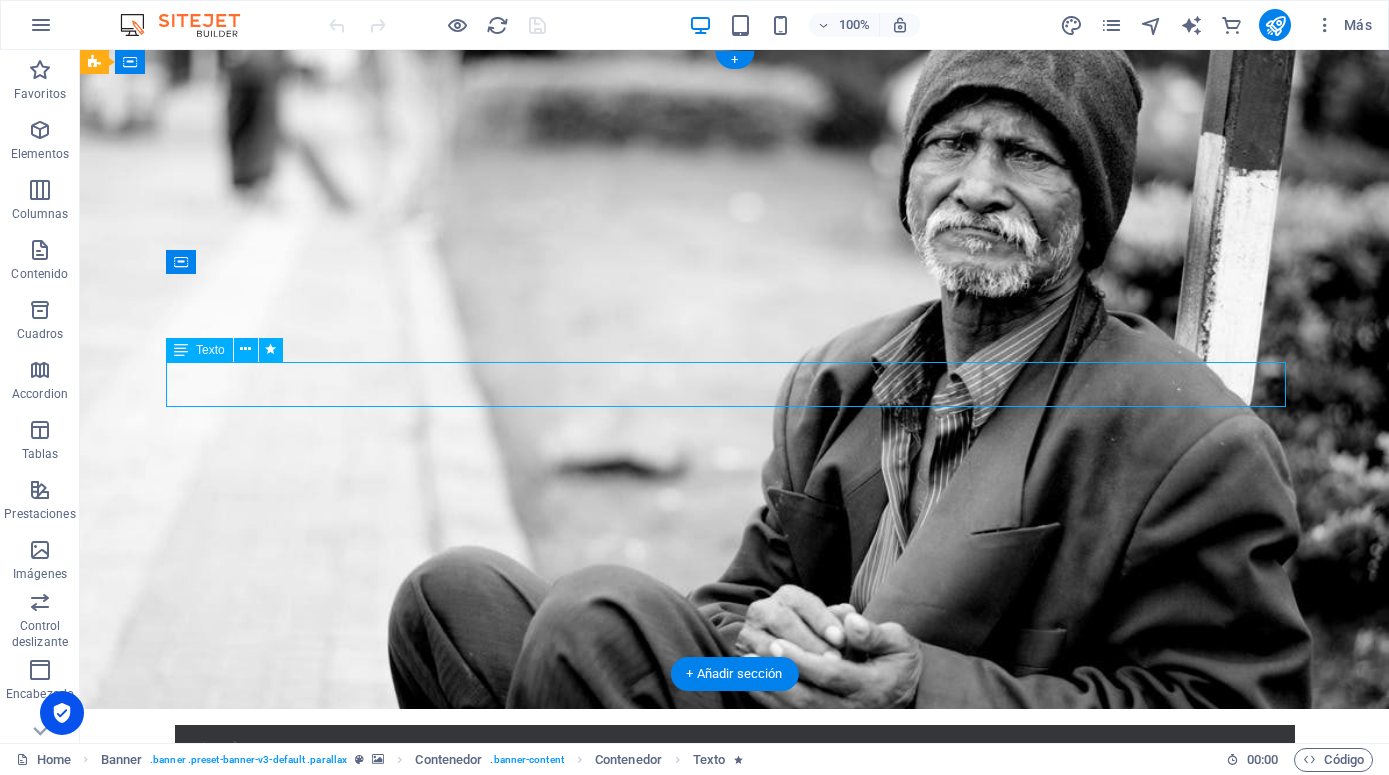 click on "Let's build a better world together!" at bounding box center [735, 980] 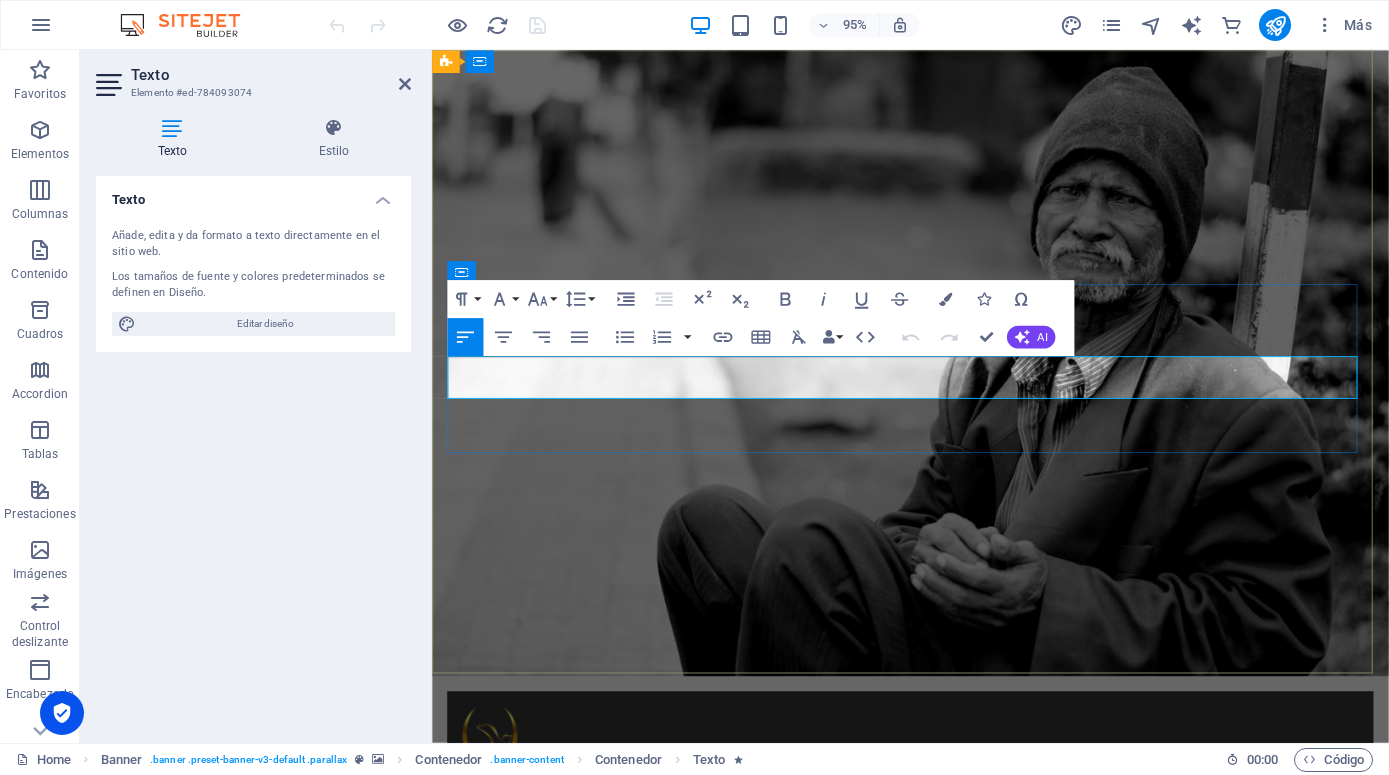 click on "Let's build a better world together!" at bounding box center [669, 970] 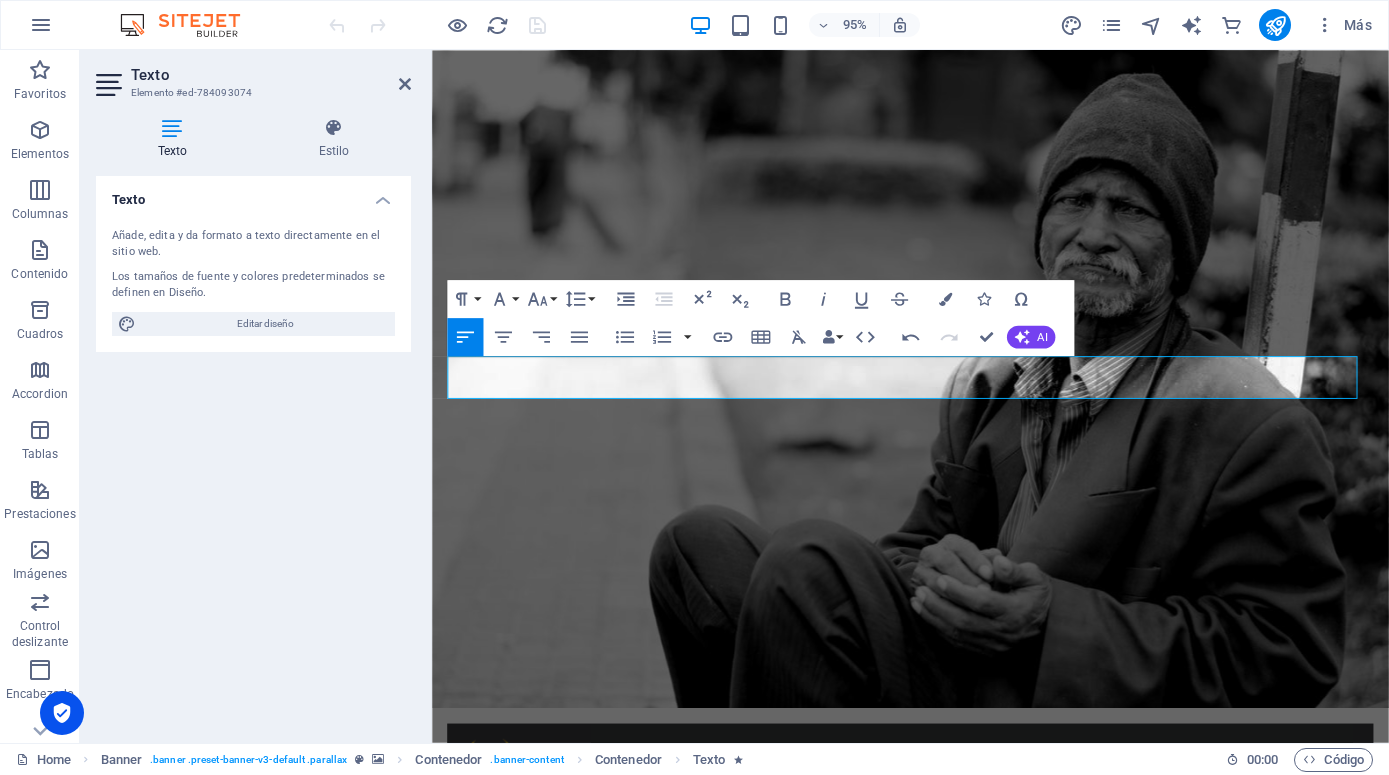 type 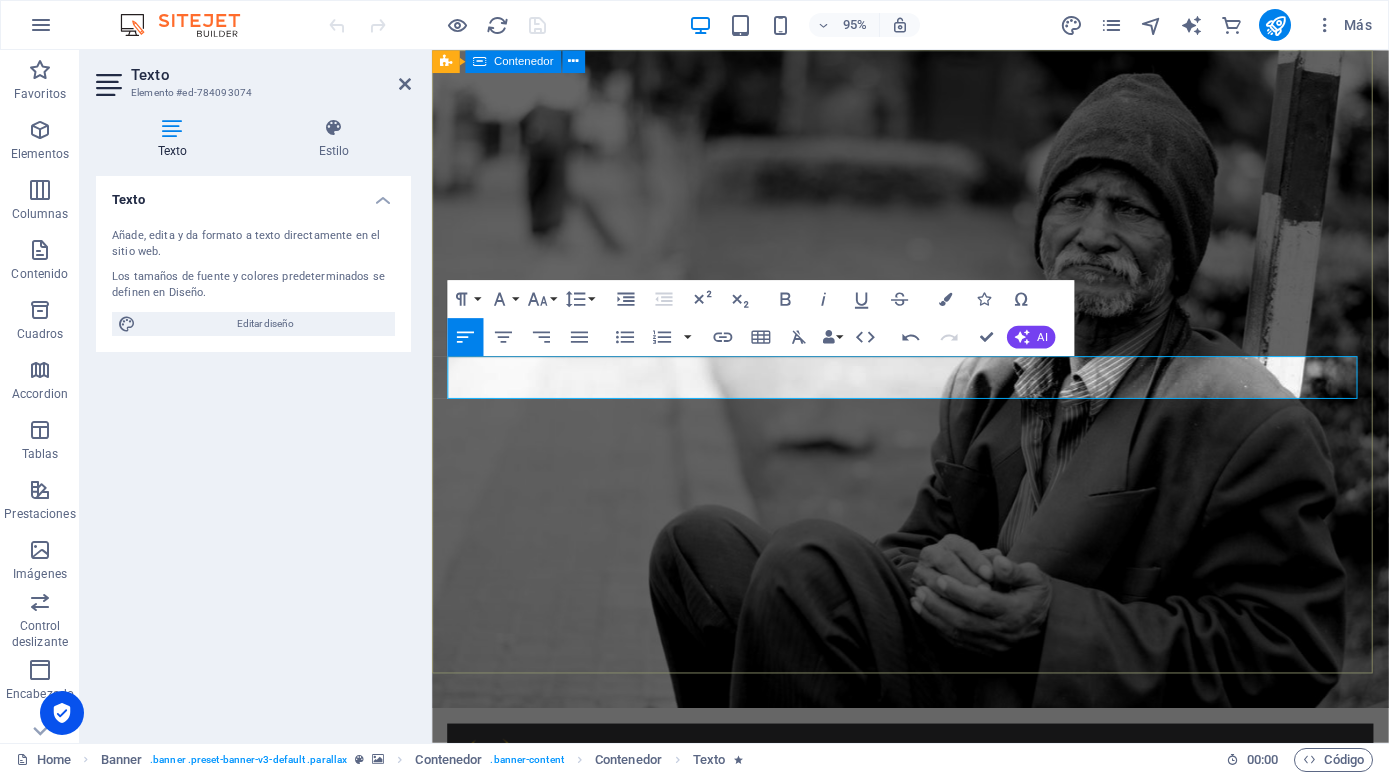 click on "Inicio About us What we do Projects Volunteers Donate ACADEMIA [DEMOGRAPHIC_DATA]   CEDEB ¡Transformando vidas con el poder de [DEMOGRAPHIC_DATA] ! Learn more" at bounding box center [935, 966] 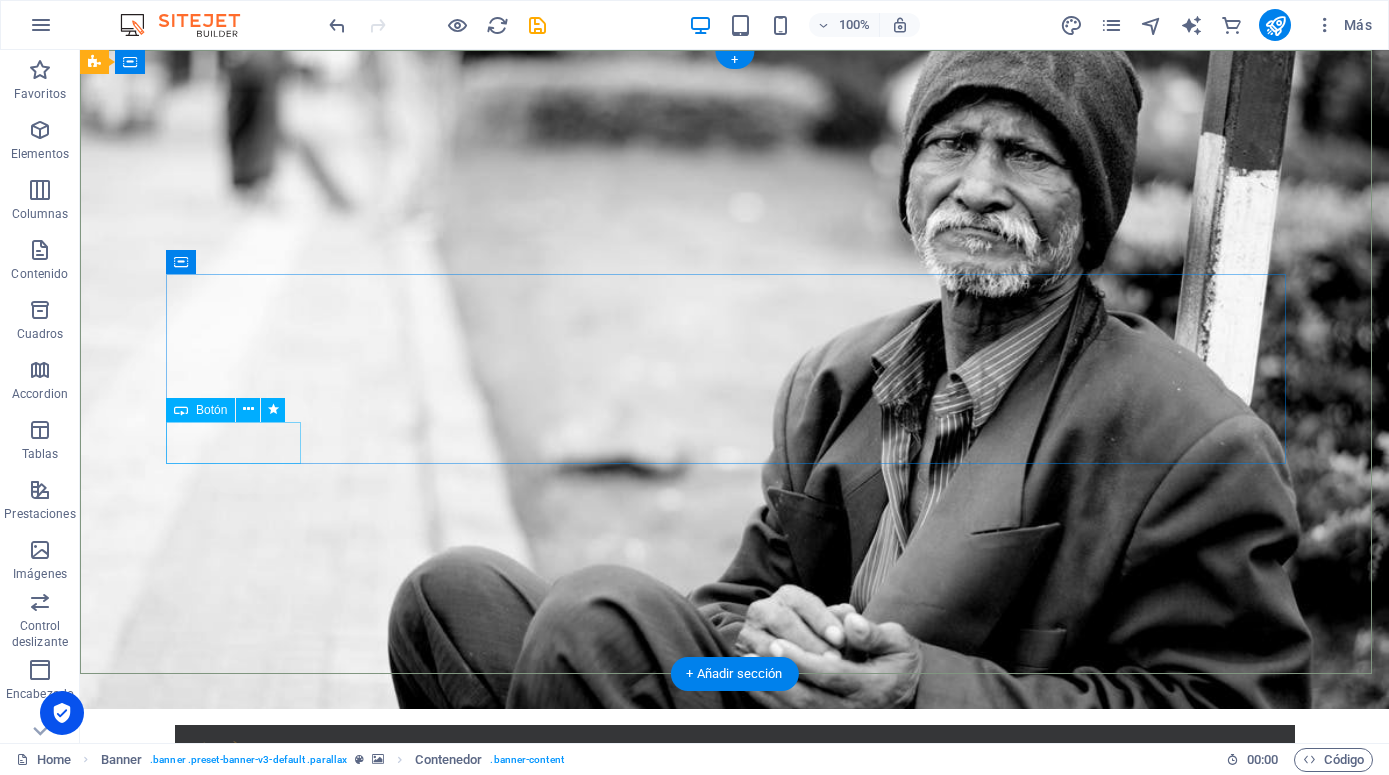 click on "Learn more" at bounding box center [735, 1039] 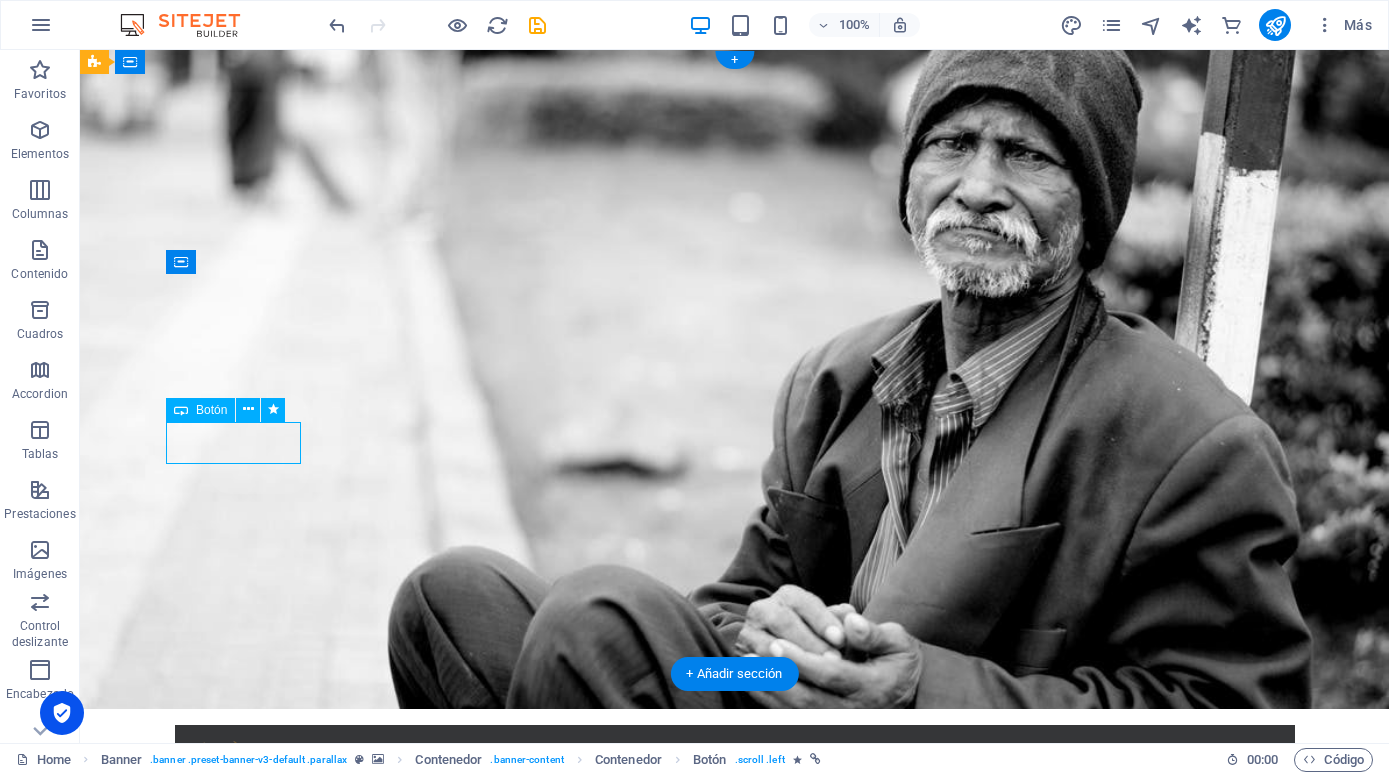 click on "Learn more" at bounding box center (735, 1039) 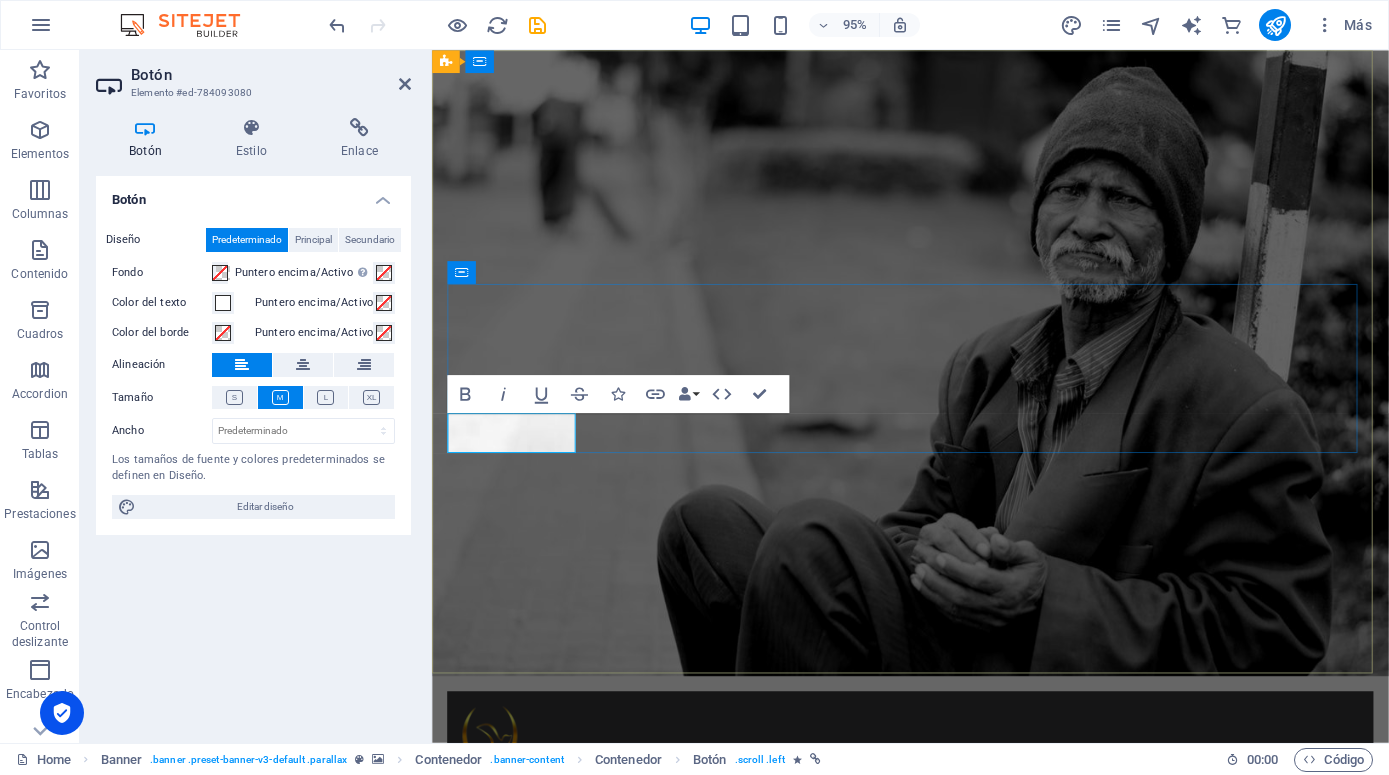 type 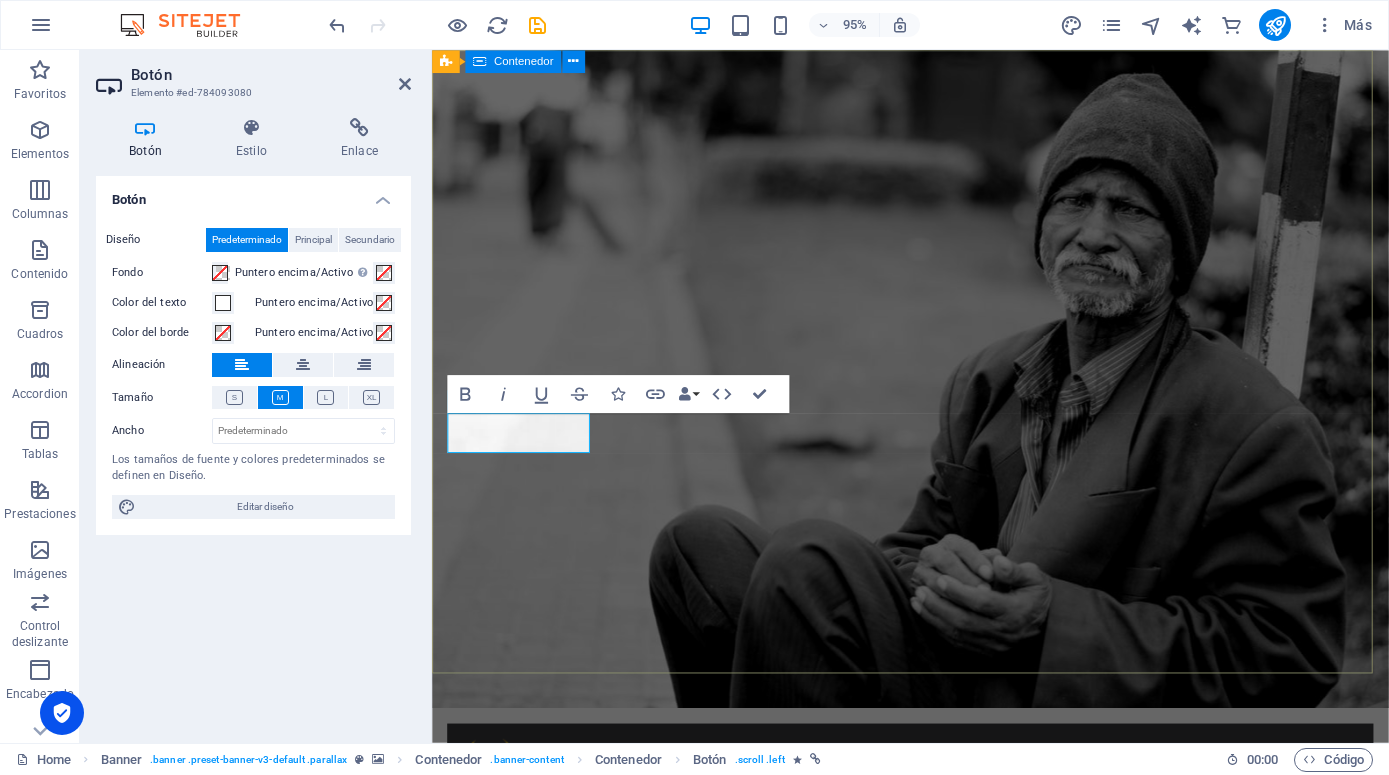 click on "Inicio About us What we do Projects Volunteers Donate ACADEMIA [DEMOGRAPHIC_DATA]   CEDEB ¡Transformando vidas con el poder de [DEMOGRAPHIC_DATA]! conocer más" at bounding box center [935, 966] 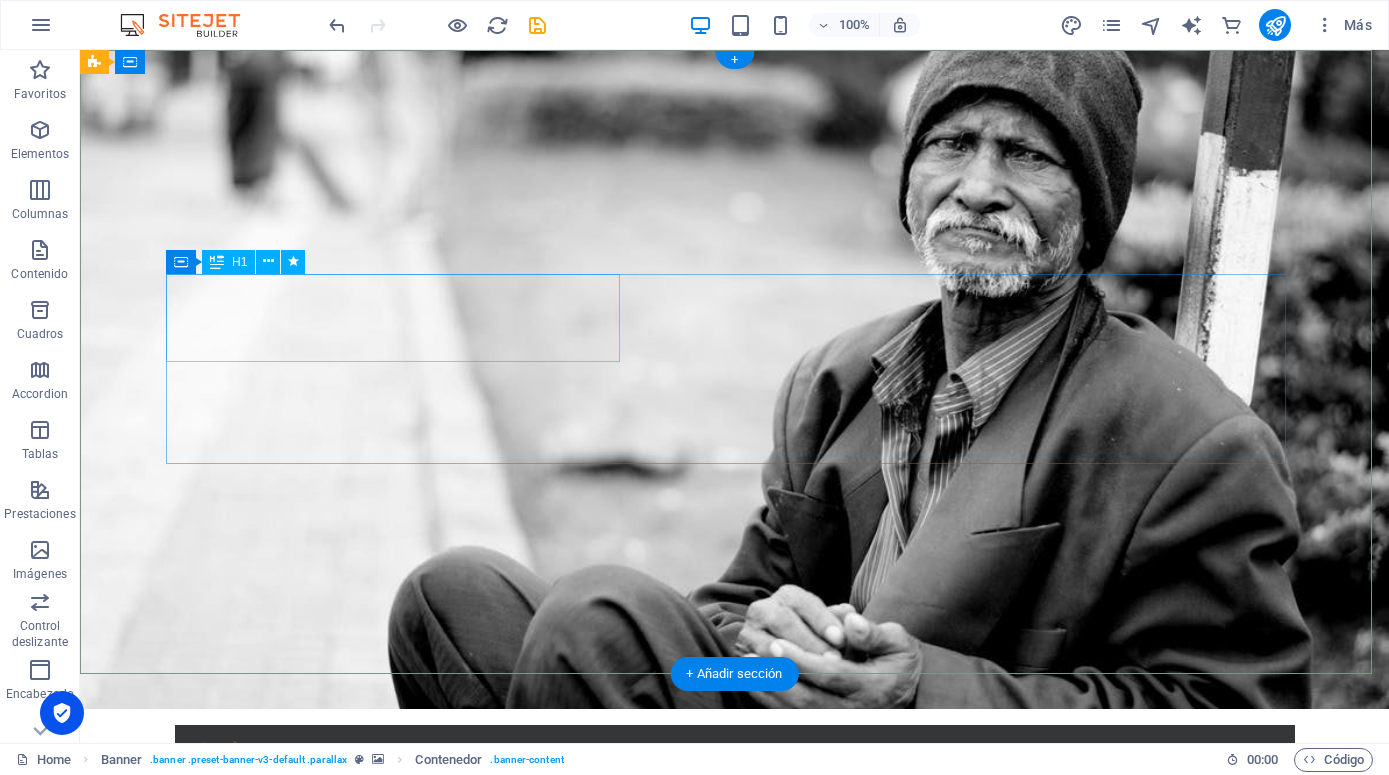 click on "IGLESIA   CEDEB" at bounding box center [735, 910] 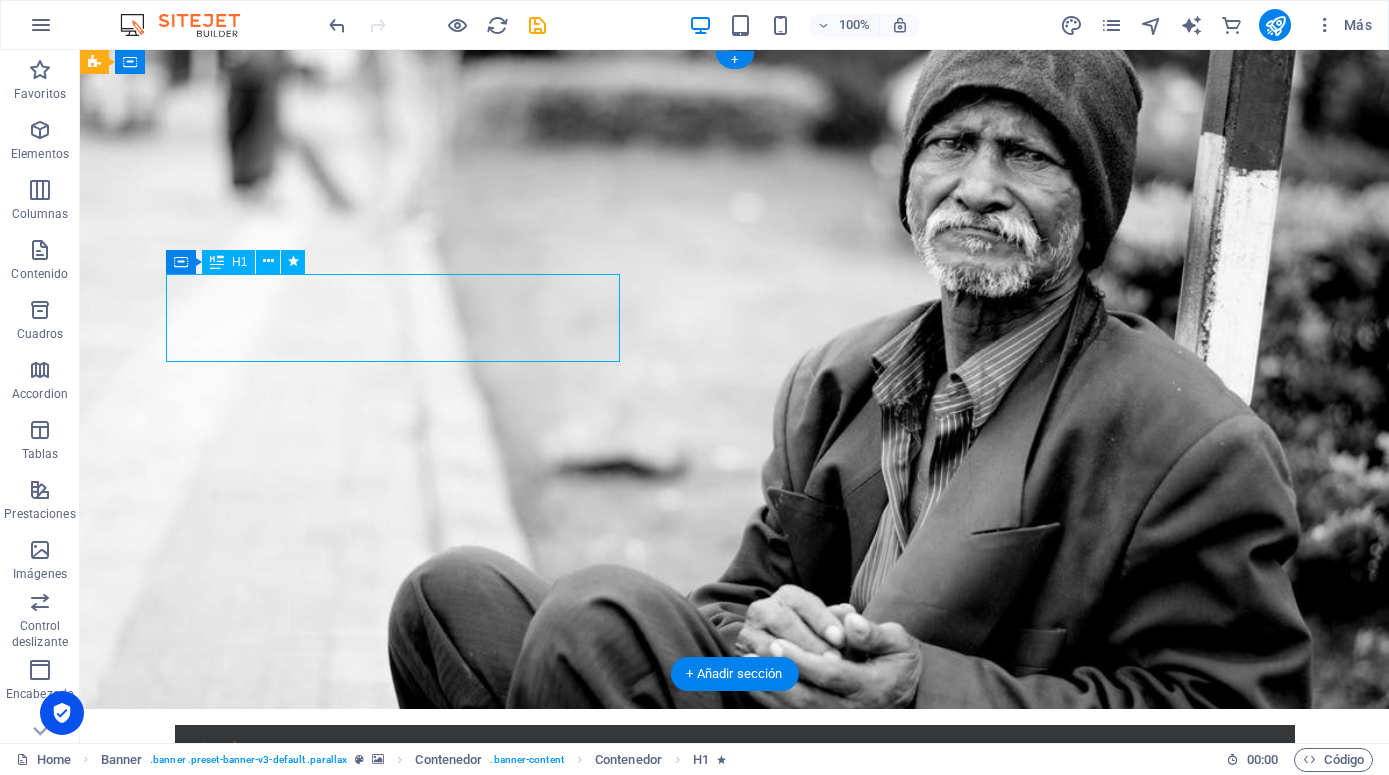 click on "IGLESIA   CEDEB" at bounding box center (735, 910) 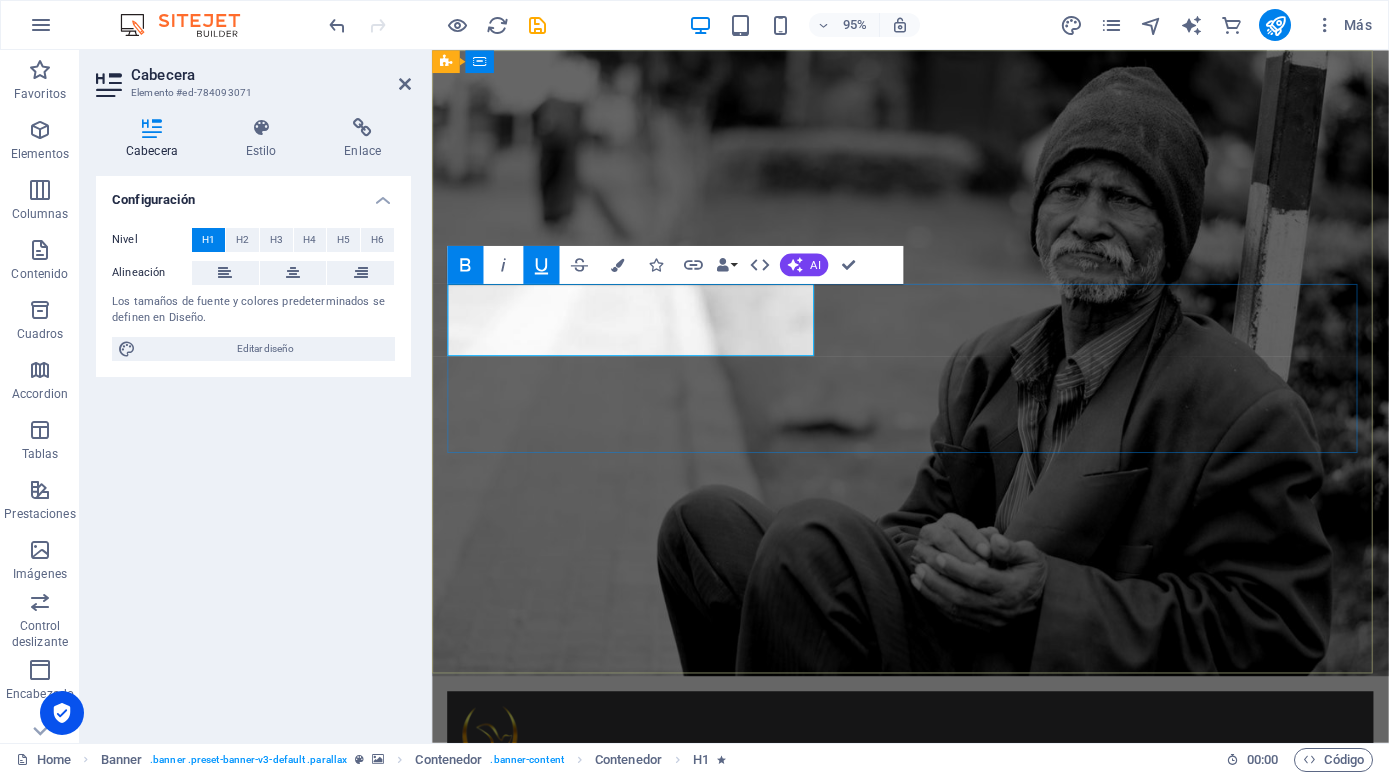 click on "[DEMOGRAPHIC_DATA]" at bounding box center [749, 906] 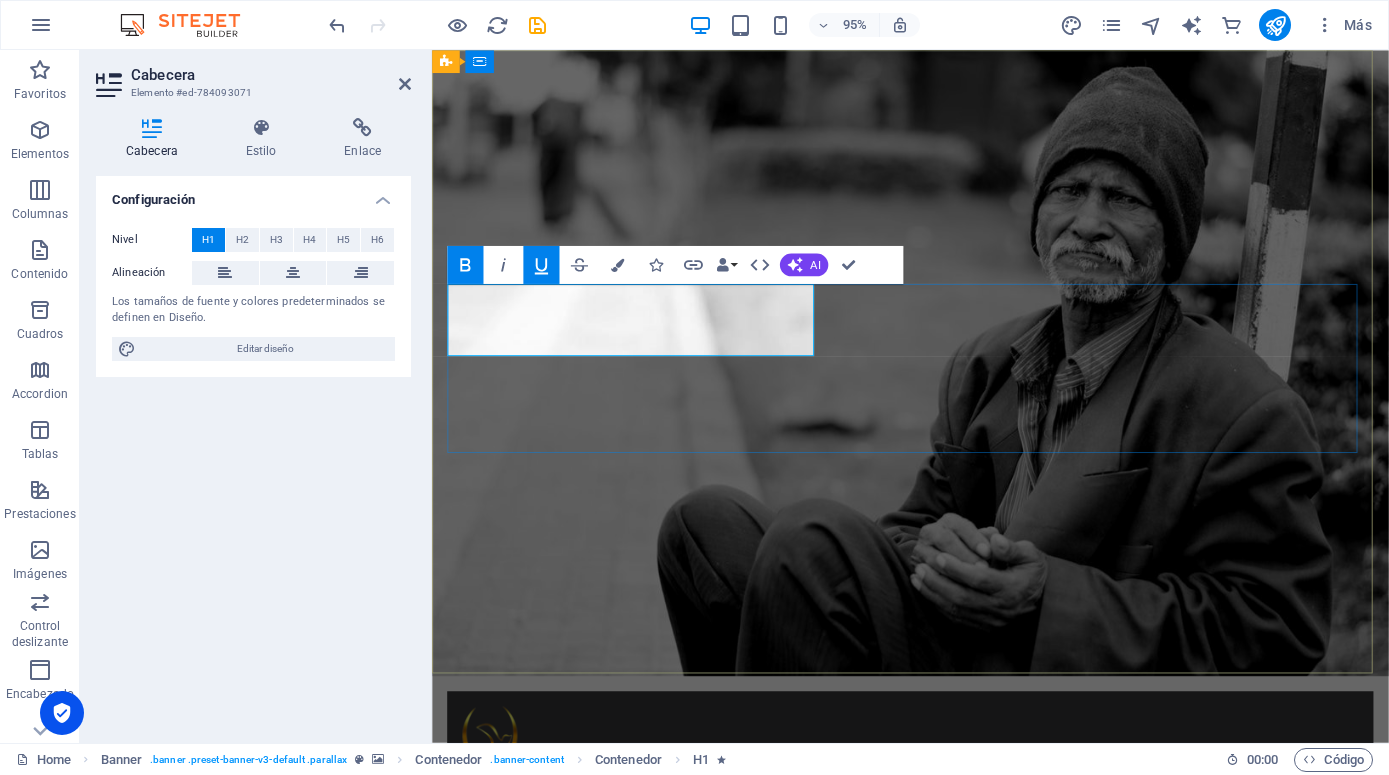 drag, startPoint x: 643, startPoint y: 335, endPoint x: 446, endPoint y: 333, distance: 197.01015 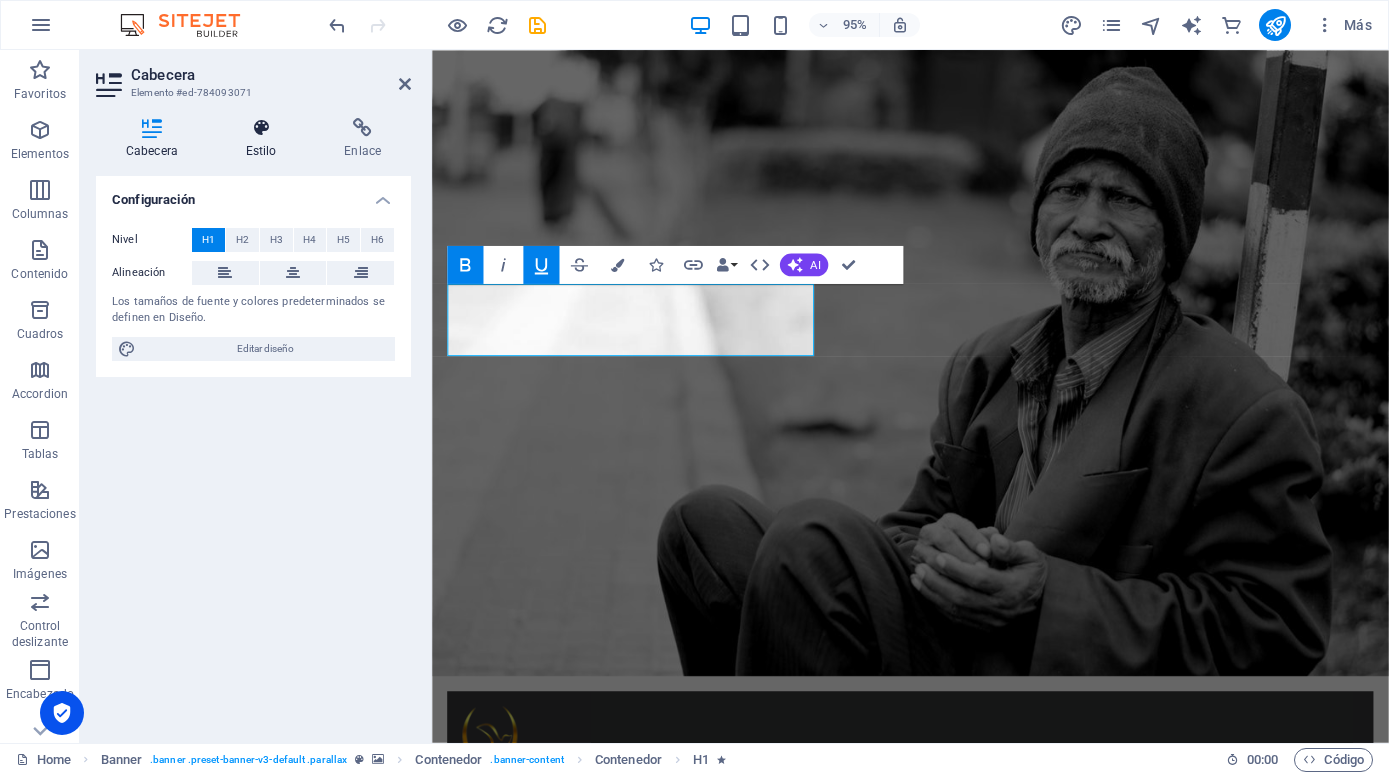 click at bounding box center [261, 128] 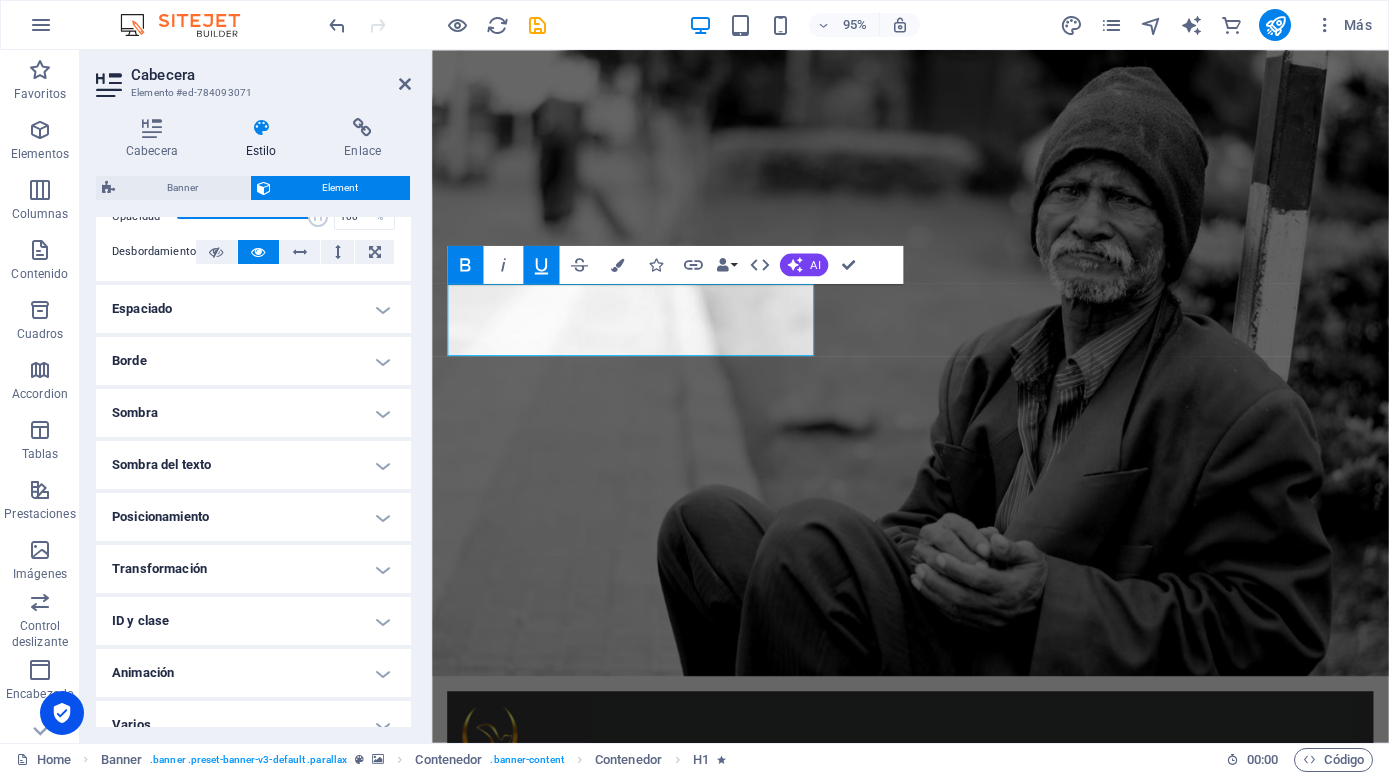 scroll, scrollTop: 352, scrollLeft: 0, axis: vertical 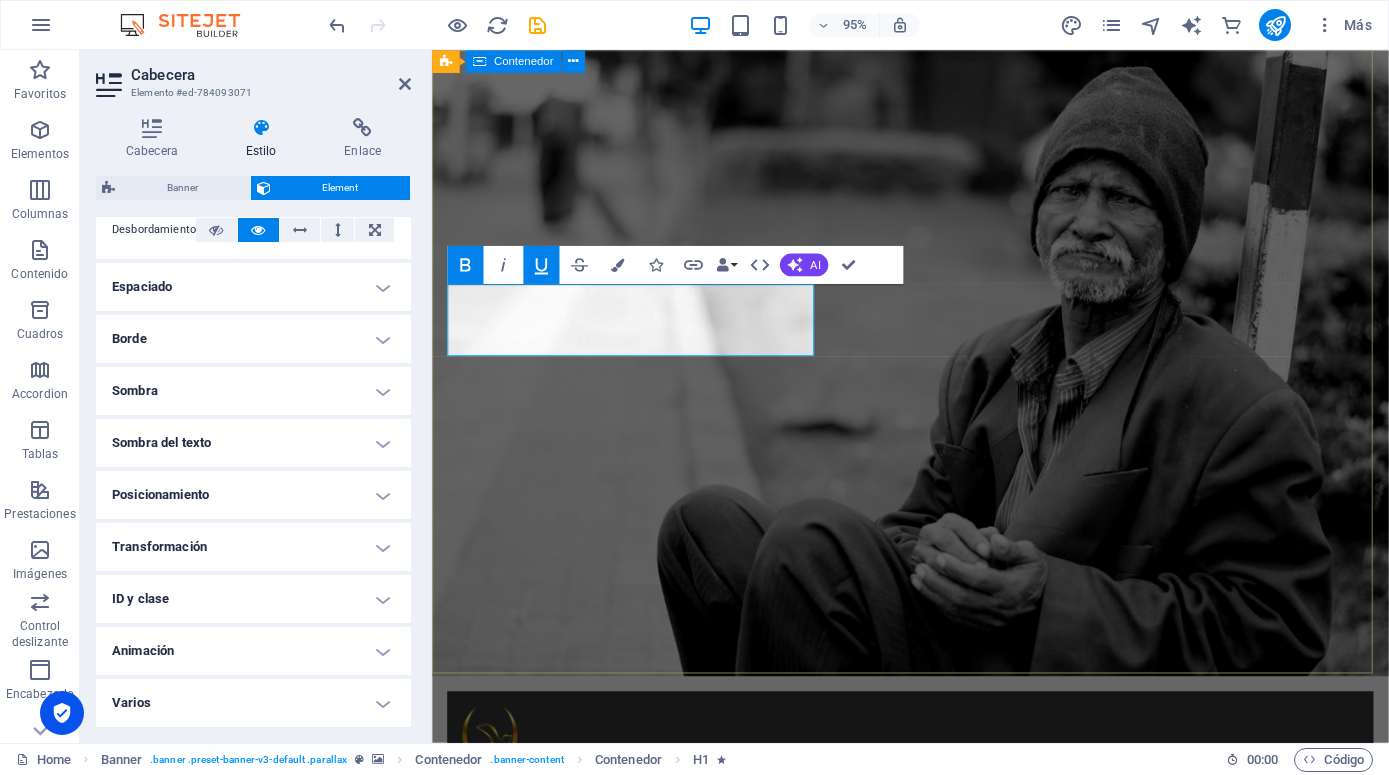 click on "Inicio About us What we do Projects Volunteers Donate ACADEMIA [DEMOGRAPHIC_DATA]   CEDEB ¡Transformando vidas con el poder de [DEMOGRAPHIC_DATA]! conocer más" at bounding box center [935, 932] 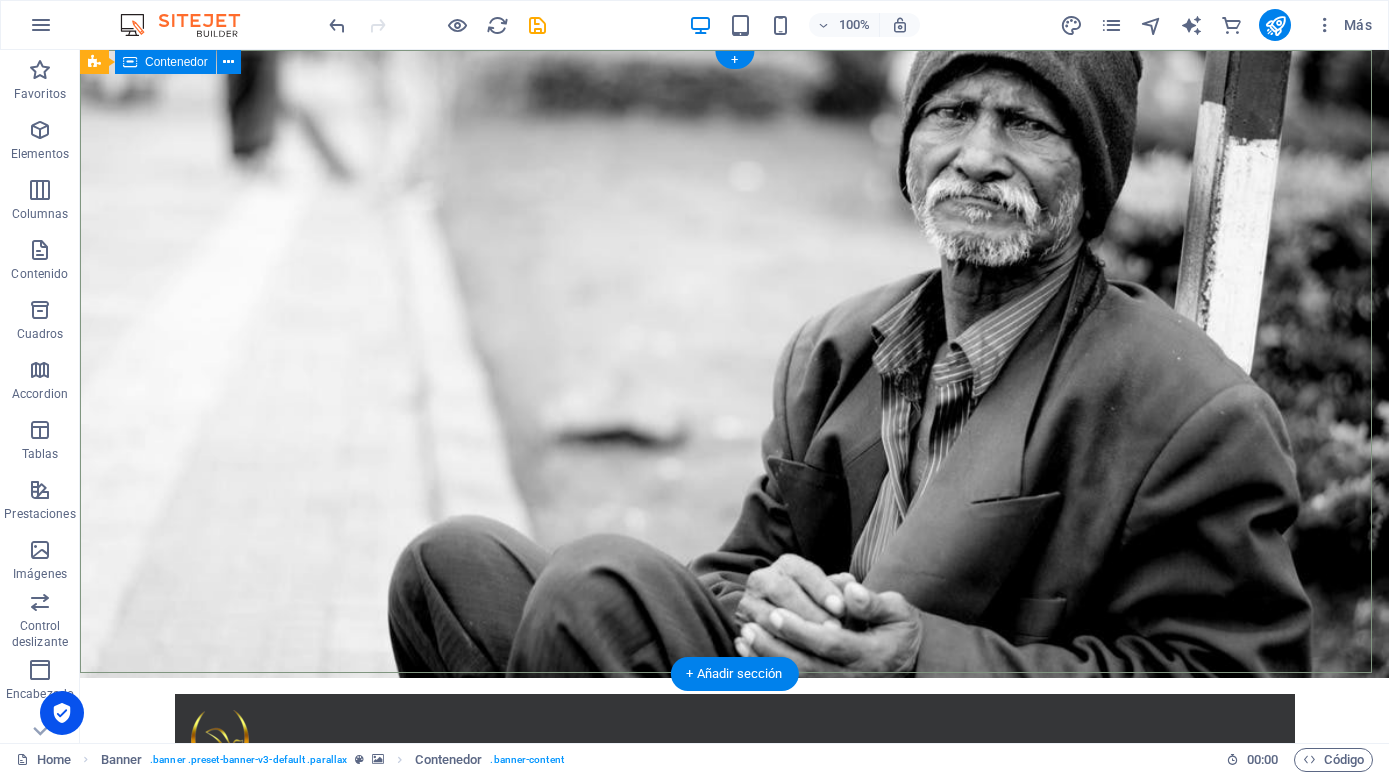 scroll, scrollTop: 0, scrollLeft: 0, axis: both 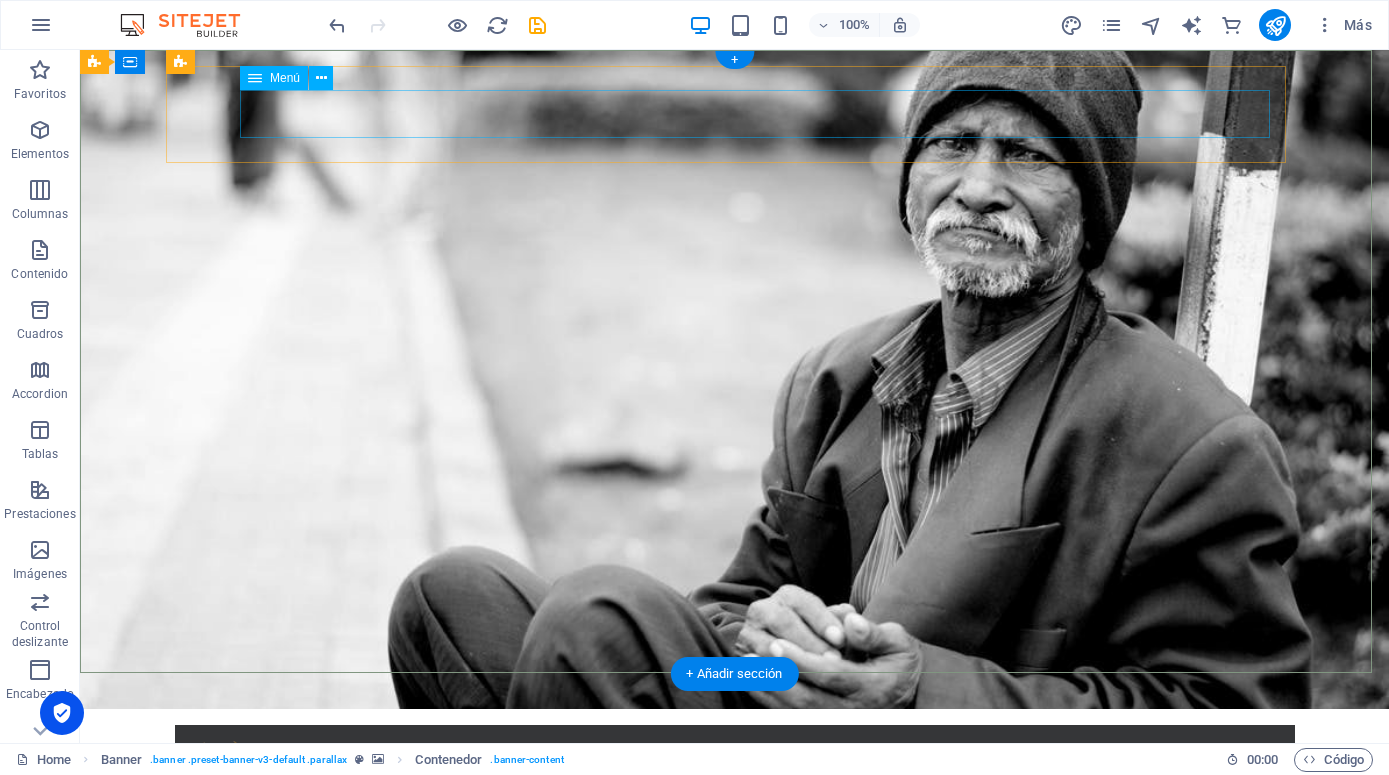 click on "Inicio About us What we do Projects Volunteers Donate ACADEMIA" at bounding box center (735, 830) 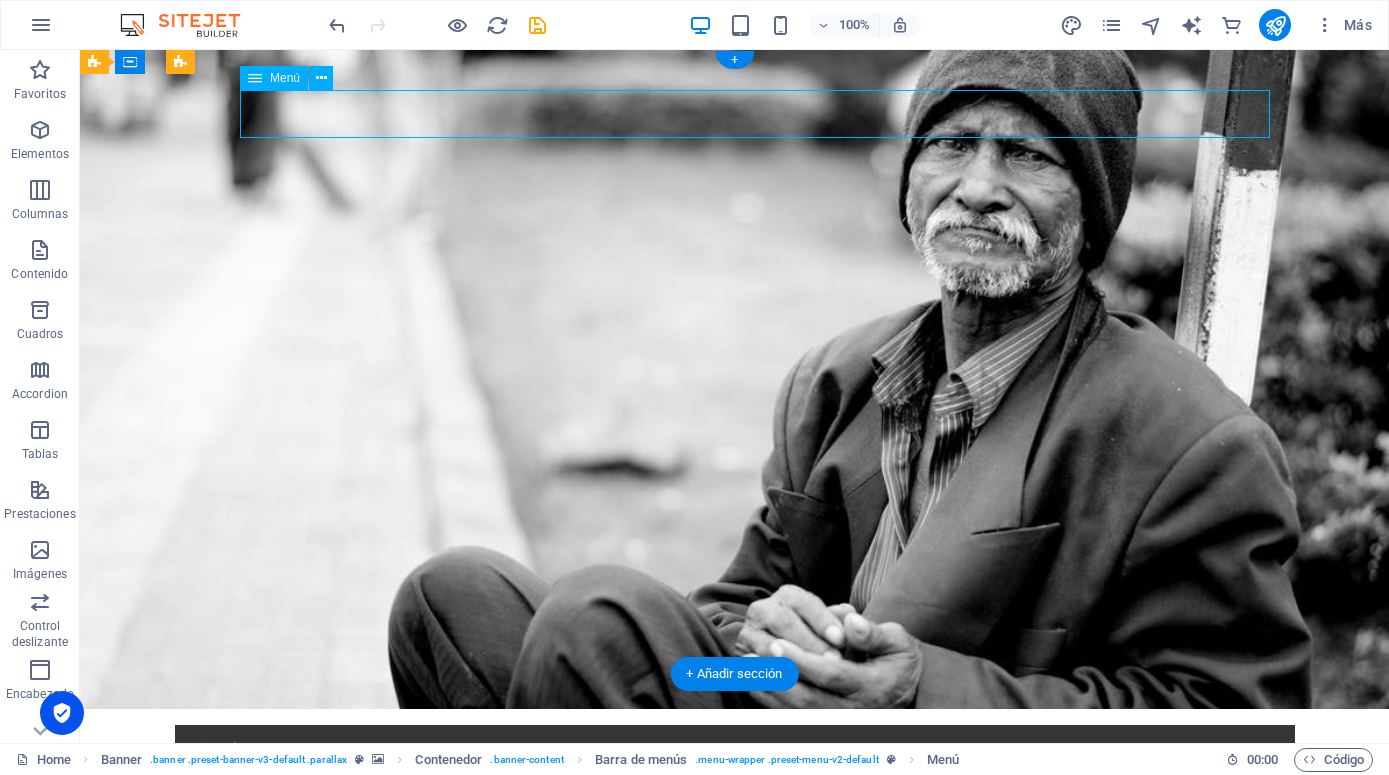 click on "Inicio About us What we do Projects Volunteers Donate ACADEMIA" at bounding box center (735, 830) 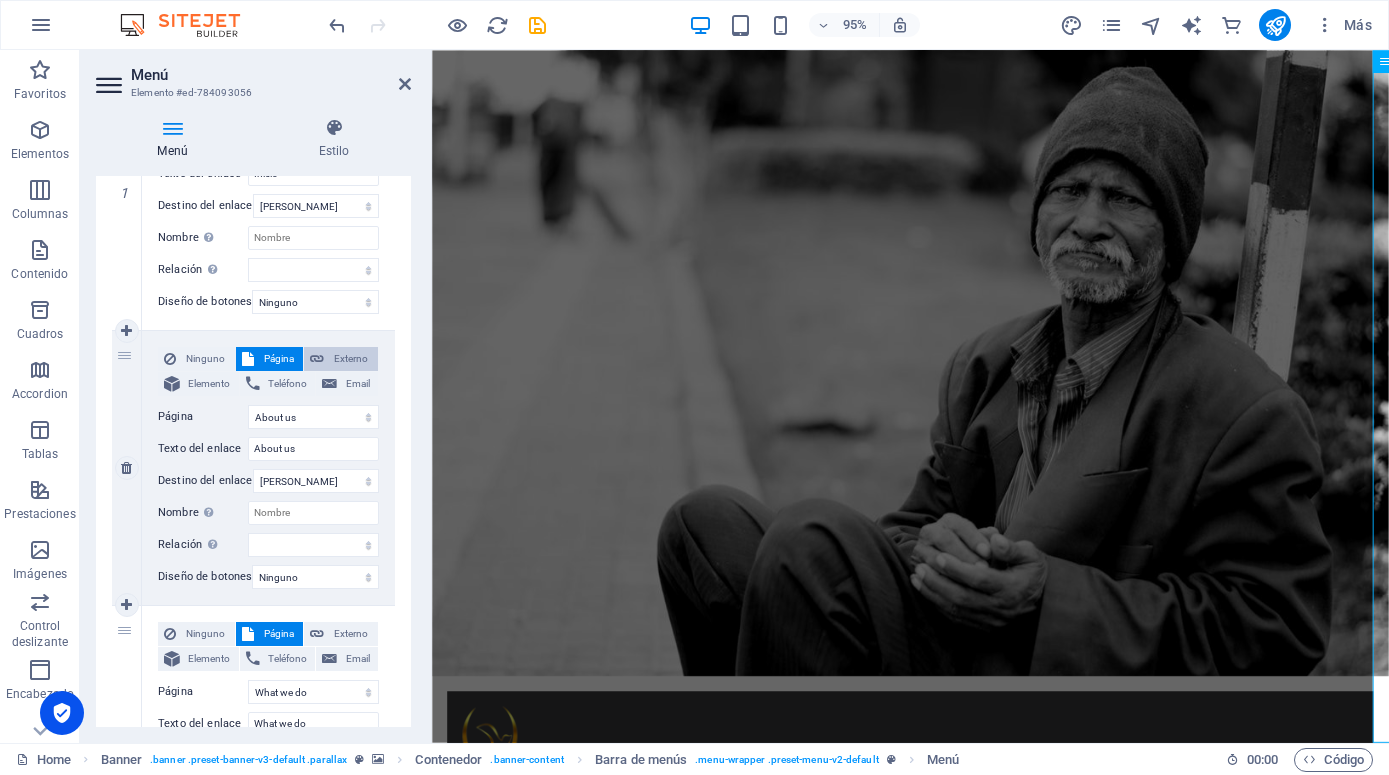 scroll, scrollTop: 360, scrollLeft: 0, axis: vertical 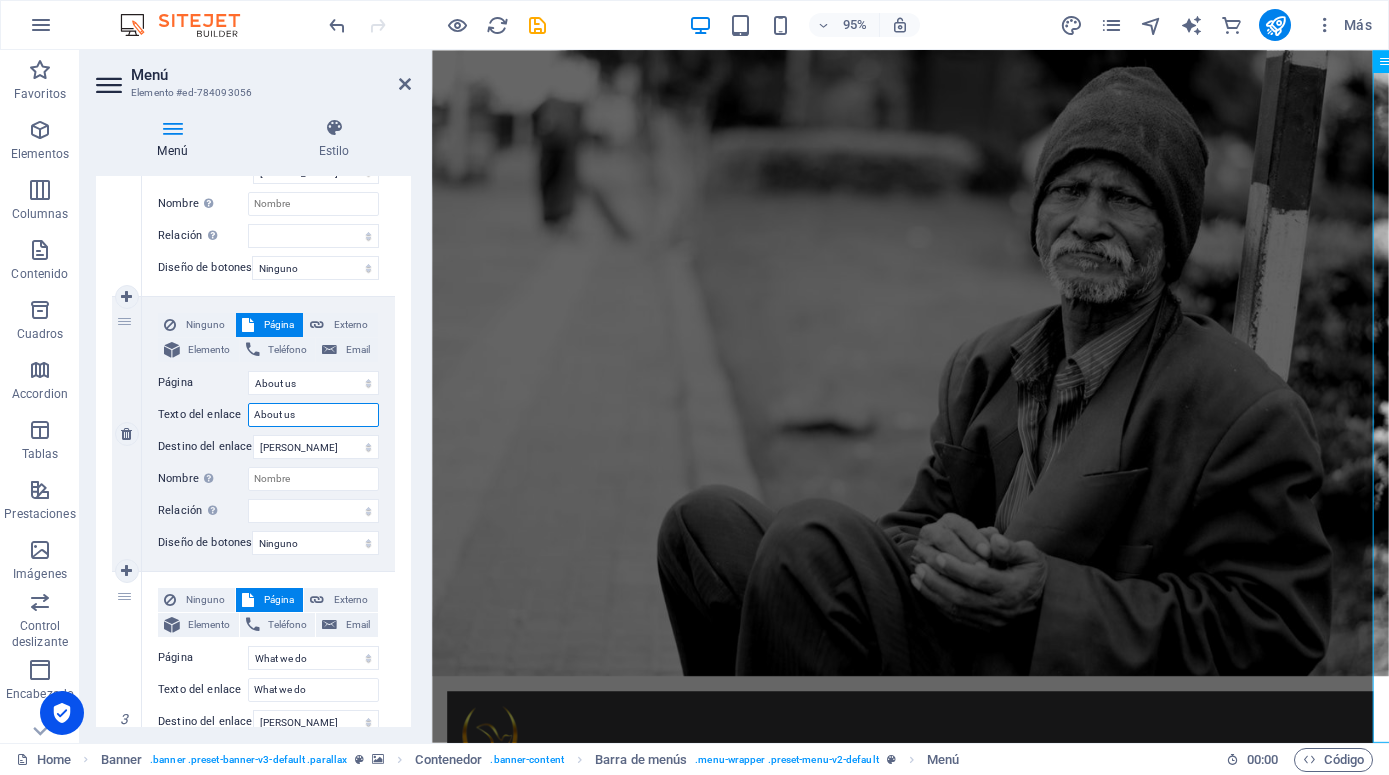 click on "About us" at bounding box center (313, 415) 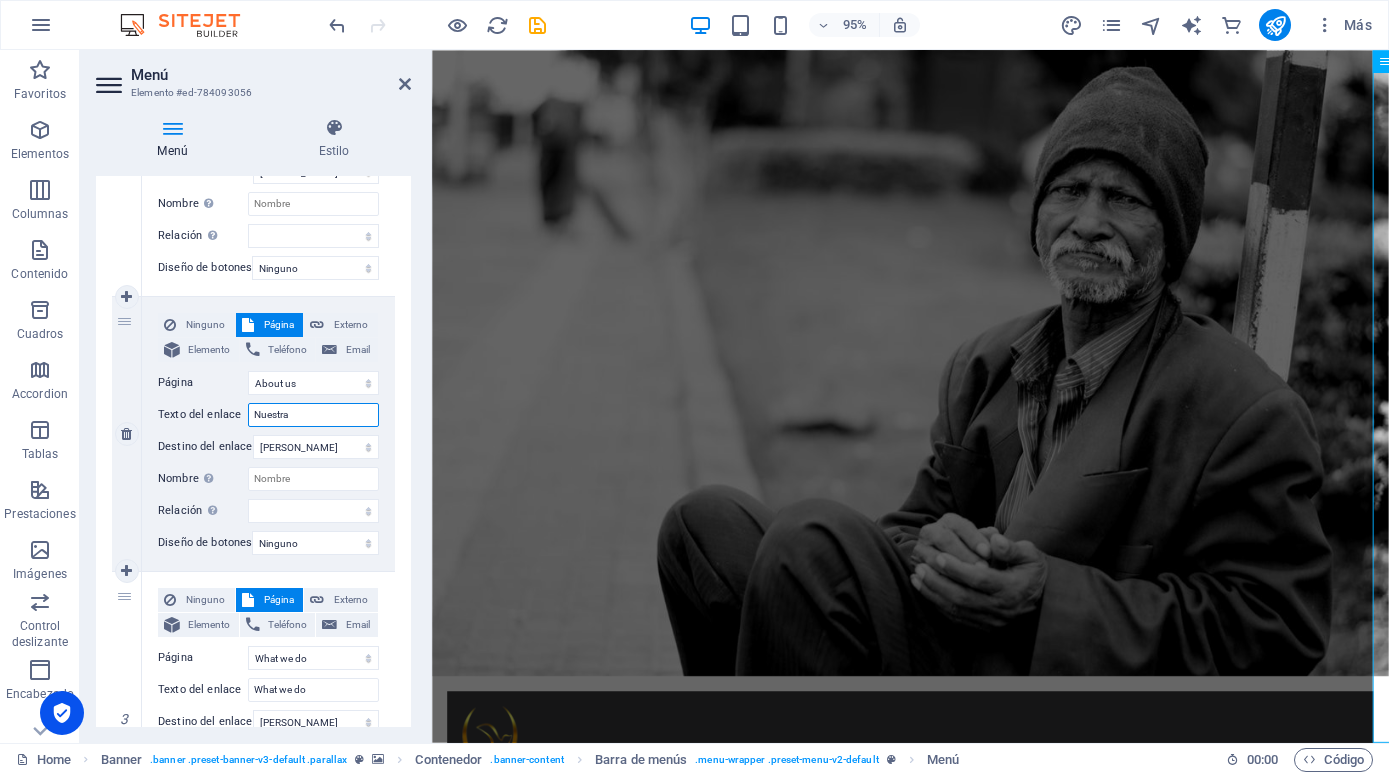 type on "Nuestra" 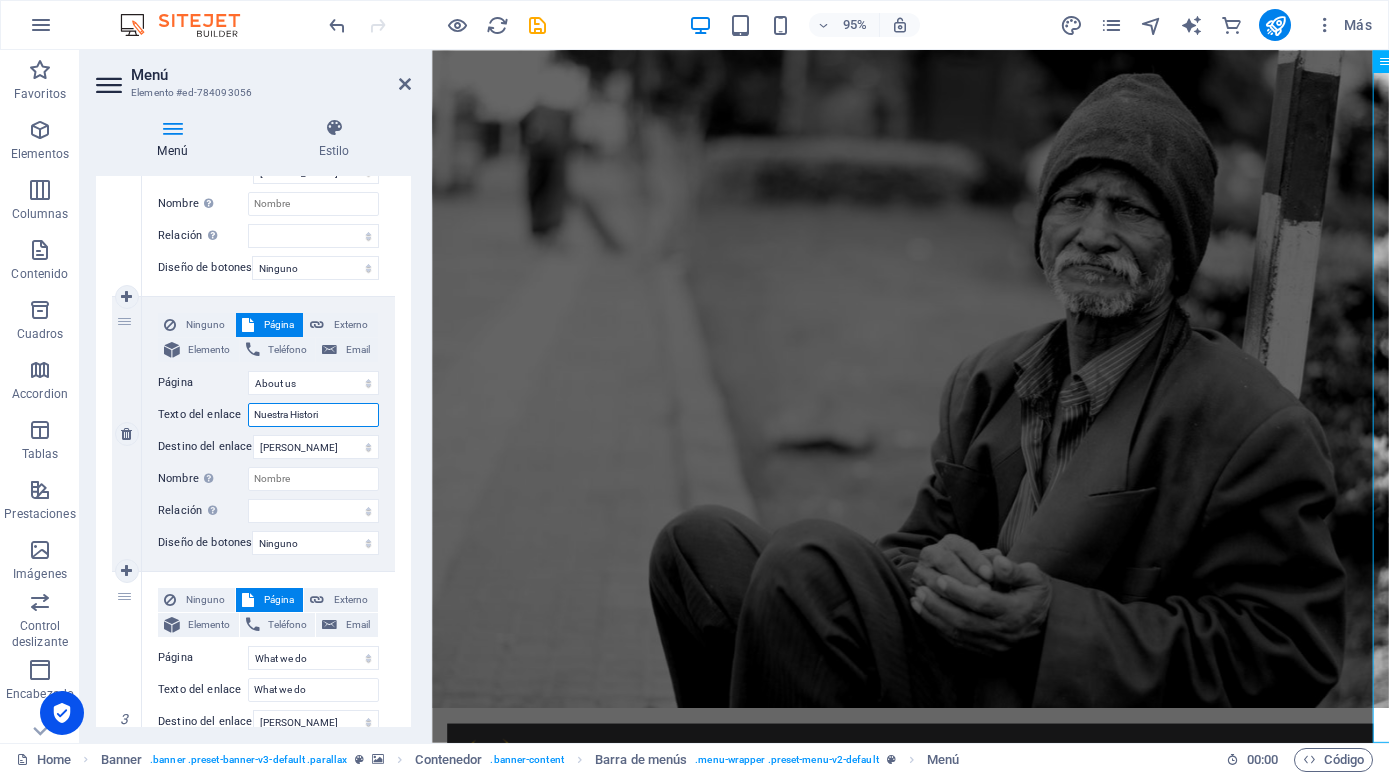 type on "Nuestra Historia" 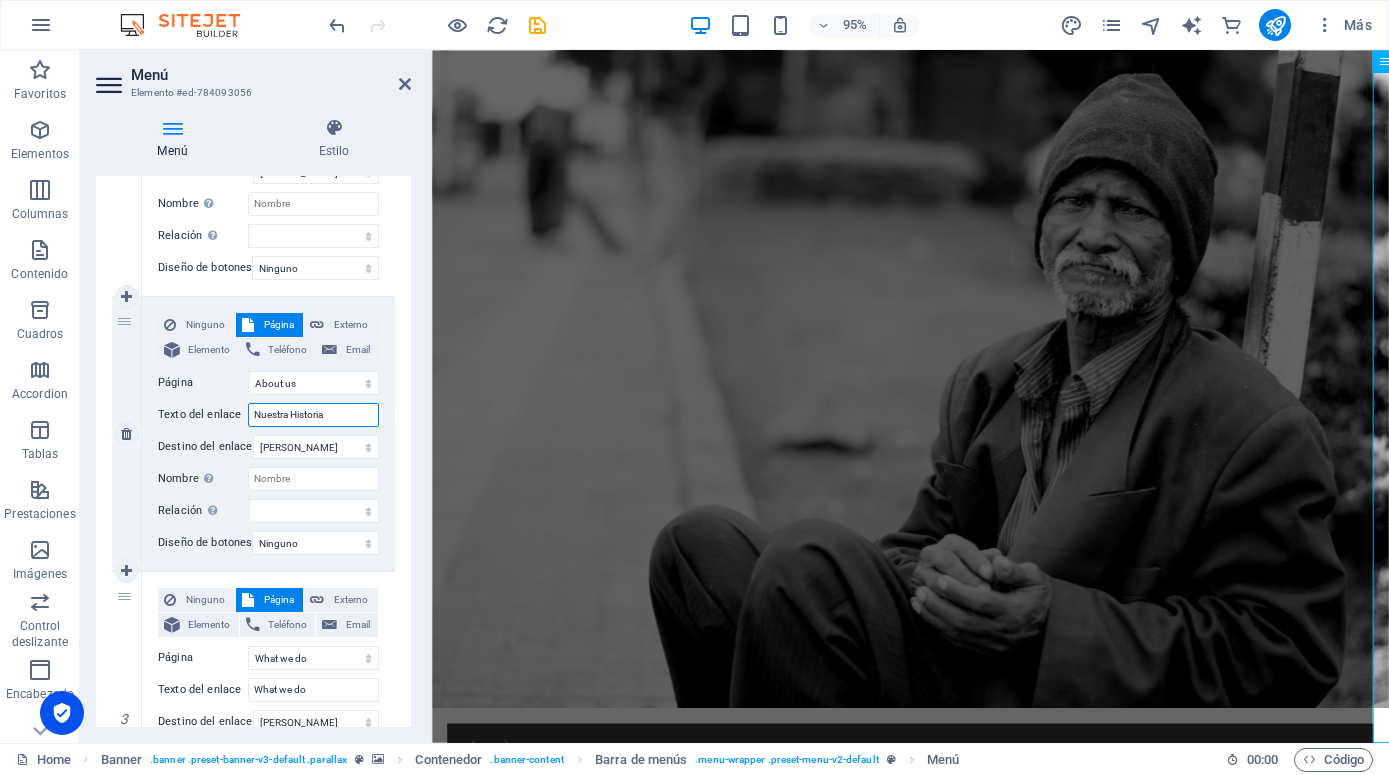 select 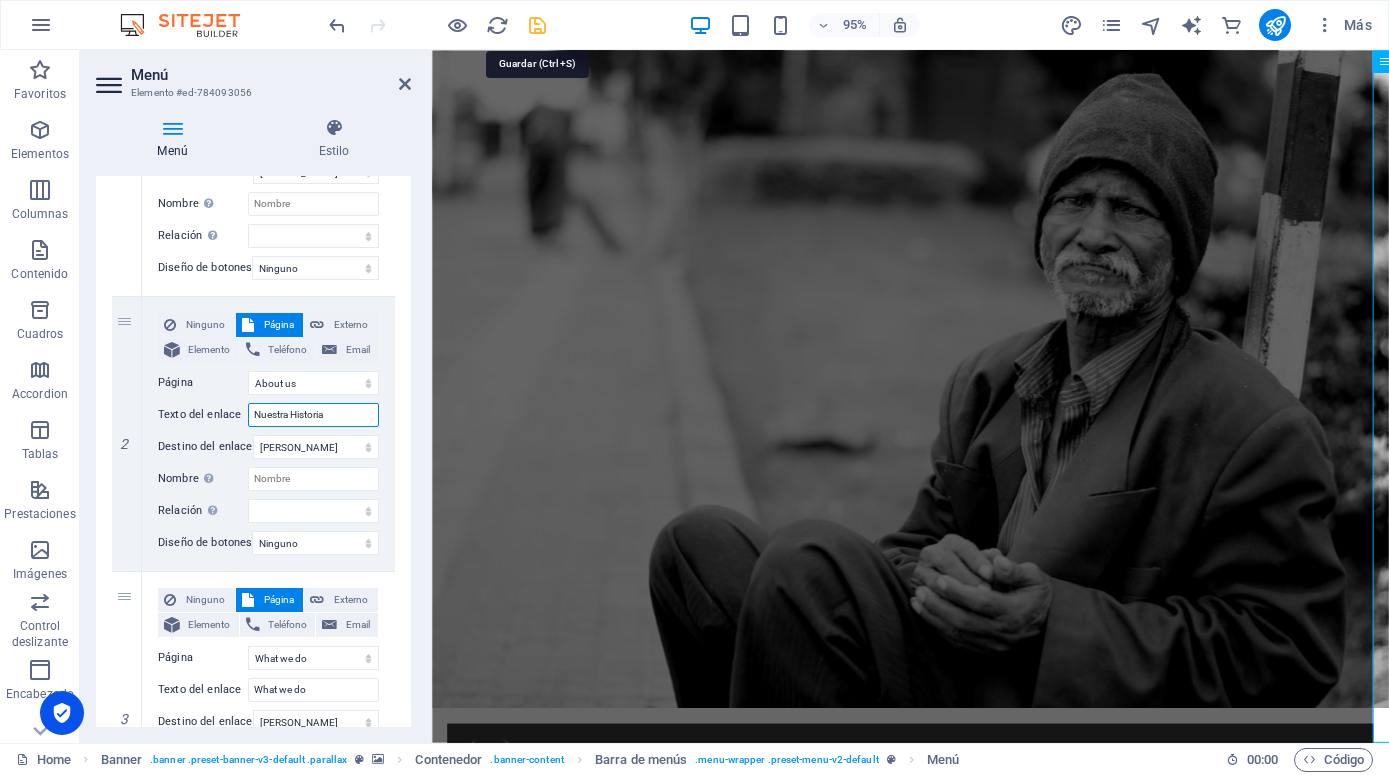 type on "Nuestra Historia" 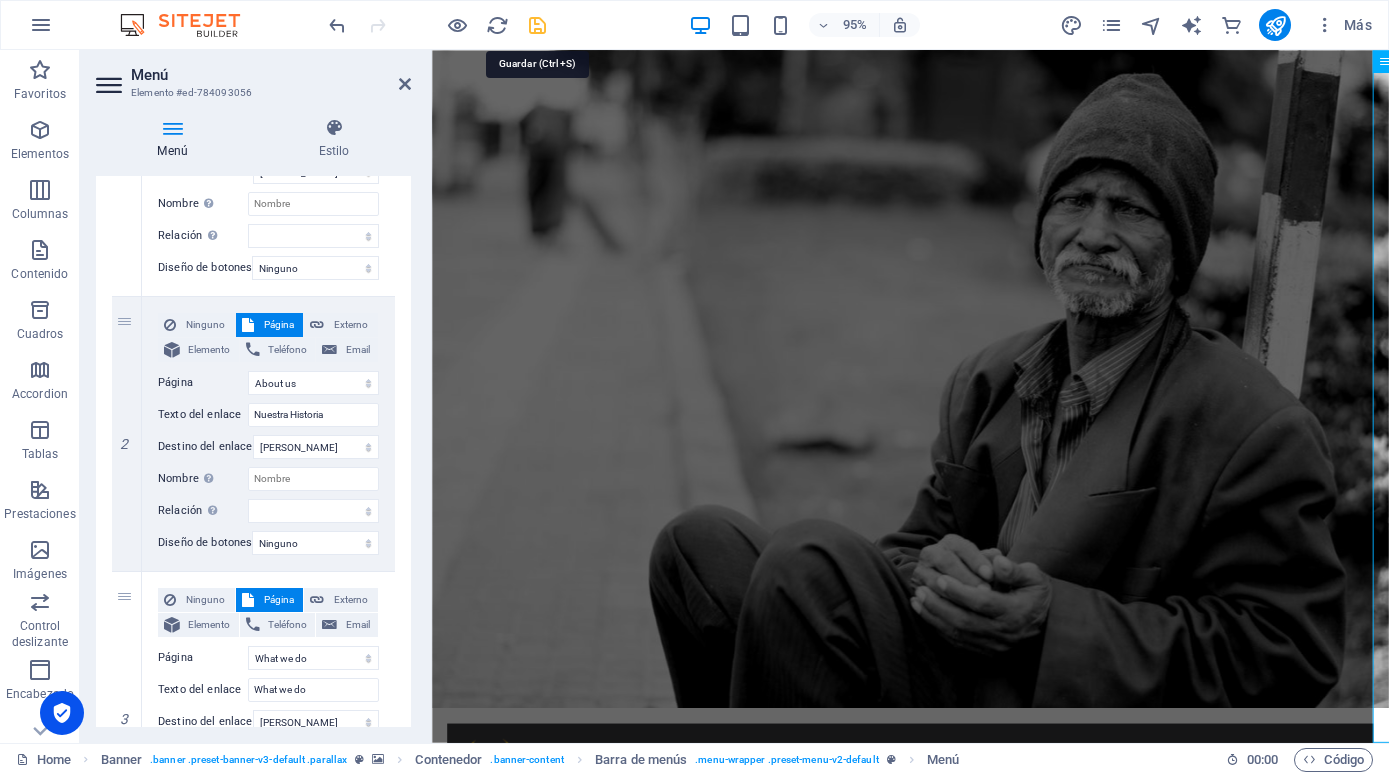 click at bounding box center (537, 25) 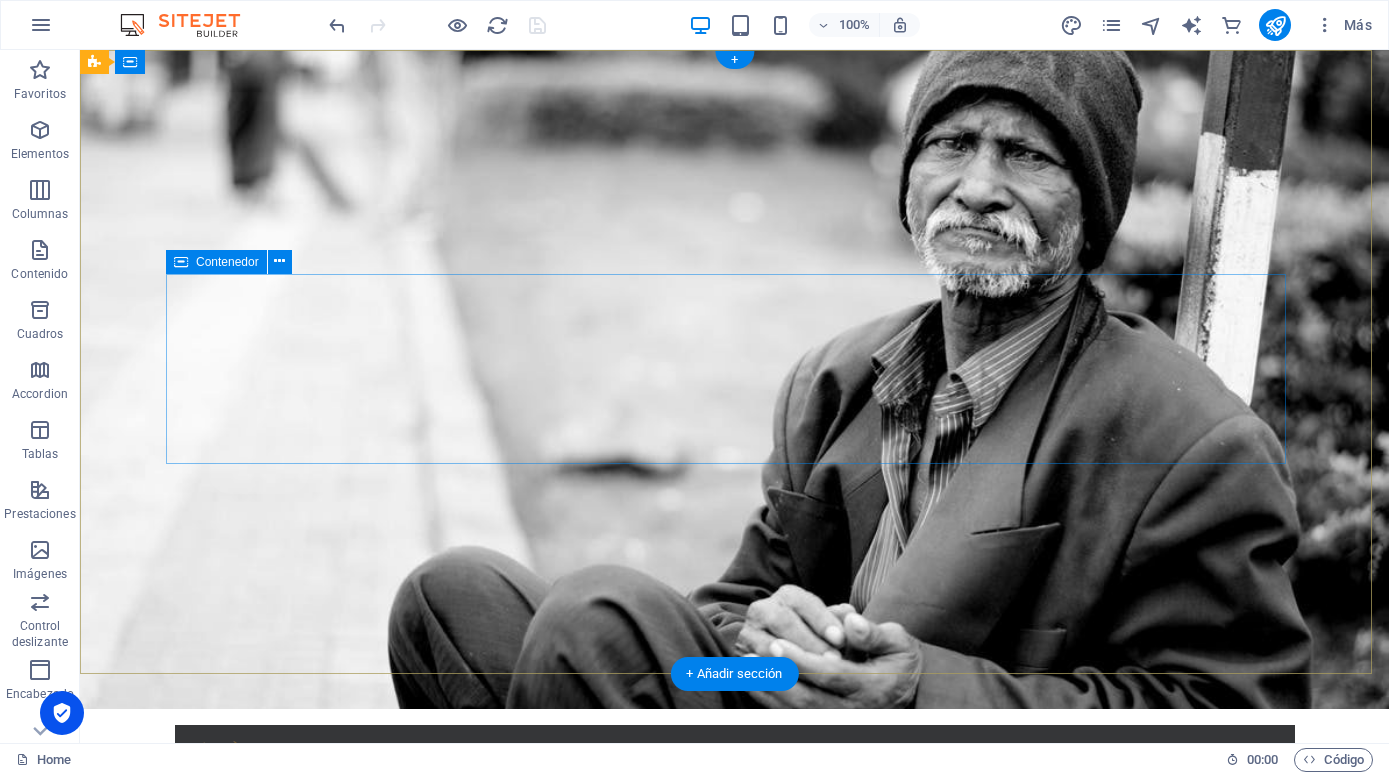 click on "[DEMOGRAPHIC_DATA]   CEDEB ¡Transformando vidas con el poder de [DEMOGRAPHIC_DATA]! conocer más" at bounding box center [735, 965] 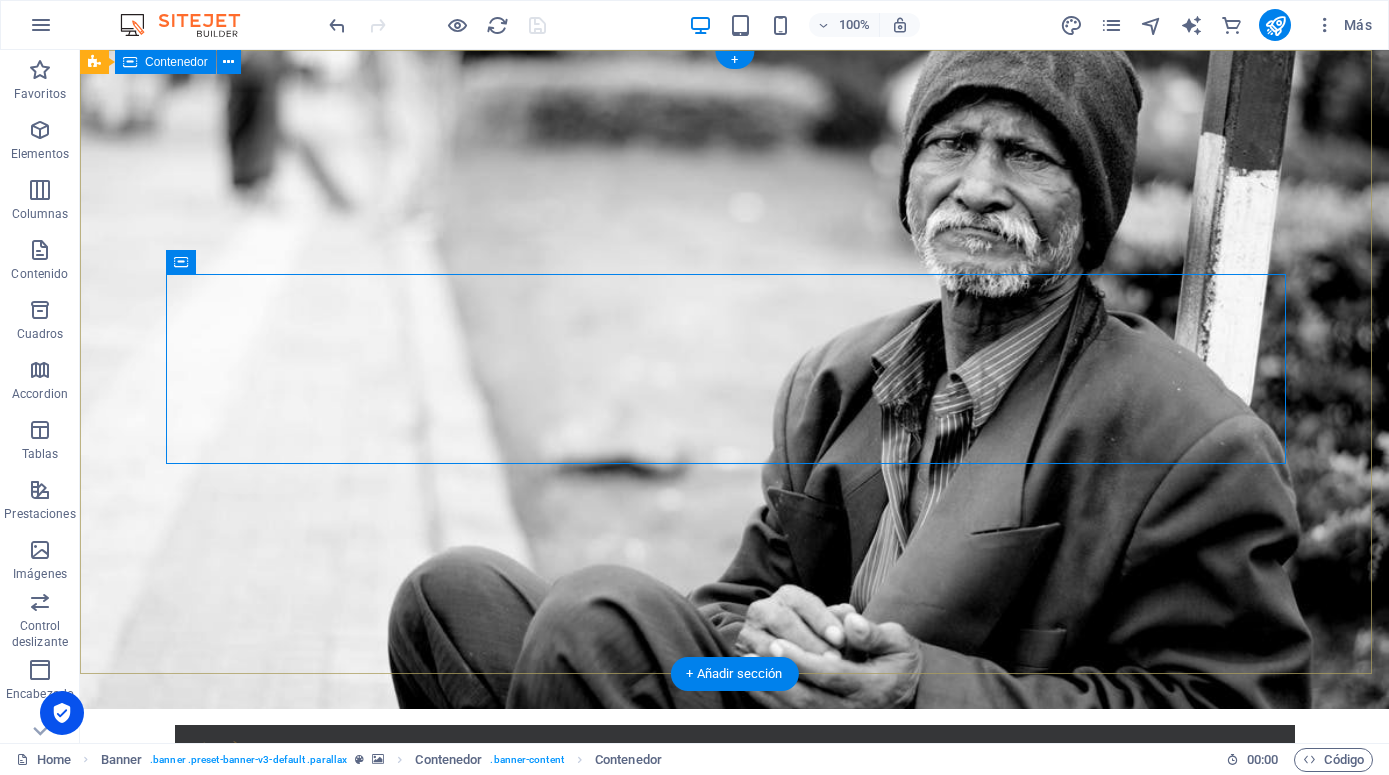 click on "Inicio Nuestra Historia What we do Projects Volunteers Donate ACADEMIA [DEMOGRAPHIC_DATA]   CEDEB ¡Transformando vidas con el poder de [DEMOGRAPHIC_DATA]! conocer más" at bounding box center [734, 937] 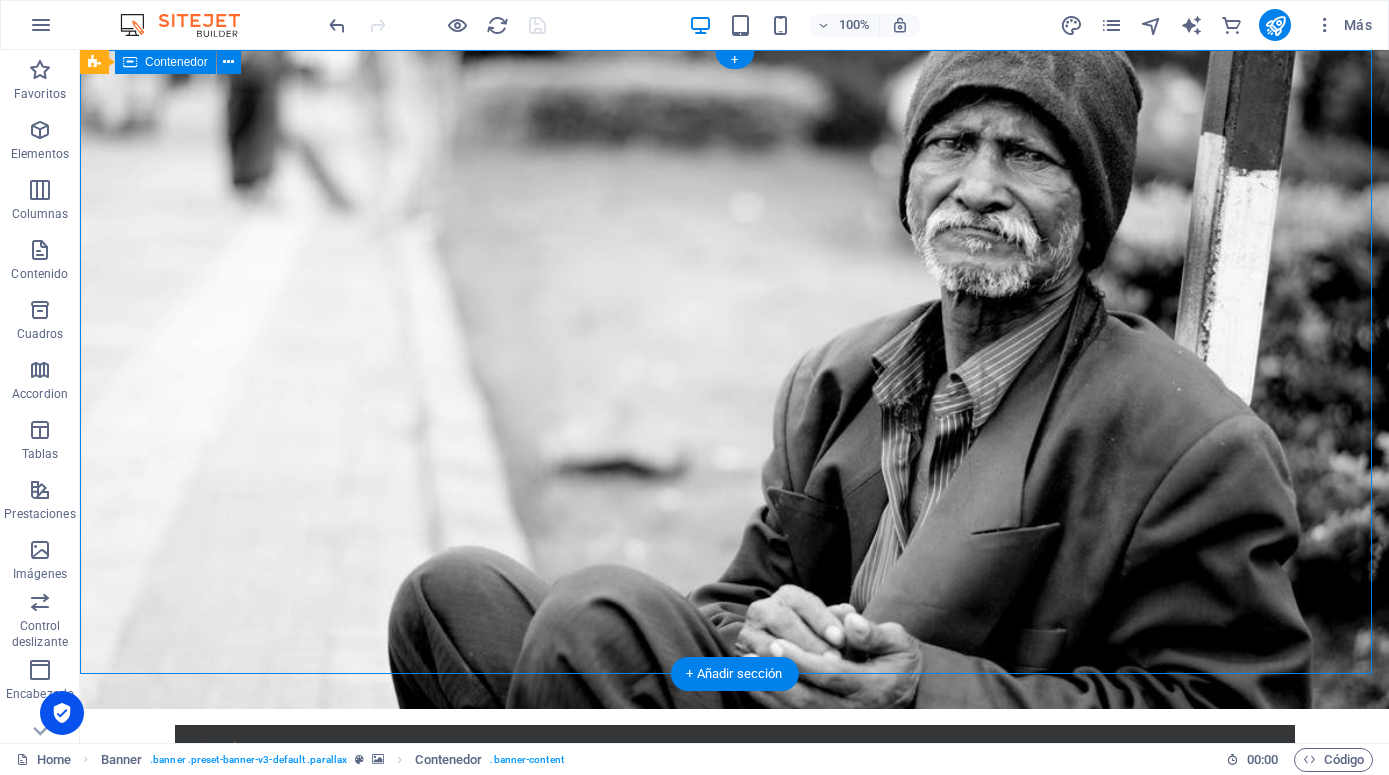 click on "Inicio Nuestra Historia What we do Projects Volunteers Donate ACADEMIA [DEMOGRAPHIC_DATA]   CEDEB ¡Transformando vidas con el poder de [DEMOGRAPHIC_DATA]! conocer más" at bounding box center [734, 937] 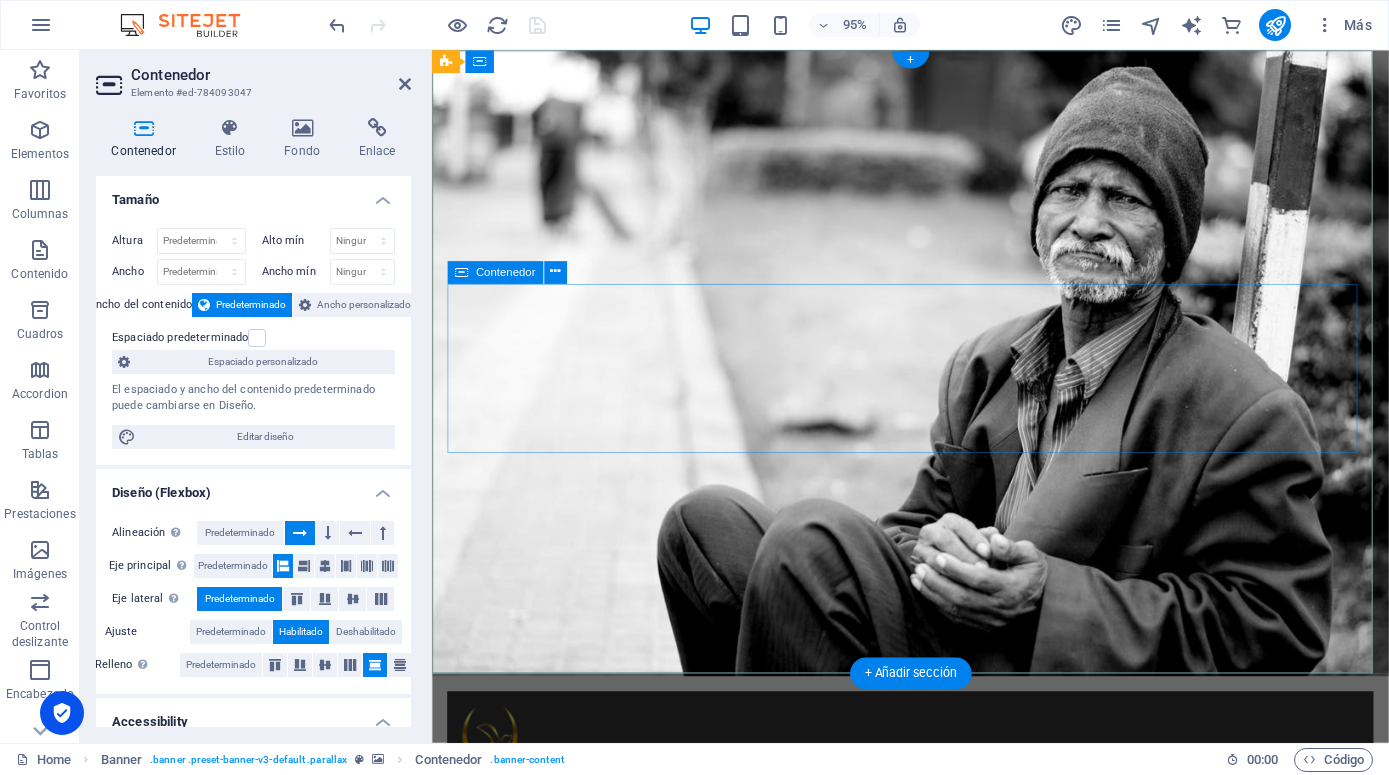 click on "[DEMOGRAPHIC_DATA]   CEDEB ¡Transformando vidas con el poder de [DEMOGRAPHIC_DATA]! conocer más" at bounding box center (935, 961) 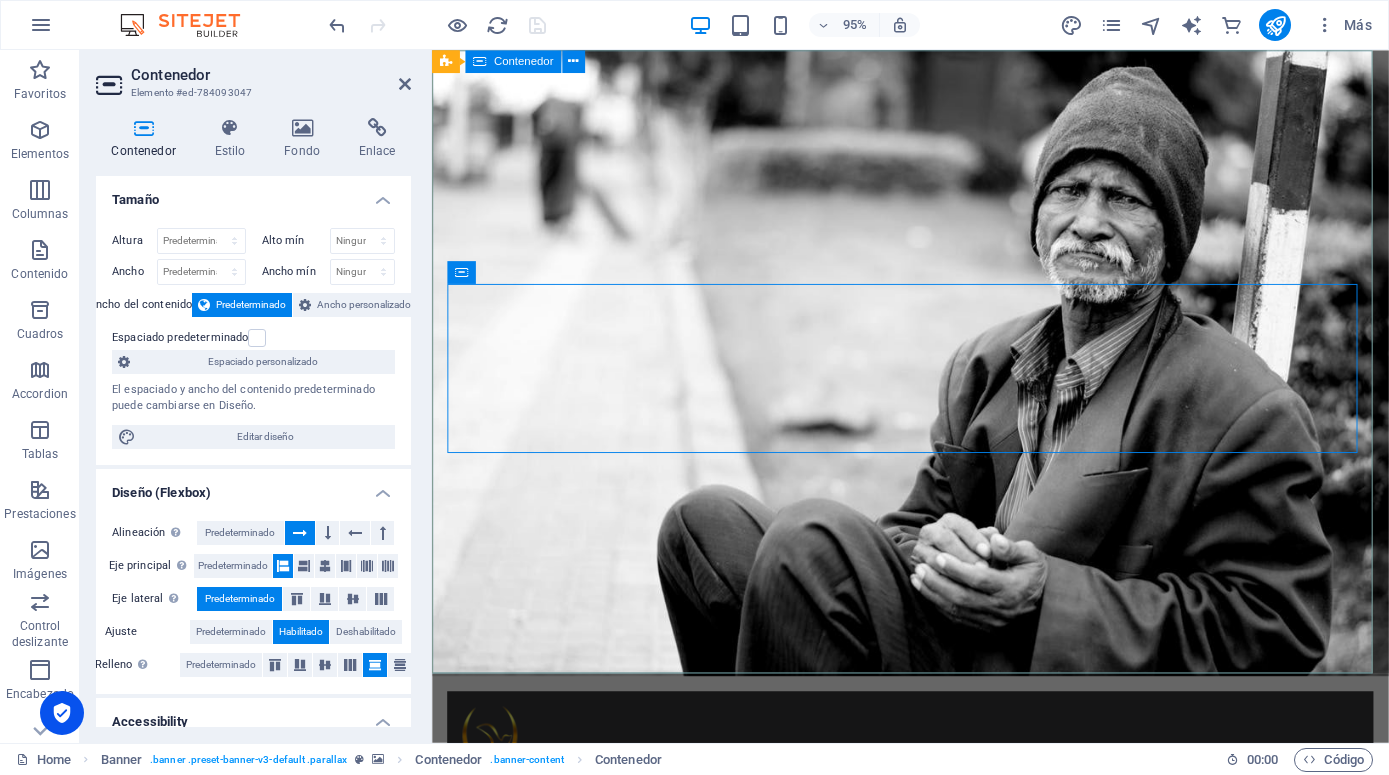 click on "Inicio Nuestra Historia What we do Projects Volunteers Donate ACADEMIA [DEMOGRAPHIC_DATA]   CEDEB ¡Transformando vidas con el poder de [DEMOGRAPHIC_DATA]! conocer más" at bounding box center [935, 932] 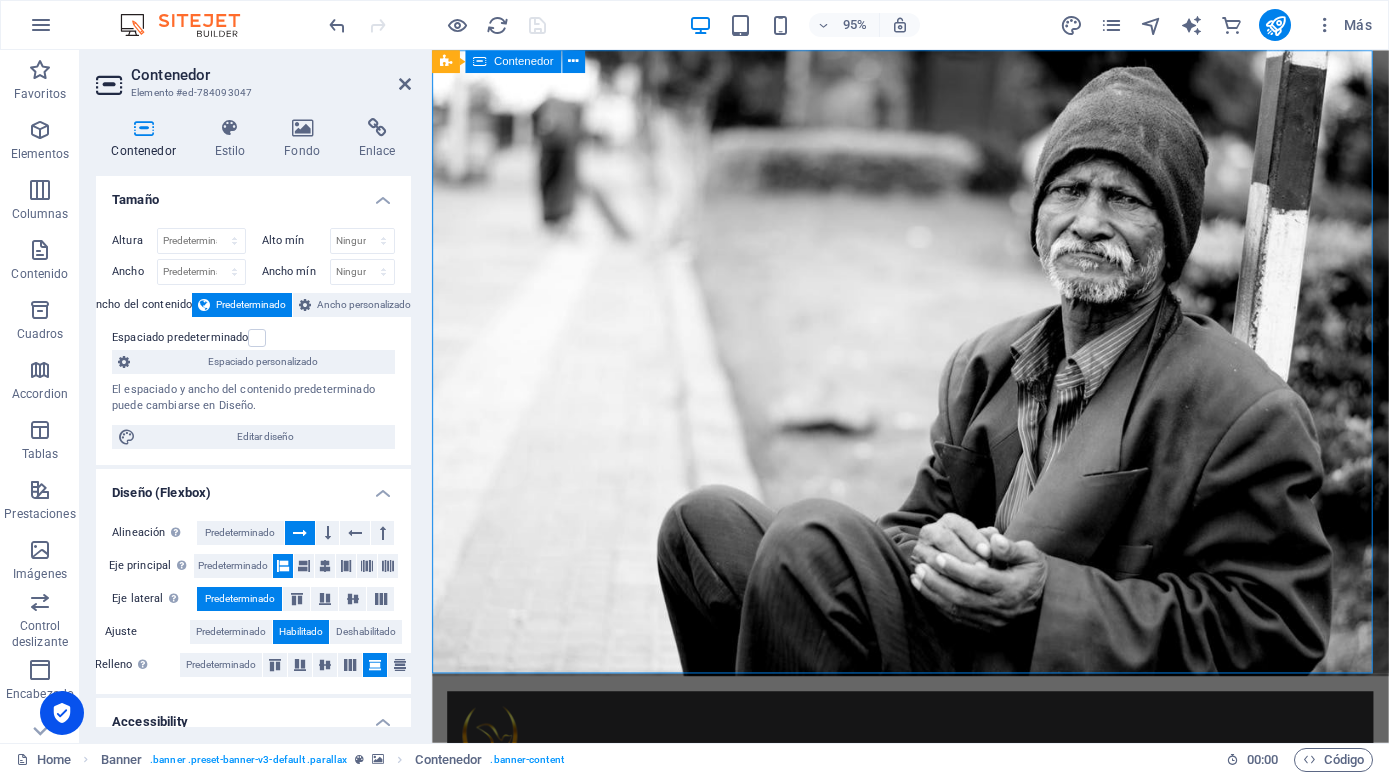 click on "Inicio Nuestra Historia What we do Projects Volunteers Donate ACADEMIA [DEMOGRAPHIC_DATA]   CEDEB ¡Transformando vidas con el poder de [DEMOGRAPHIC_DATA]! conocer más" at bounding box center [935, 932] 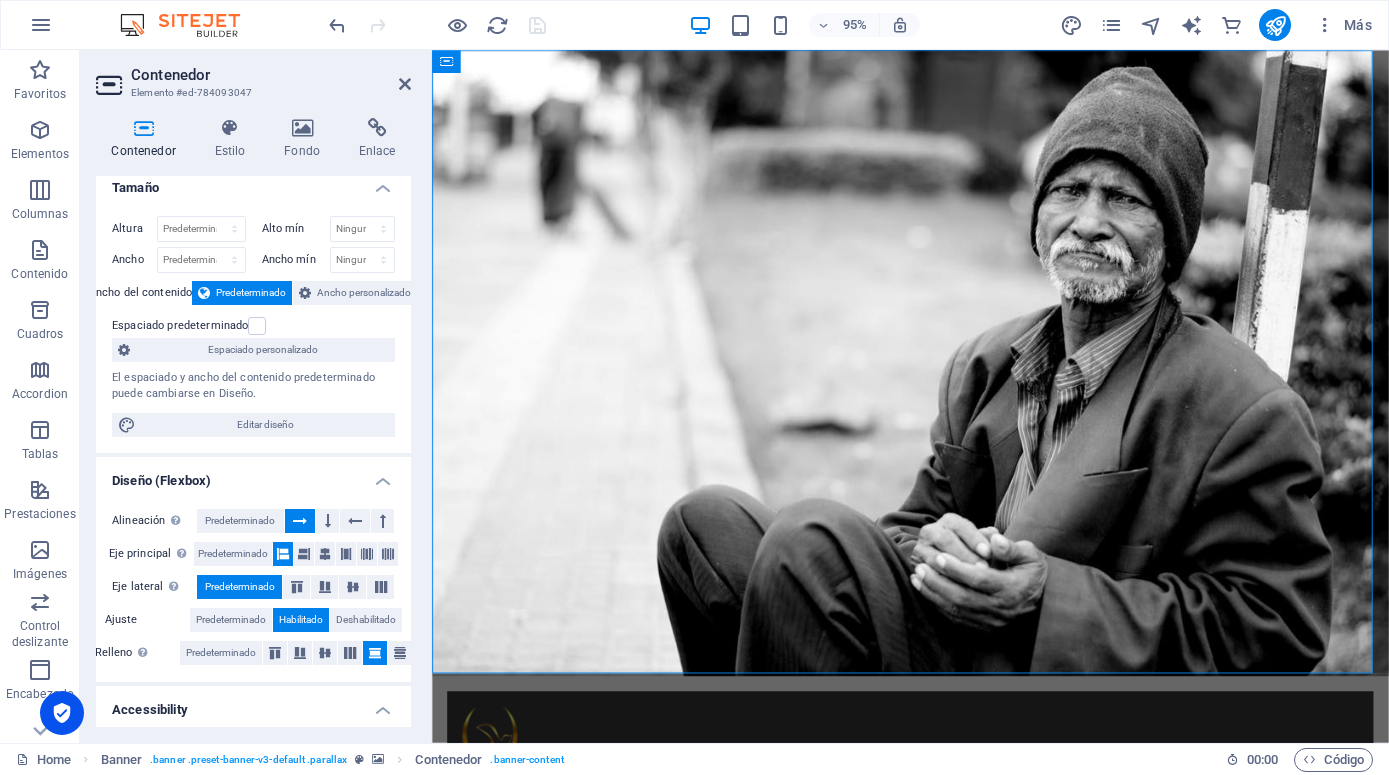scroll, scrollTop: 6, scrollLeft: 0, axis: vertical 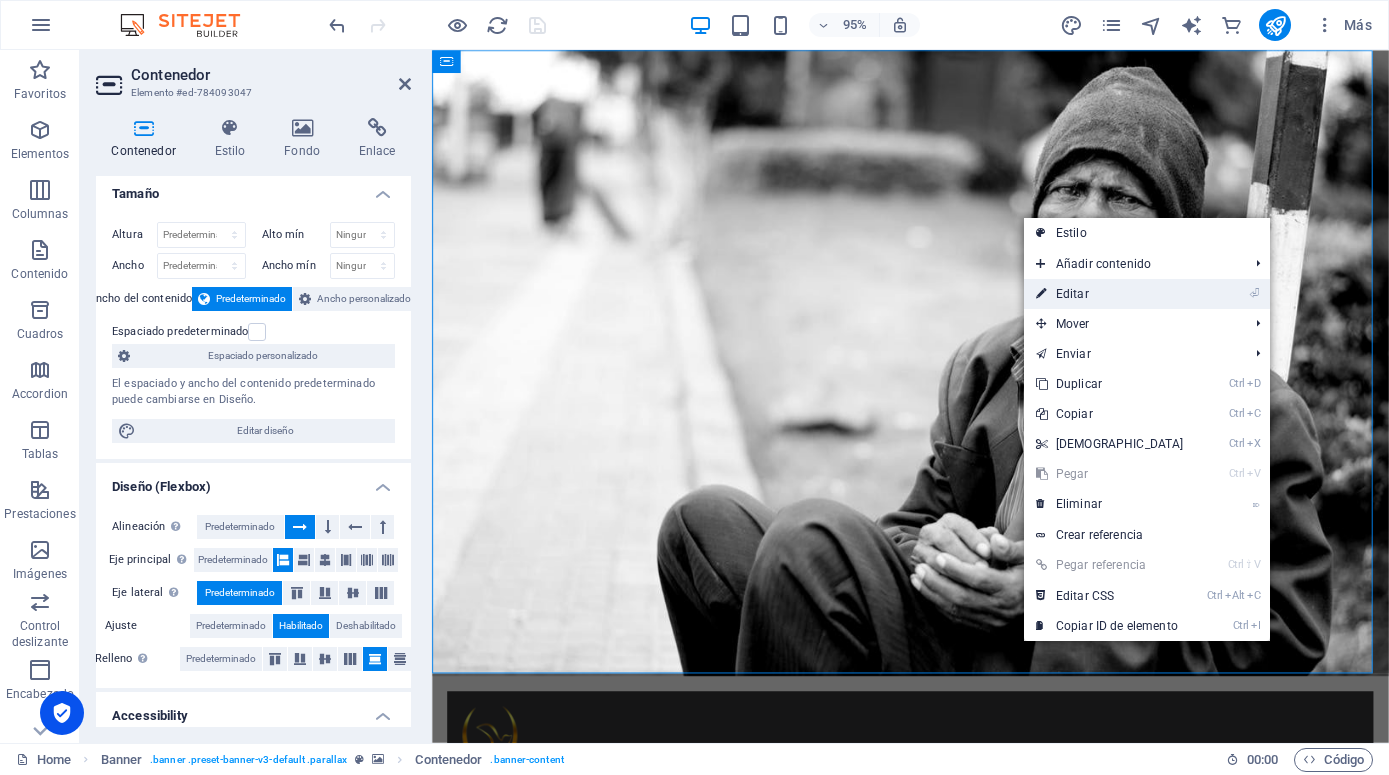 click on "⏎  Editar" at bounding box center [1110, 294] 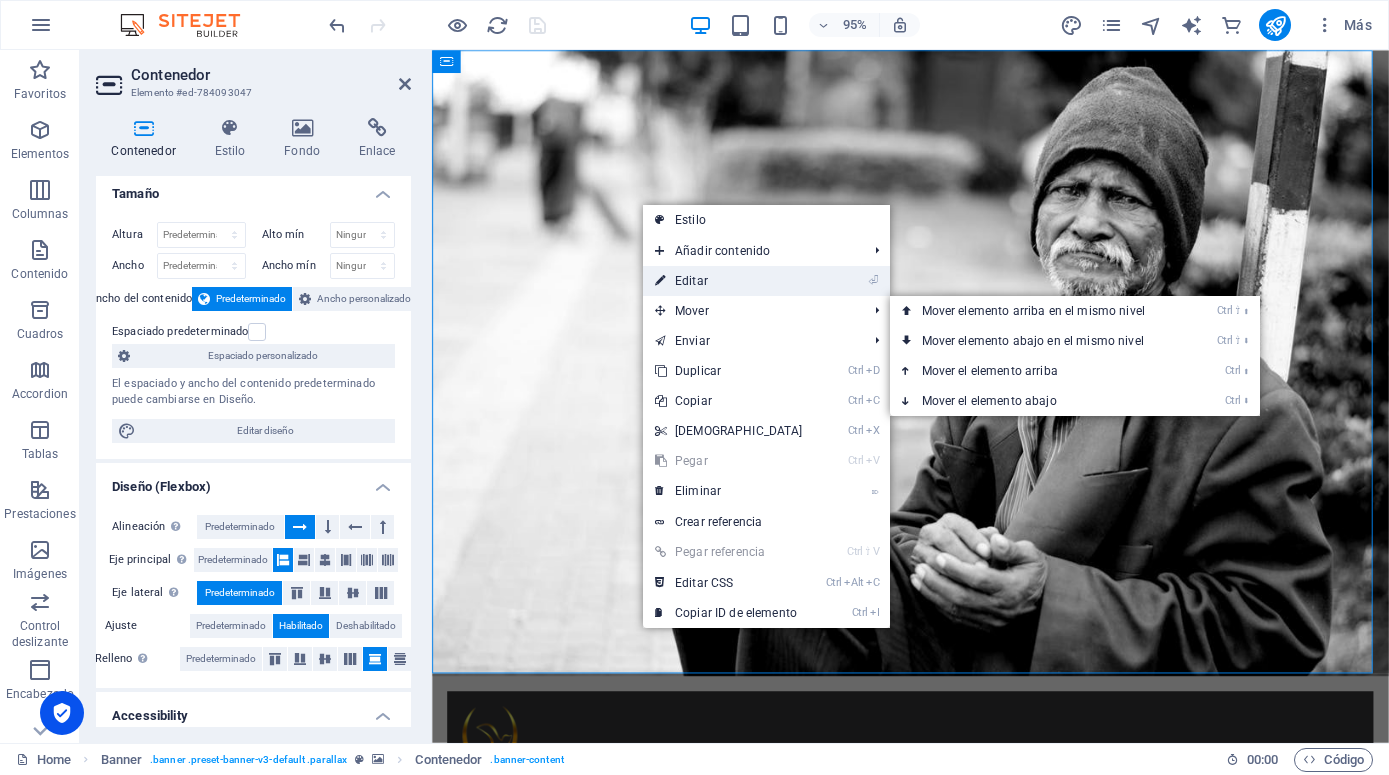 click on "⏎  Editar" at bounding box center (729, 281) 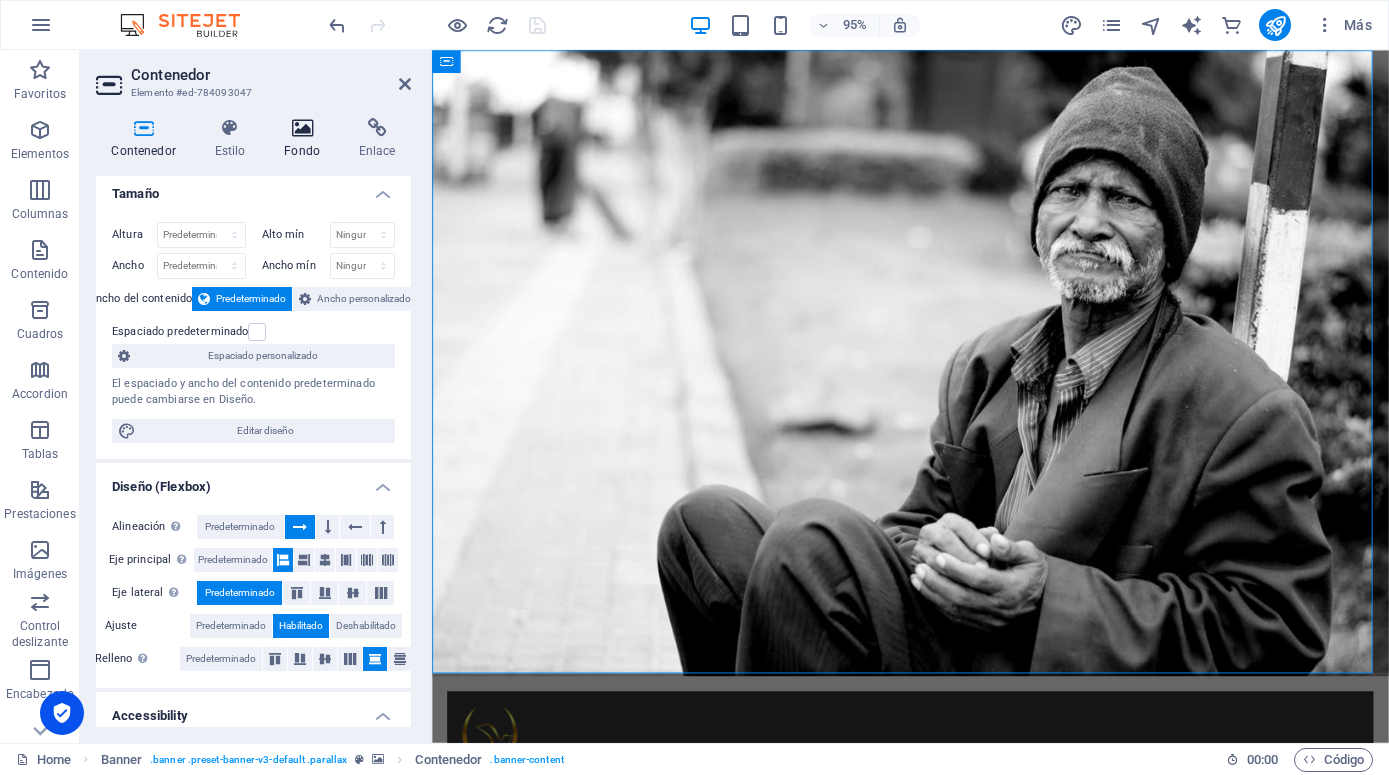 click at bounding box center (302, 128) 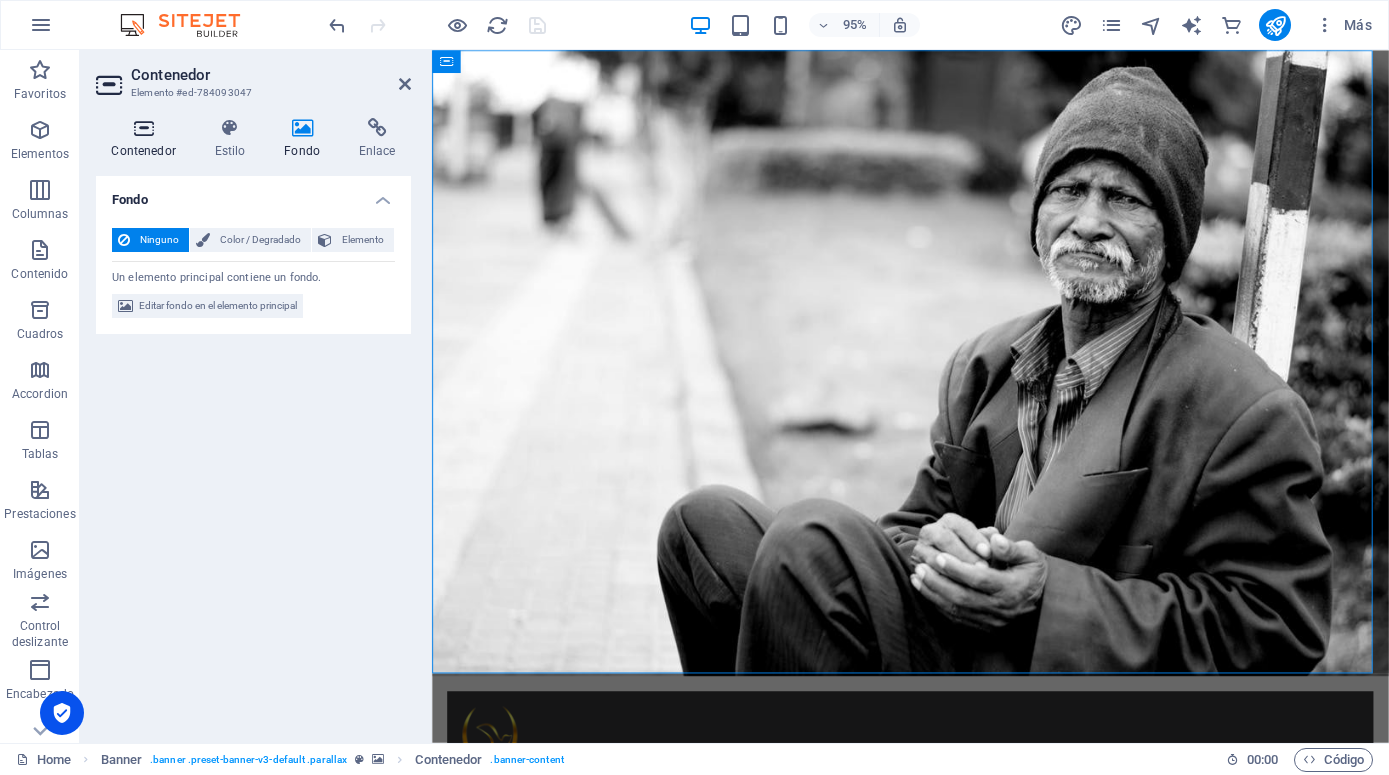 click on "Contenedor" at bounding box center (147, 139) 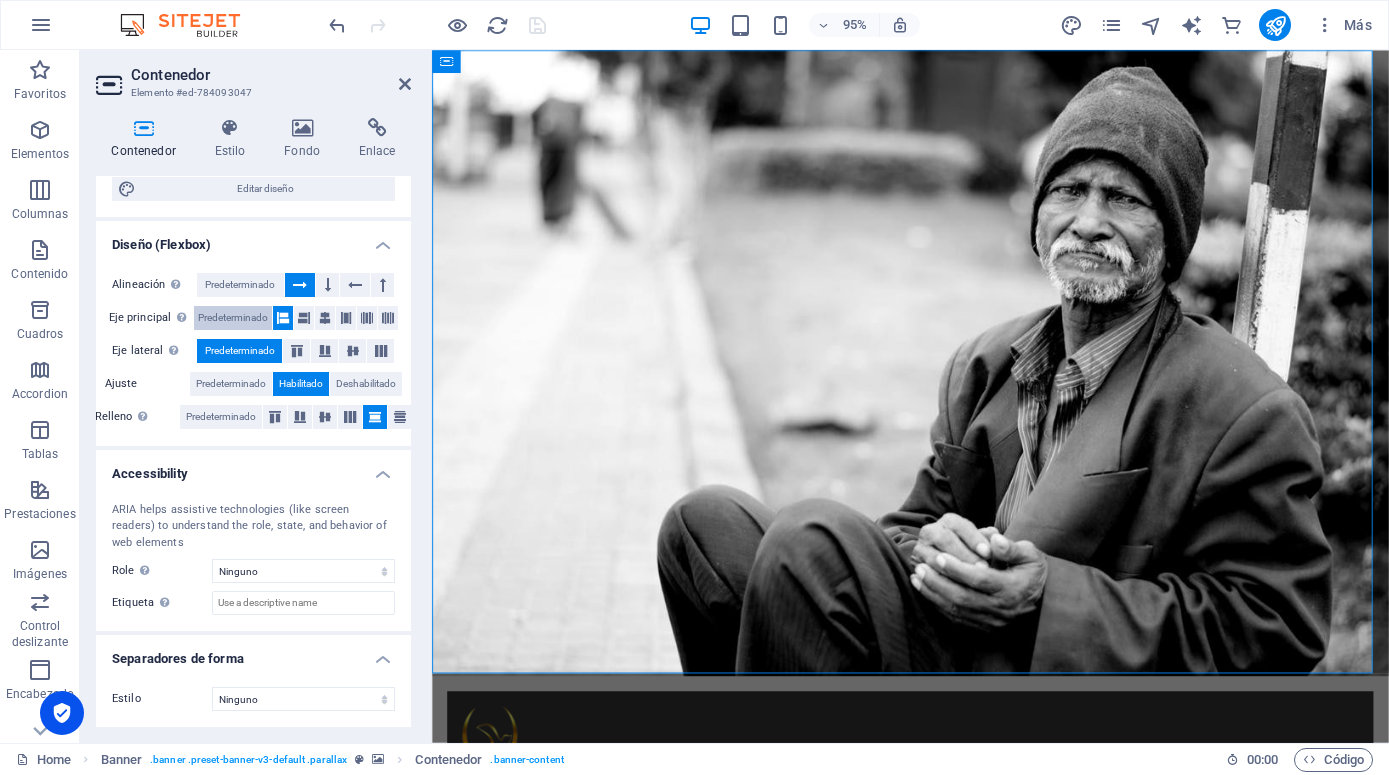 scroll, scrollTop: 0, scrollLeft: 0, axis: both 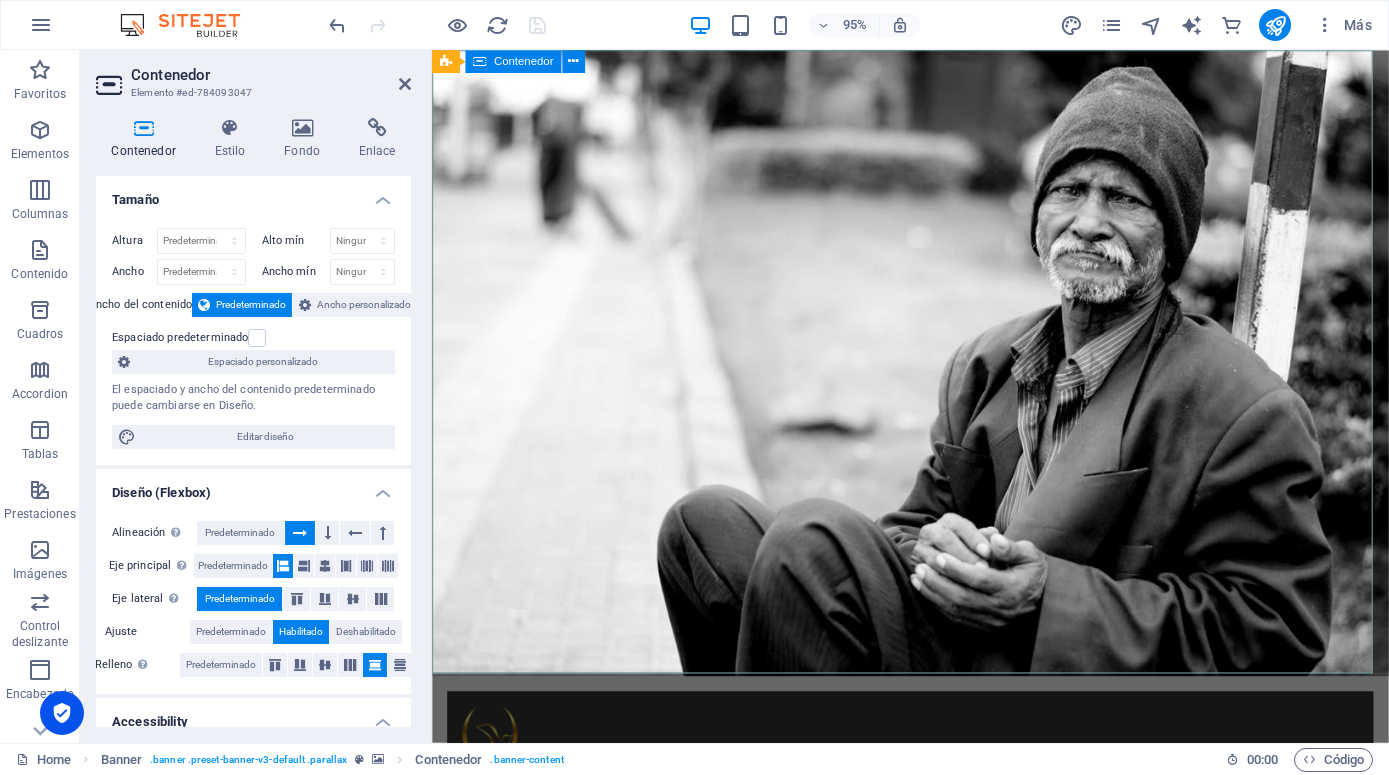 click on "Inicio Nuestra Historia What we do Projects Volunteers Donate ACADEMIA [DEMOGRAPHIC_DATA]   CEDEB ¡Transformando vidas con el poder de [DEMOGRAPHIC_DATA]! conocer más" at bounding box center (935, 932) 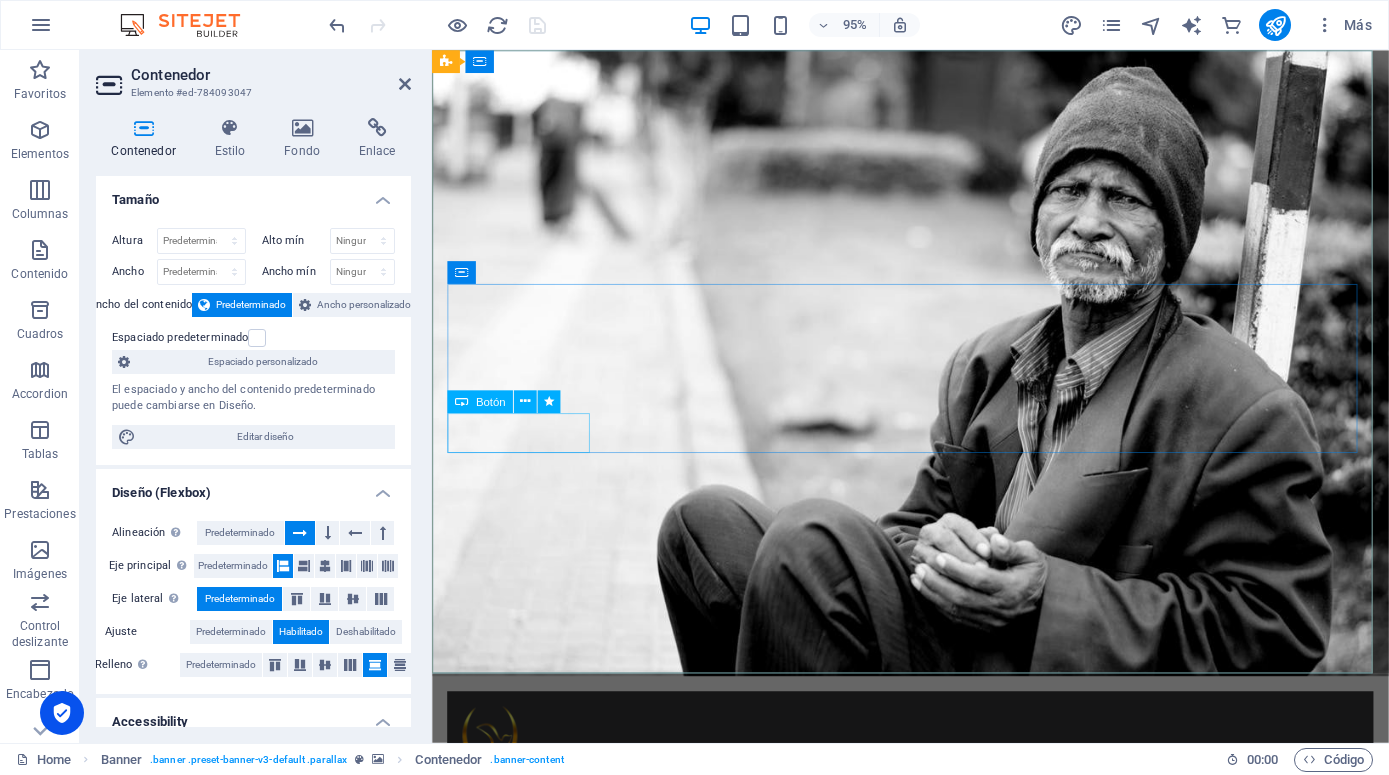 click on "conocer más" at bounding box center [935, 1029] 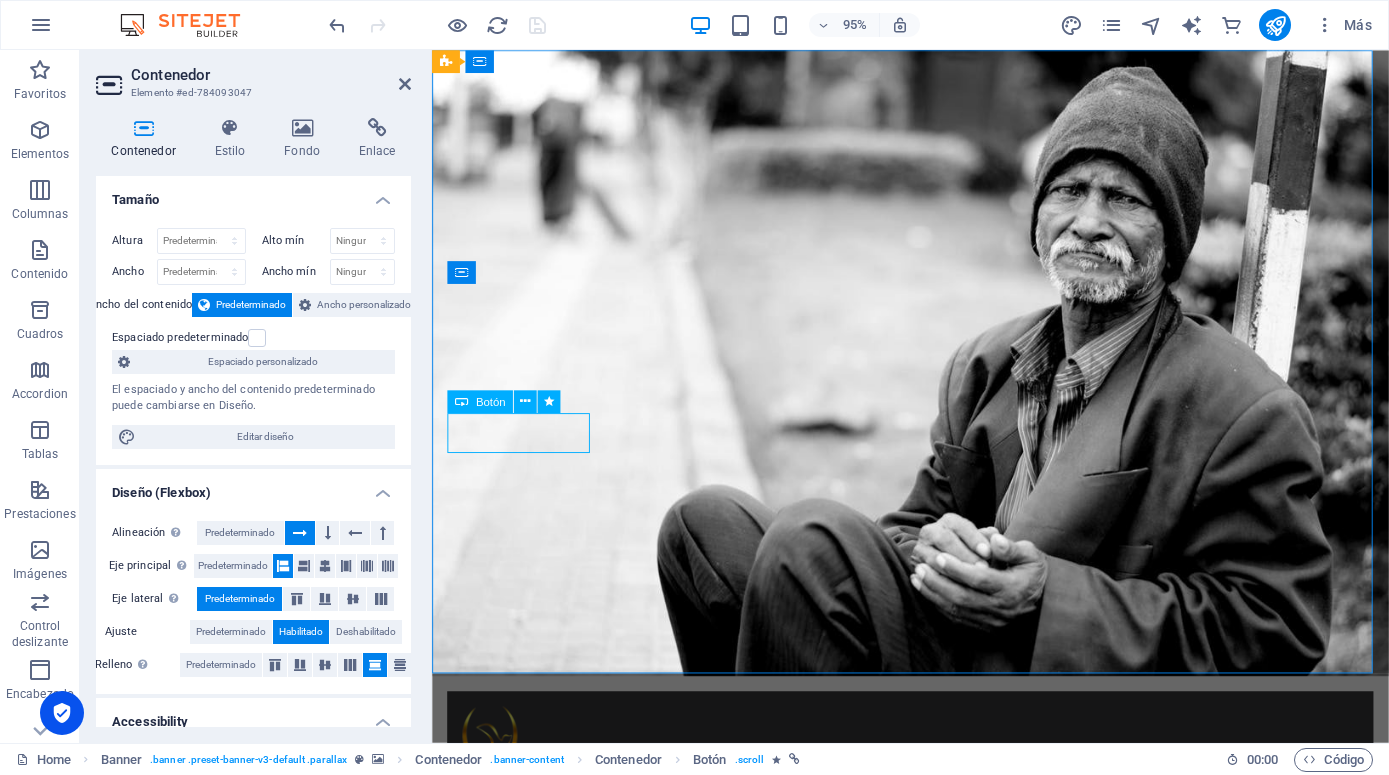 click on "conocer más" at bounding box center [935, 1029] 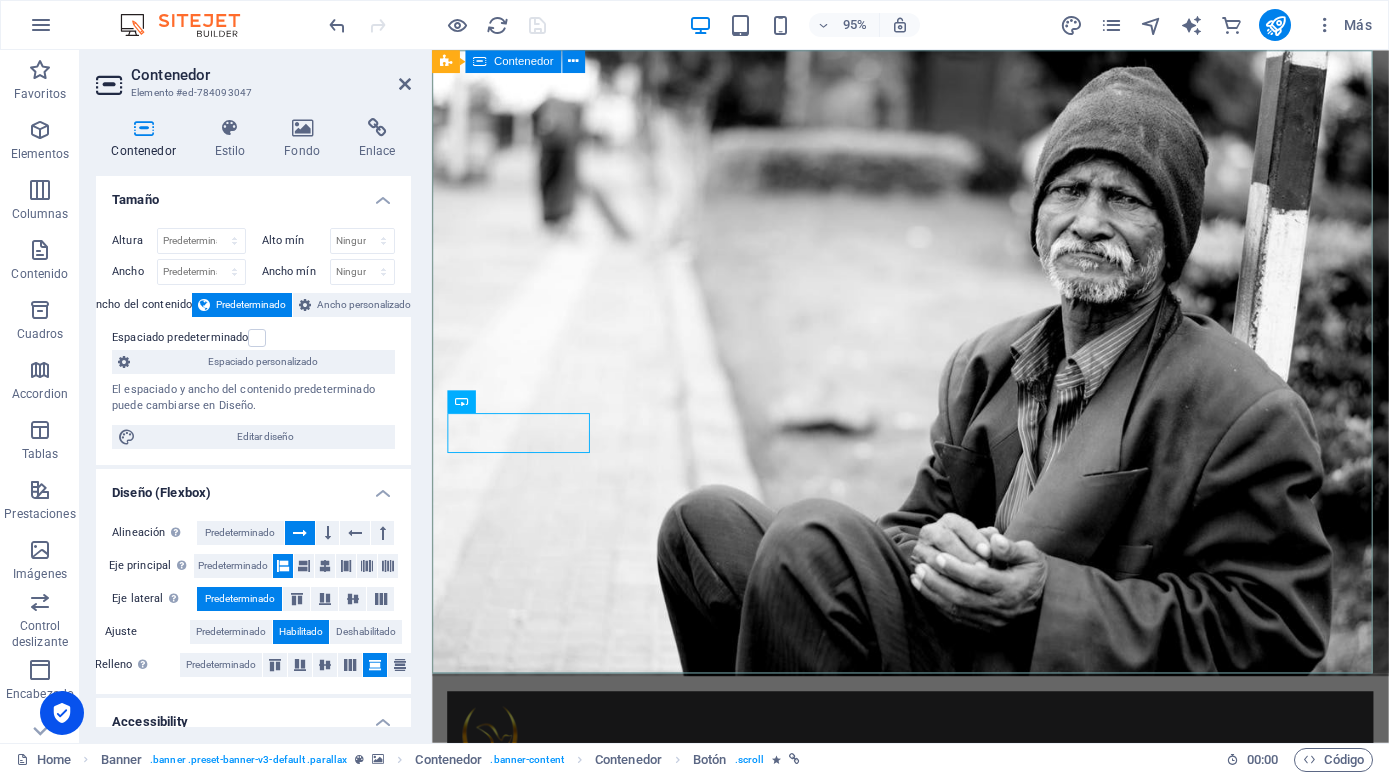 click on "Inicio Nuestra Historia What we do Projects Volunteers Donate ACADEMIA [DEMOGRAPHIC_DATA]   CEDEB ¡Transformando vidas con el poder de [DEMOGRAPHIC_DATA]! conocer más" at bounding box center [935, 932] 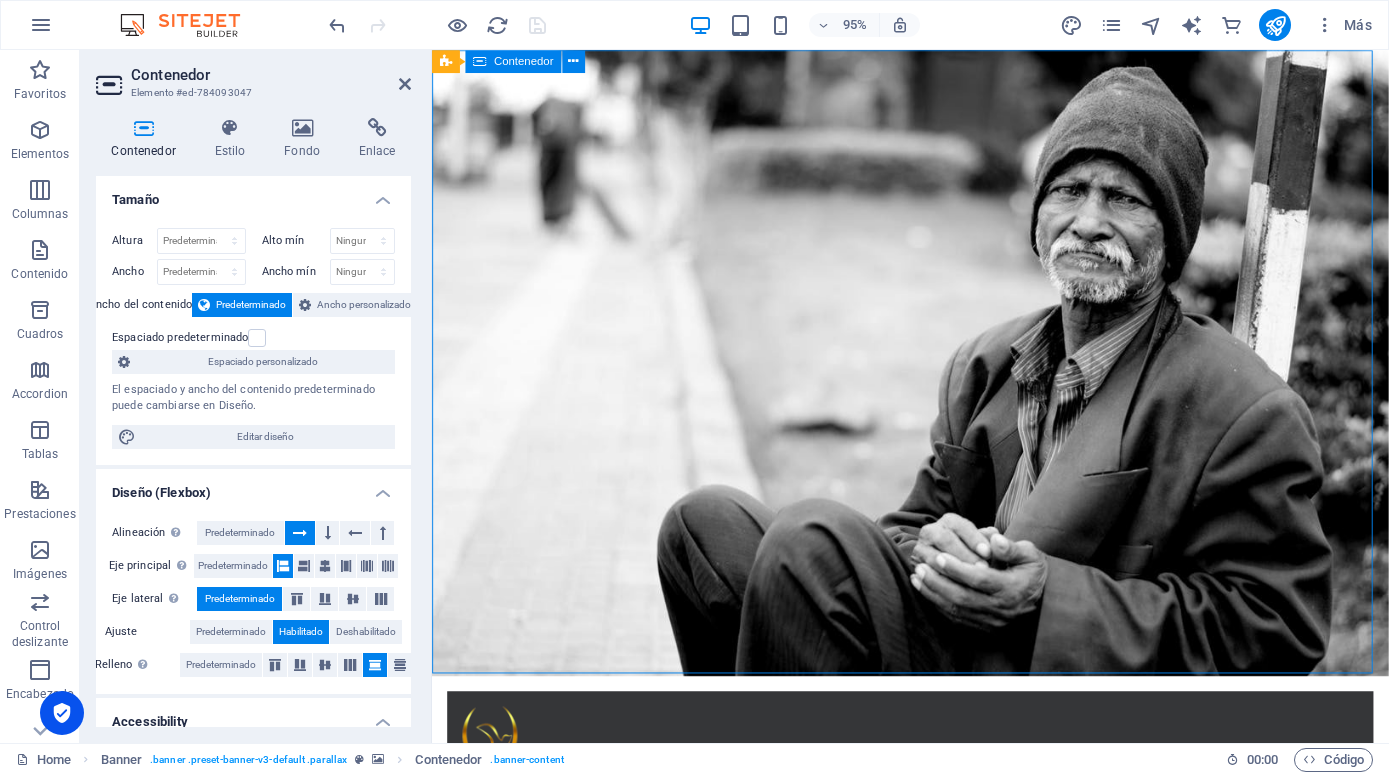 drag, startPoint x: 1138, startPoint y: 596, endPoint x: 1097, endPoint y: 609, distance: 43.011627 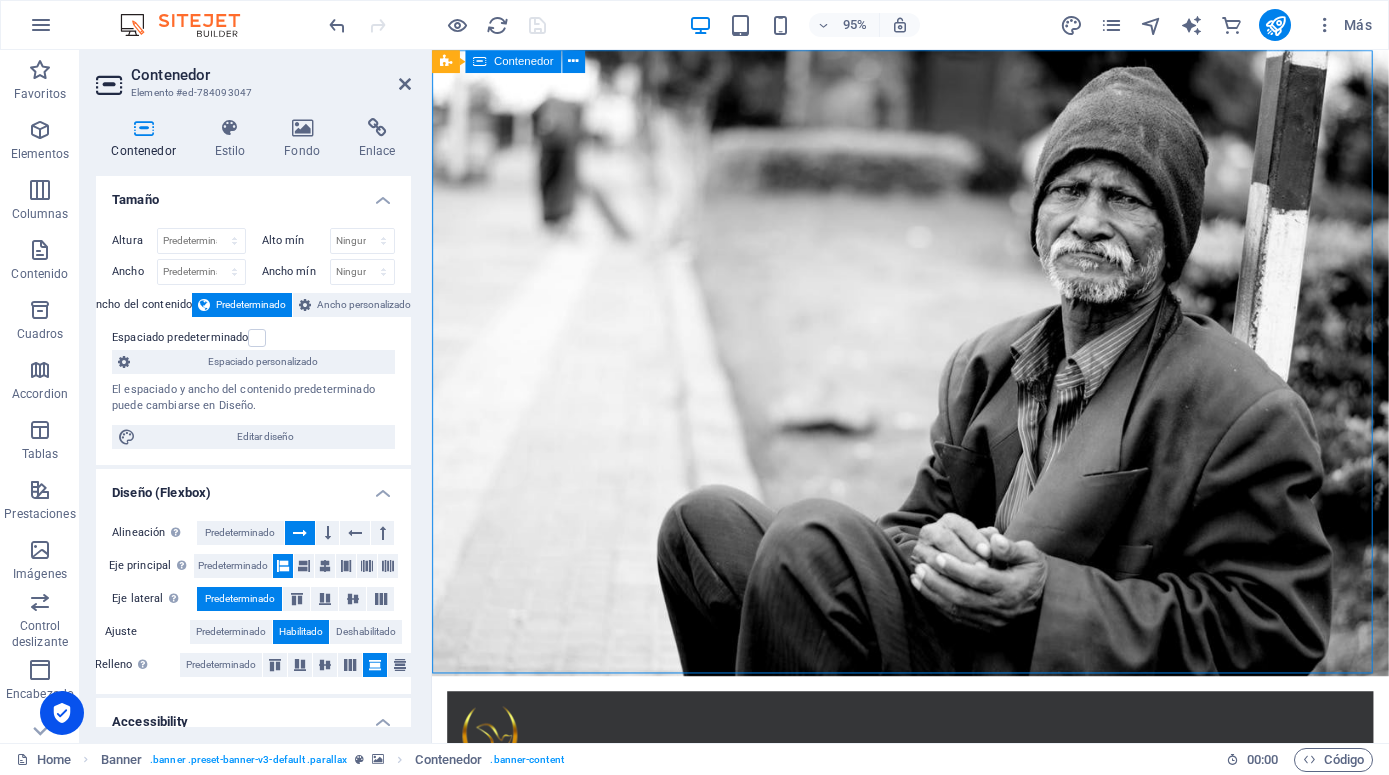 click on "Inicio Nuestra Historia What we do Projects Volunteers Donate ACADEMIA [DEMOGRAPHIC_DATA]   CEDEB ¡Transformando vidas con el poder de [DEMOGRAPHIC_DATA]! conocer más" at bounding box center [935, 932] 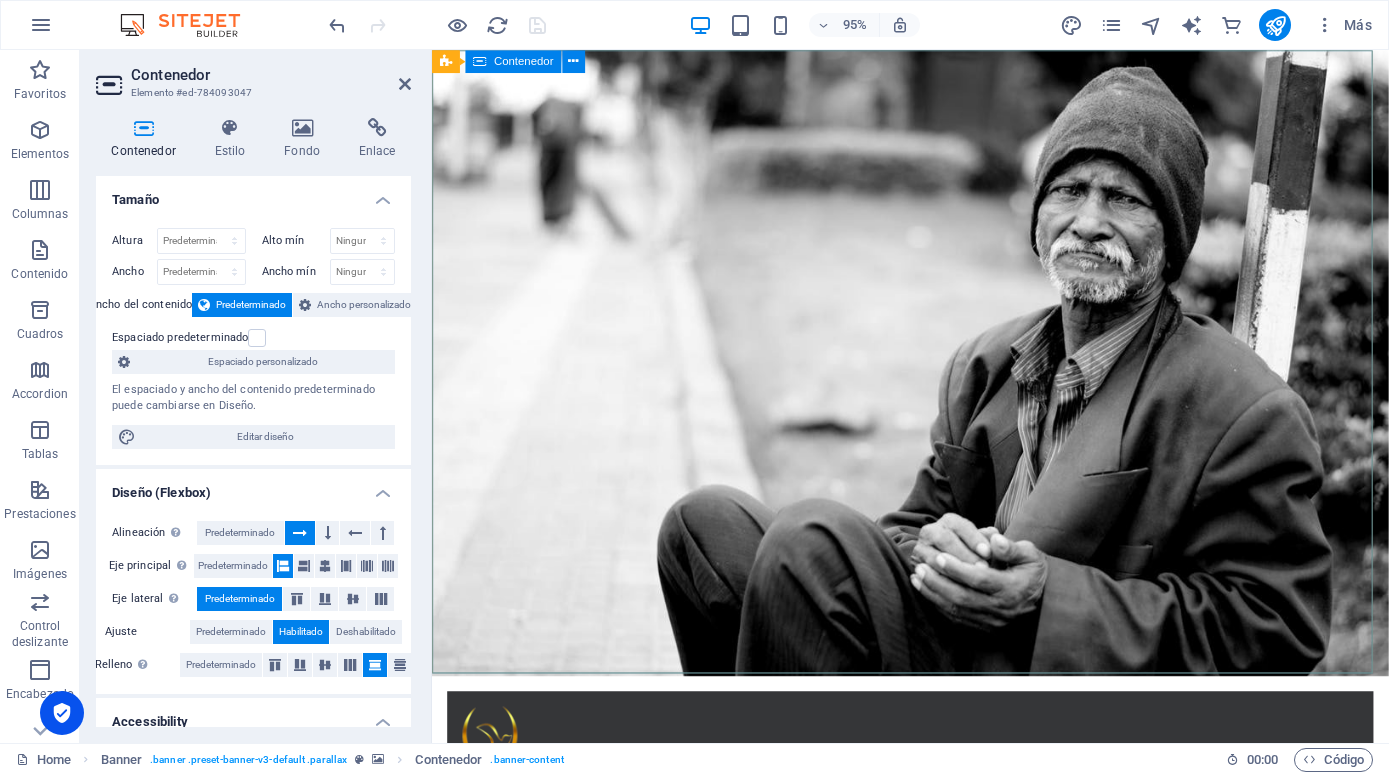 click on "Inicio Nuestra Historia What we do Projects Volunteers Donate ACADEMIA [DEMOGRAPHIC_DATA]   CEDEB ¡Transformando vidas con el poder de [DEMOGRAPHIC_DATA]! conocer más" at bounding box center [935, 932] 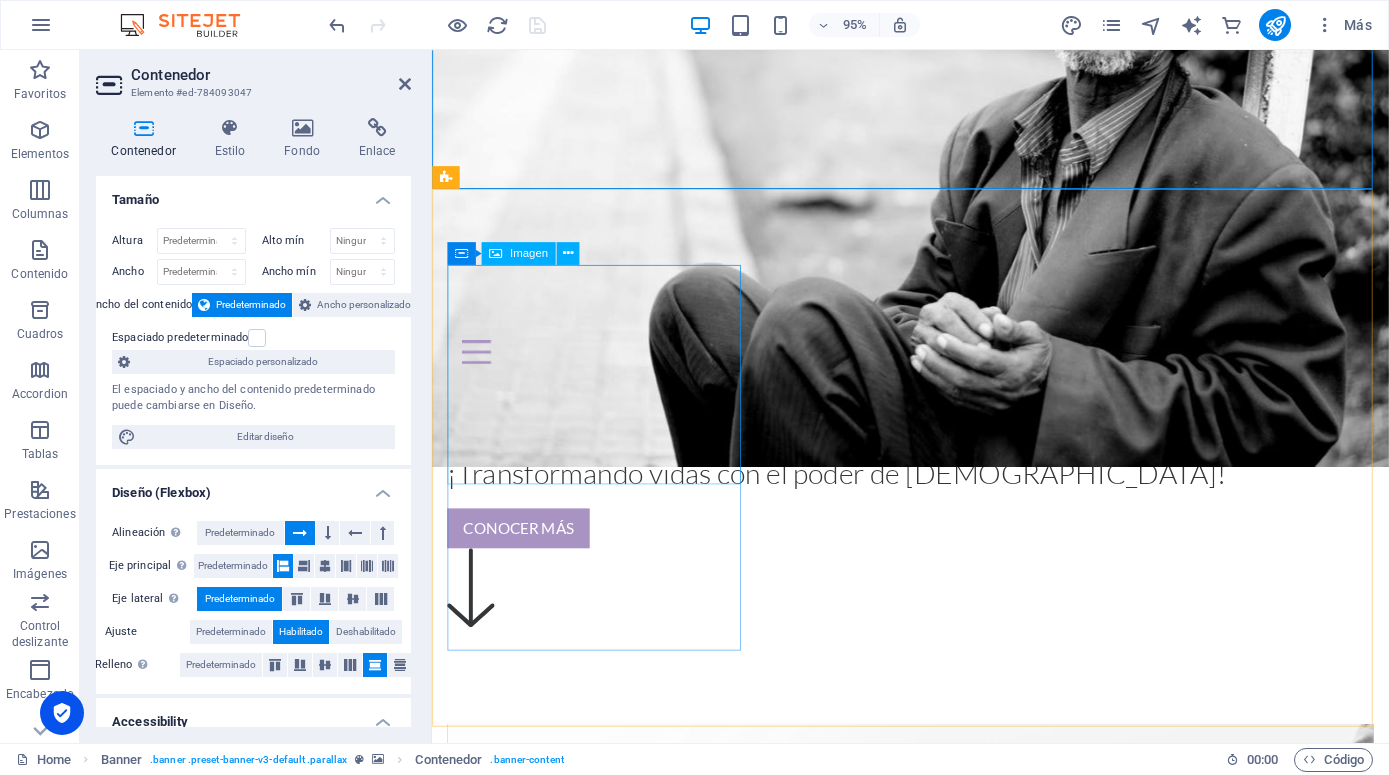 scroll, scrollTop: 0, scrollLeft: 0, axis: both 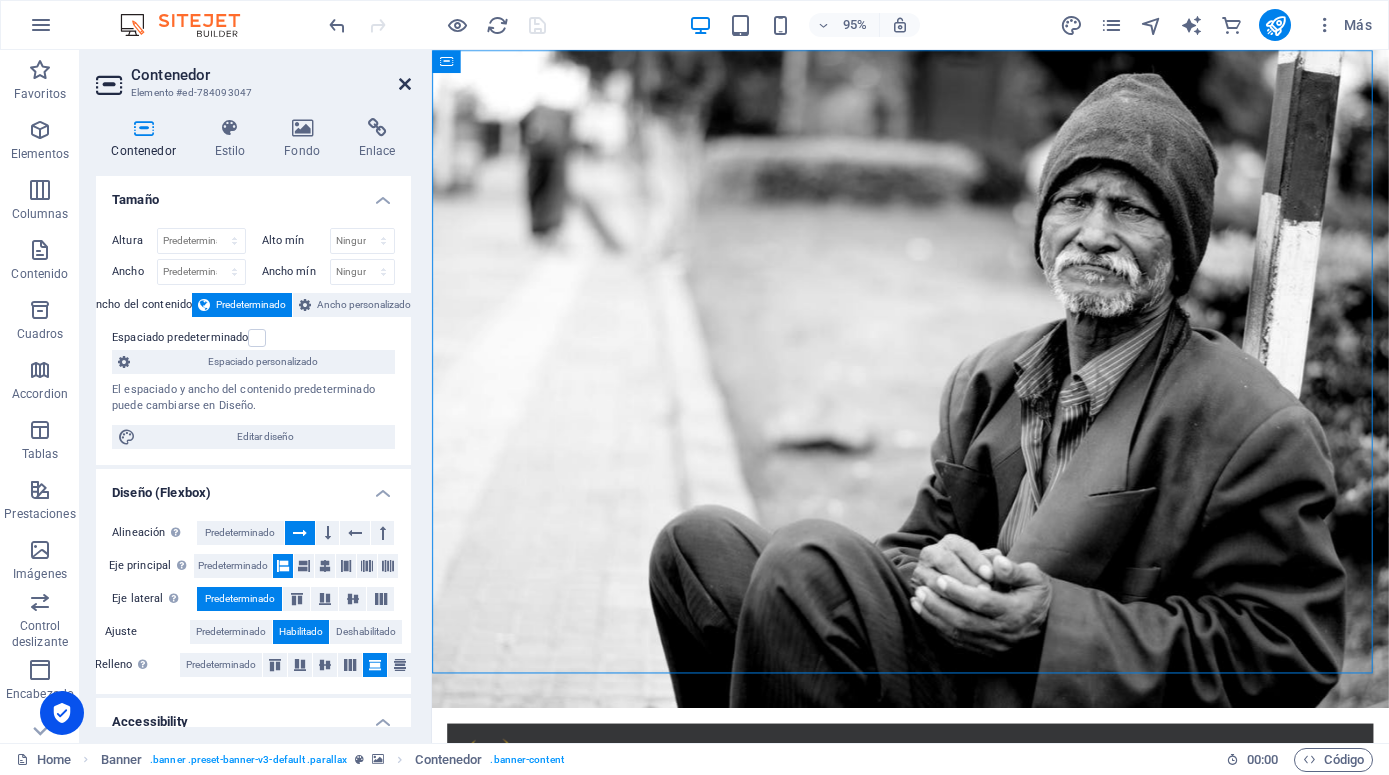 click at bounding box center (405, 84) 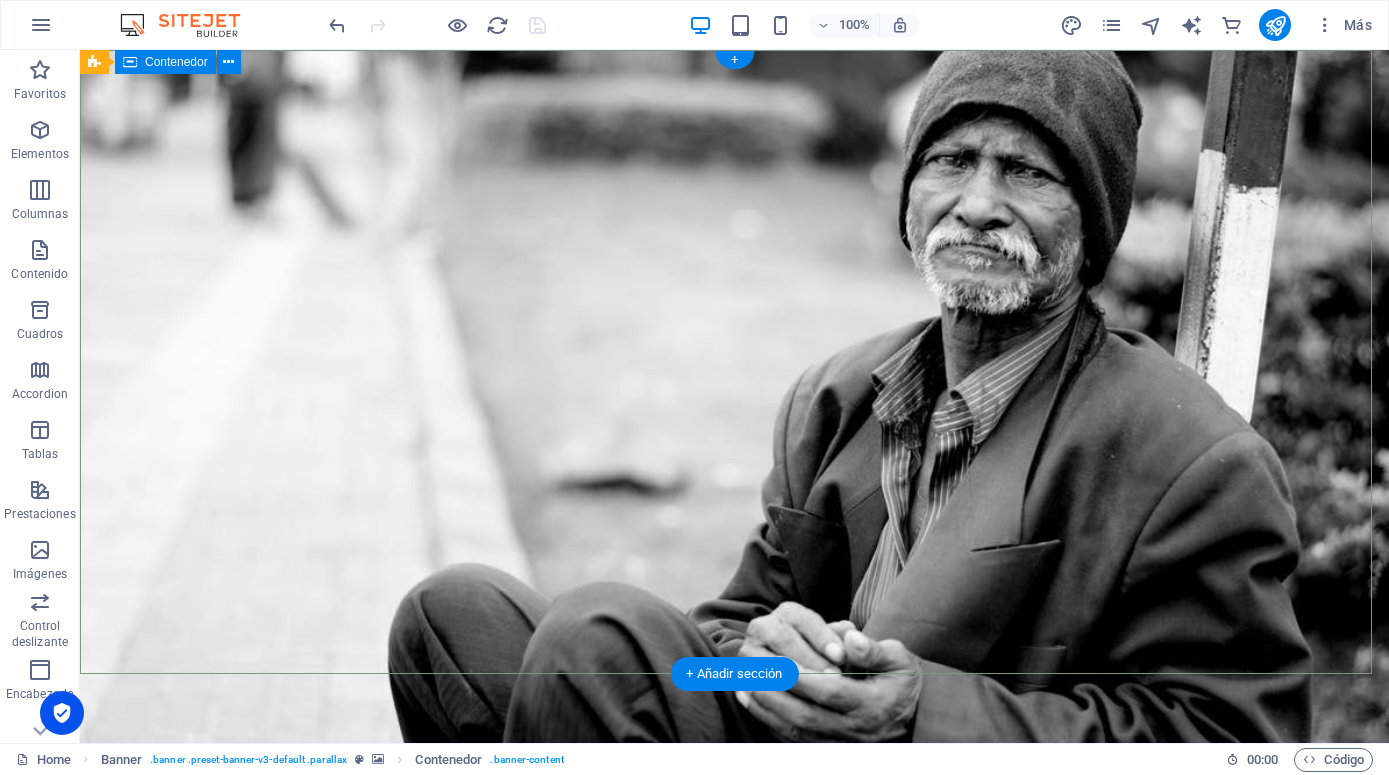 click on "Inicio Nuestra Historia What we do Projects Volunteers Donate ACADEMIA [DEMOGRAPHIC_DATA]   CEDEB ¡Transformando vidas con el poder de [DEMOGRAPHIC_DATA]! conocer más" at bounding box center (734, 971) 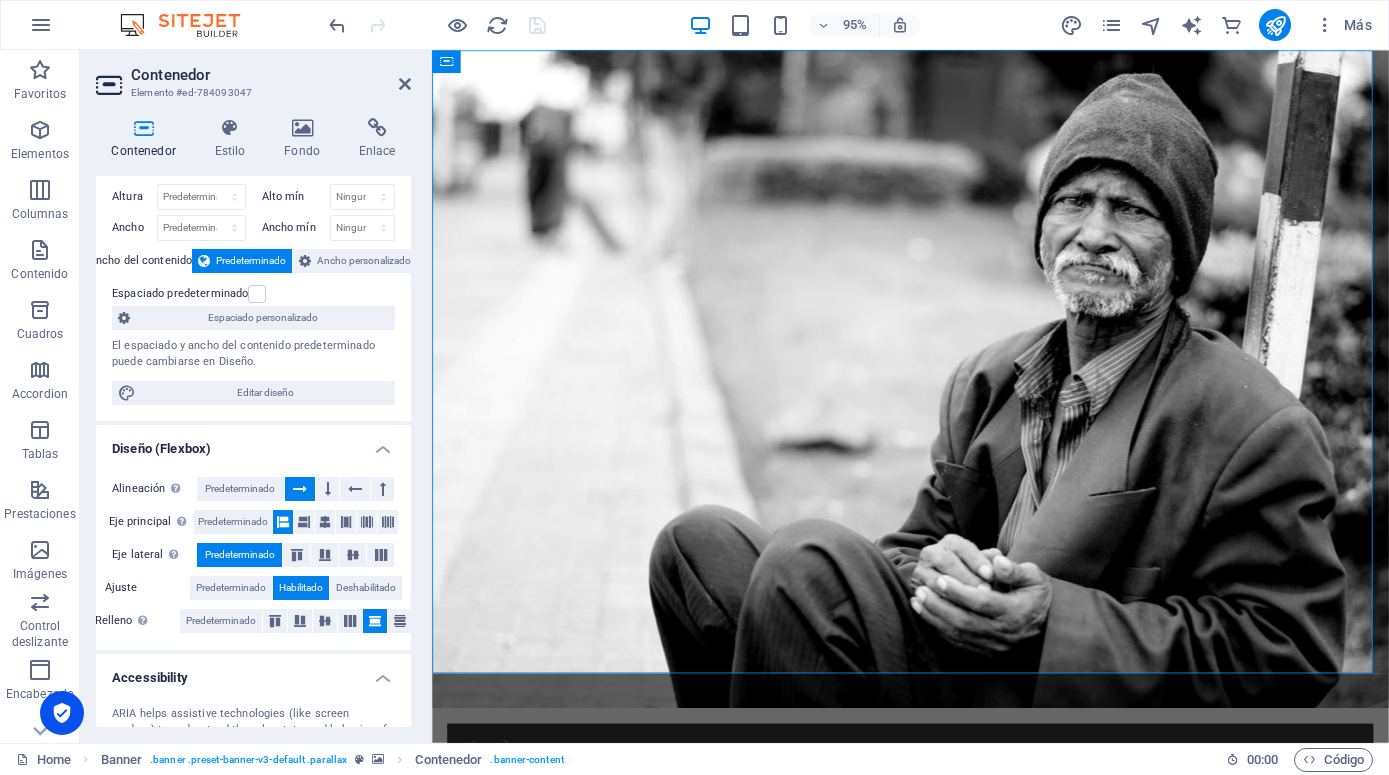 scroll, scrollTop: 0, scrollLeft: 0, axis: both 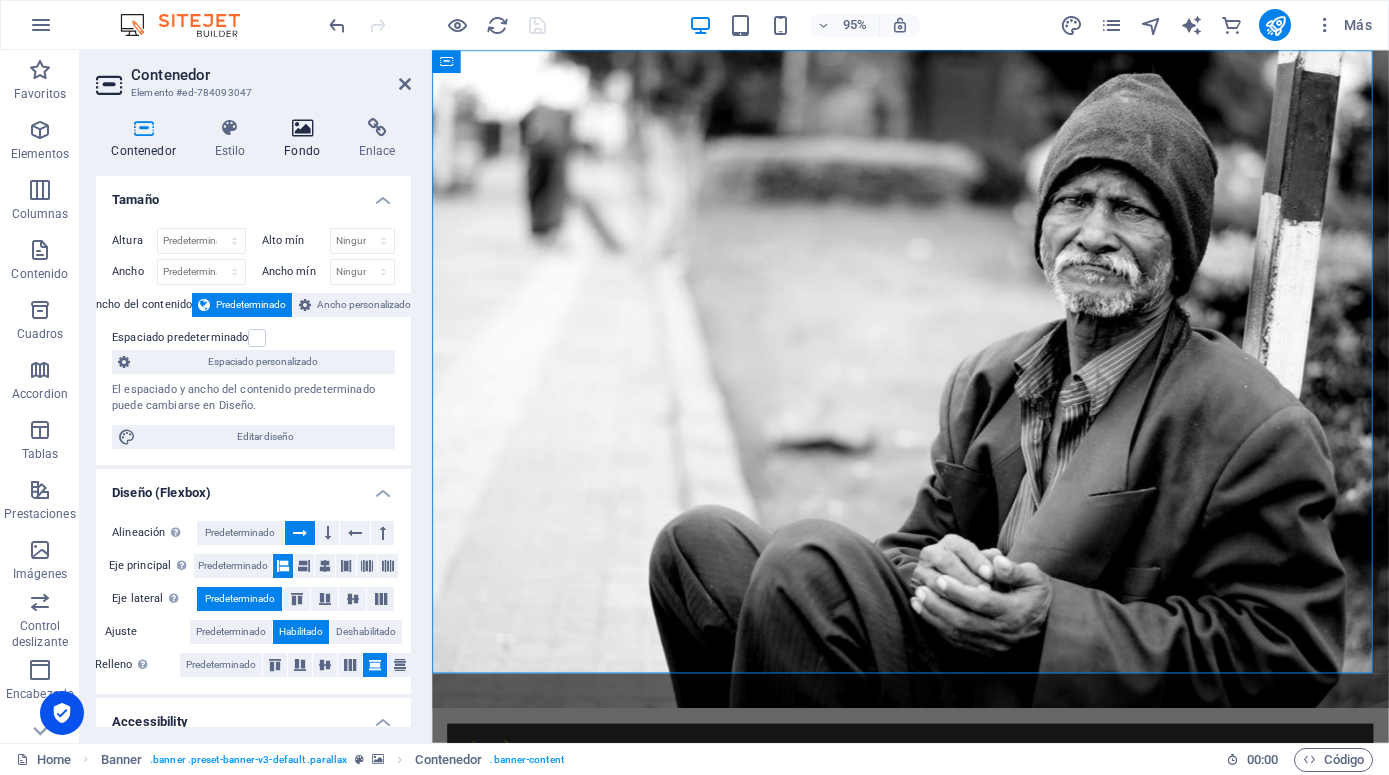 click on "Fondo" at bounding box center (306, 139) 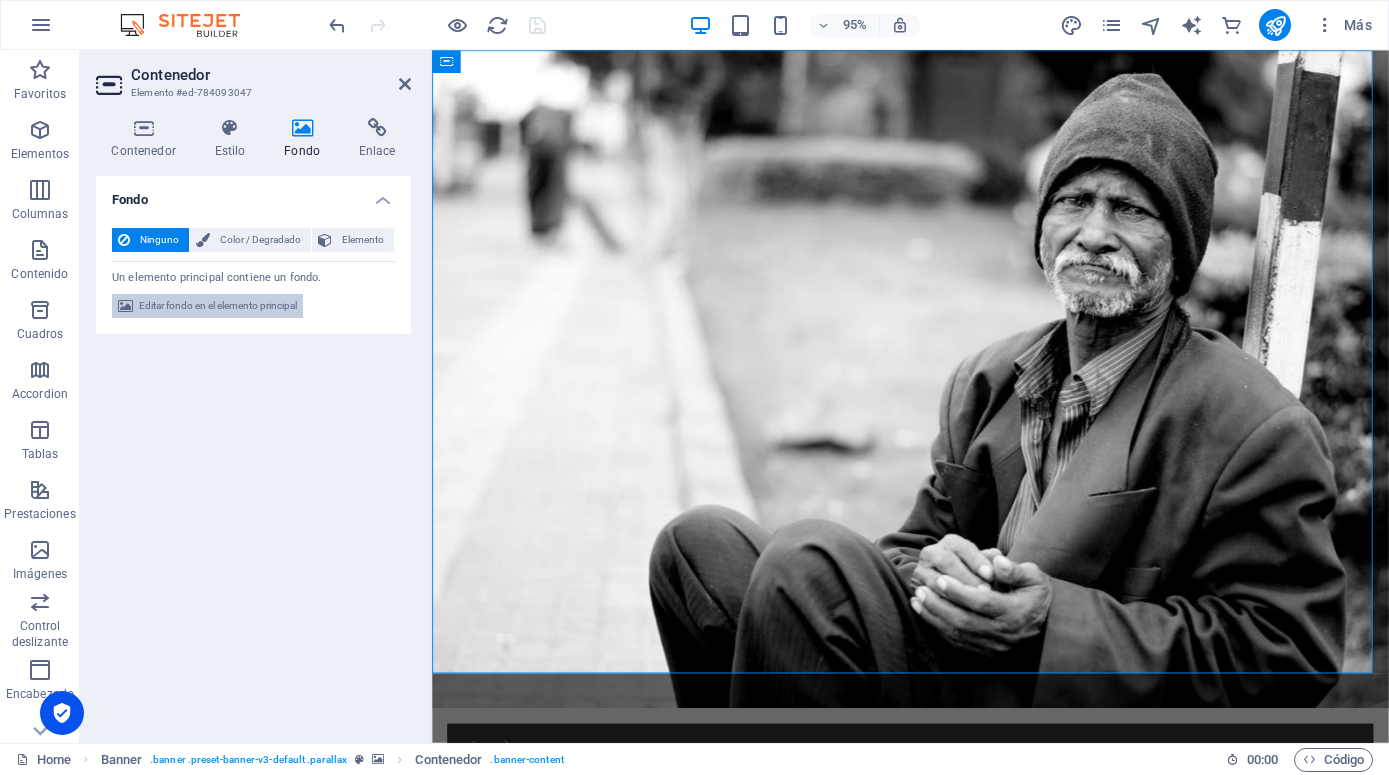 click on "Editar fondo en el elemento principal" at bounding box center (218, 306) 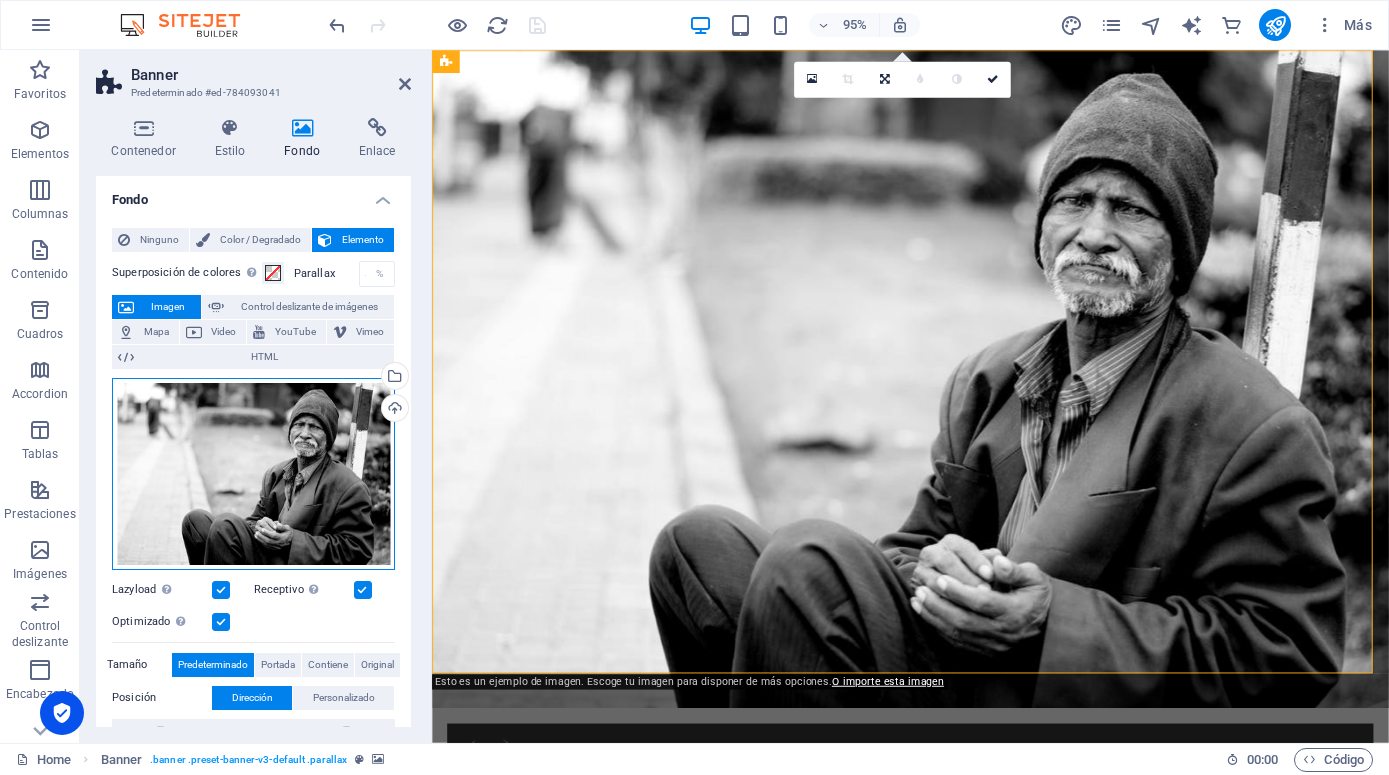 click on "Arrastra archivos aquí, haz clic para escoger archivos o  selecciona archivos de Archivos o de nuestra galería gratuita de fotos y vídeos" at bounding box center (253, 474) 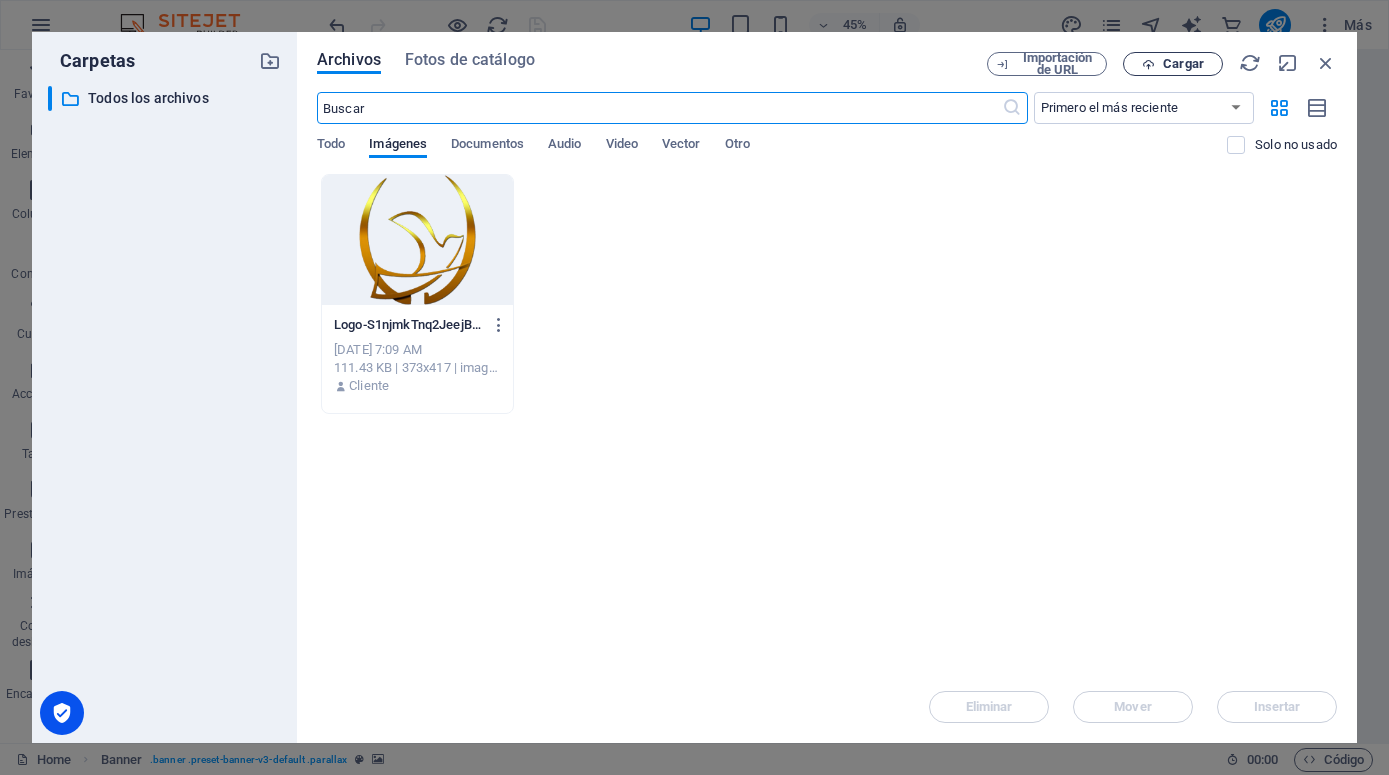 click on "Cargar" at bounding box center (1183, 64) 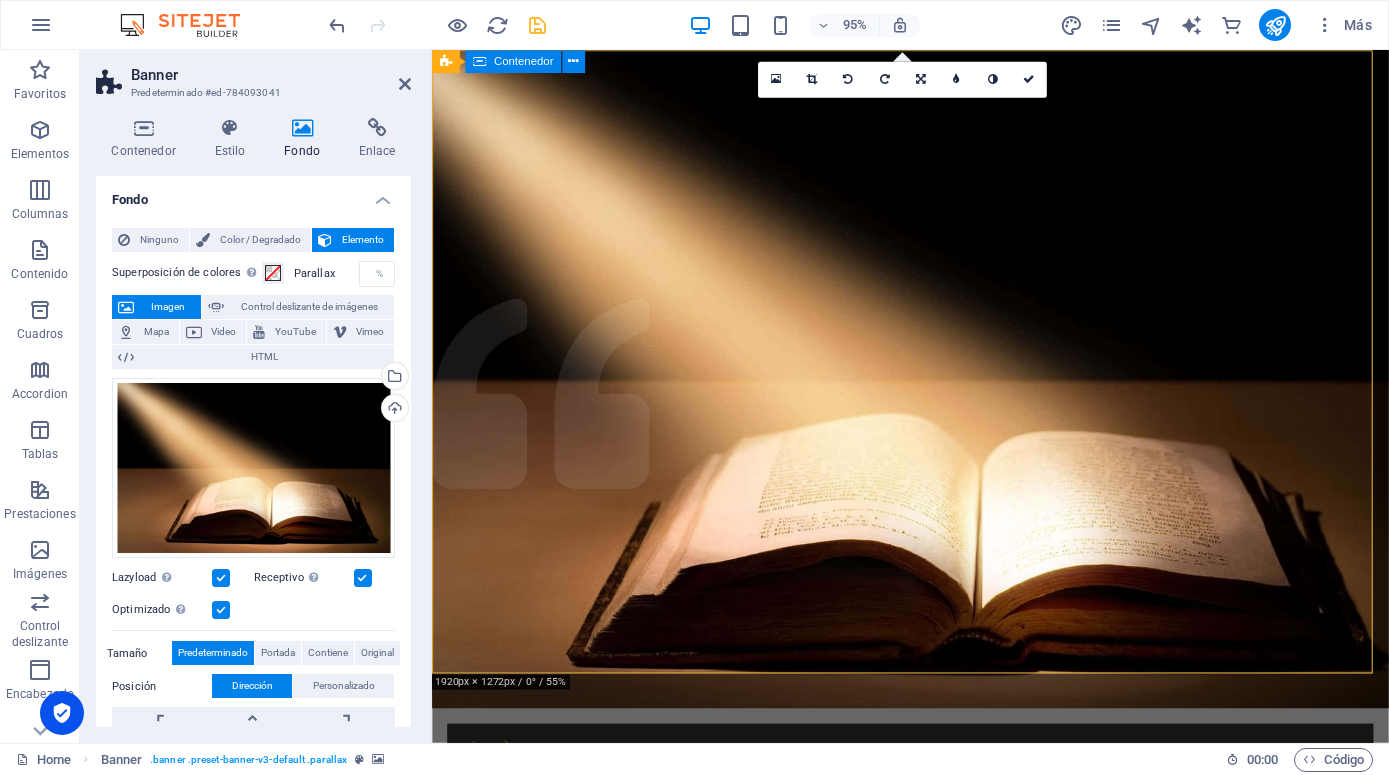 click on "Inicio Nuestra Historia What we do Projects Volunteers Donate ACADEMIA [DEMOGRAPHIC_DATA]   CEDEB ¡Transformando vidas con el poder de [DEMOGRAPHIC_DATA]! conocer más" at bounding box center (935, 966) 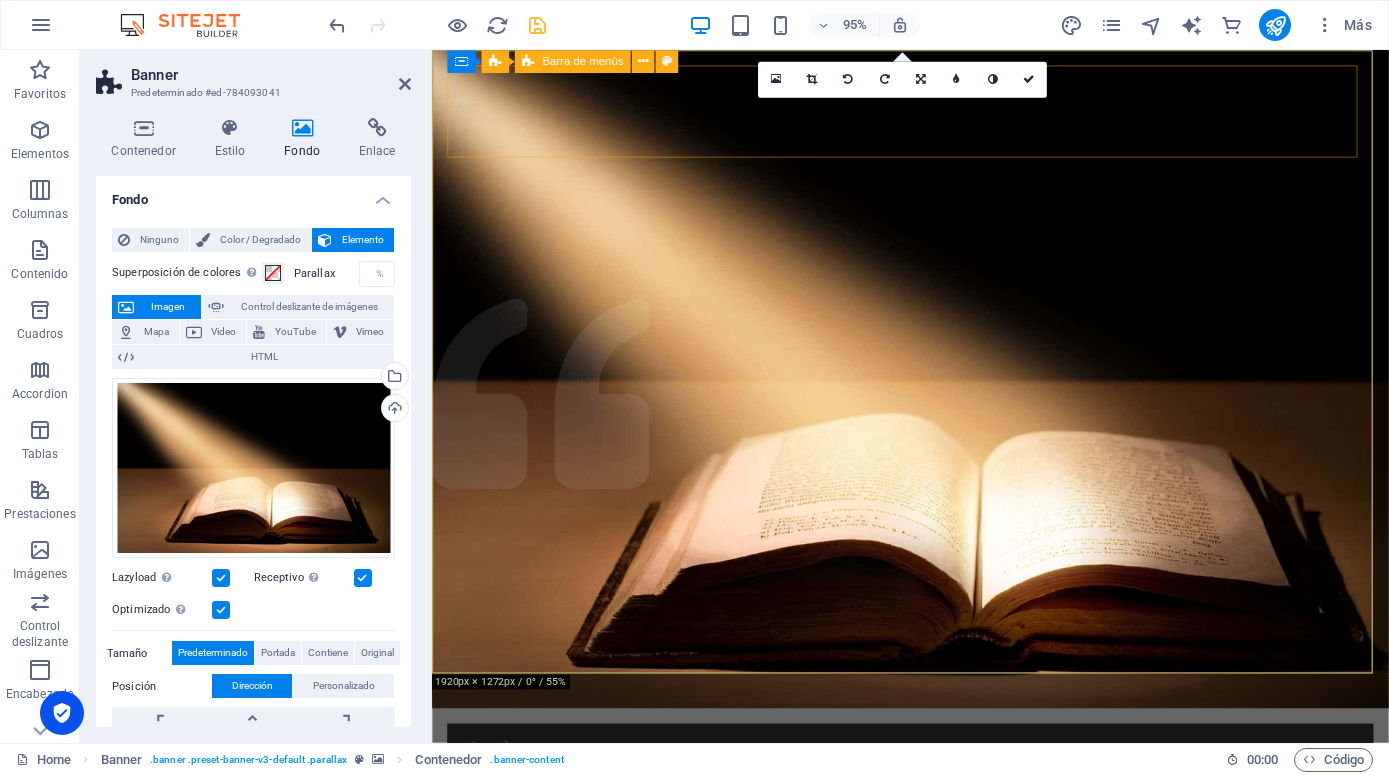 click on "Inicio Nuestra Historia What we do Projects Volunteers Donate ACADEMIA" at bounding box center (935, 832) 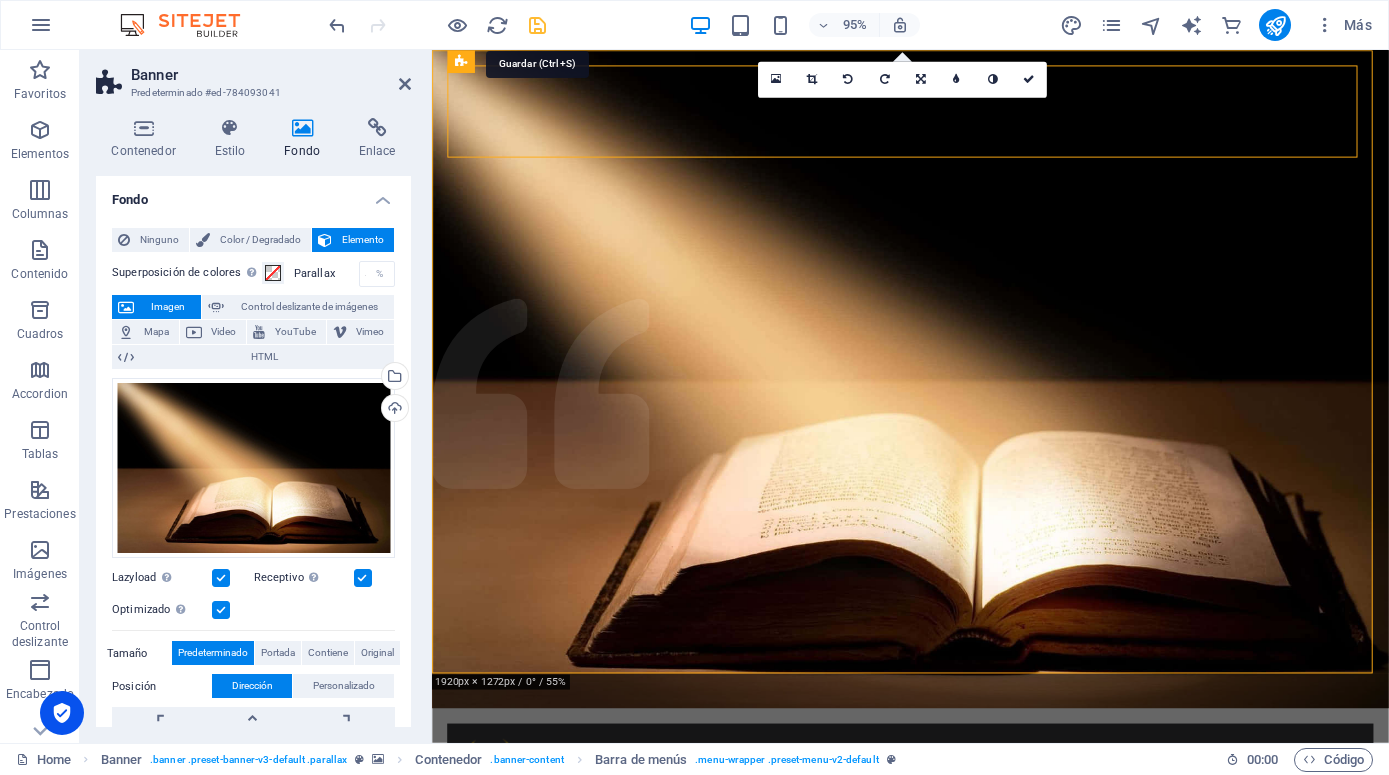 click at bounding box center [537, 25] 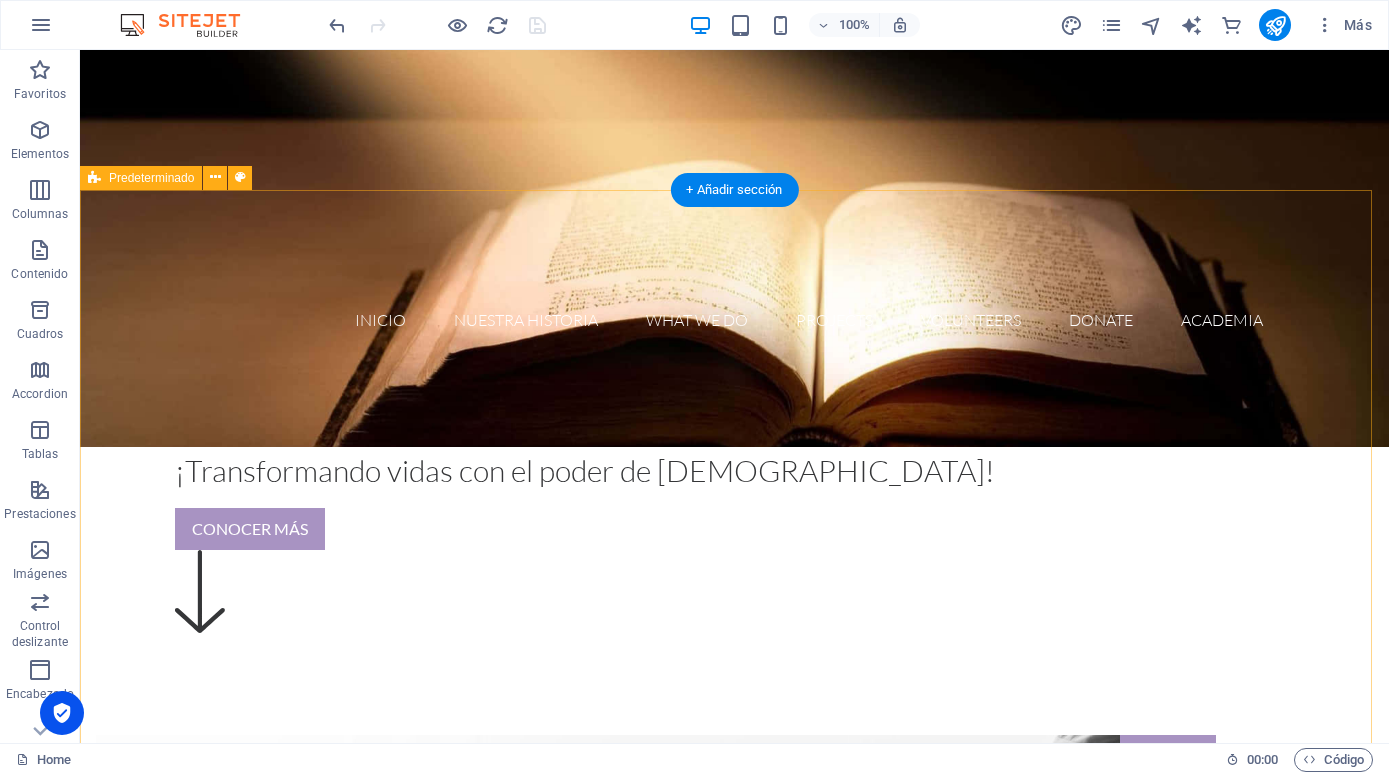 scroll, scrollTop: 0, scrollLeft: 0, axis: both 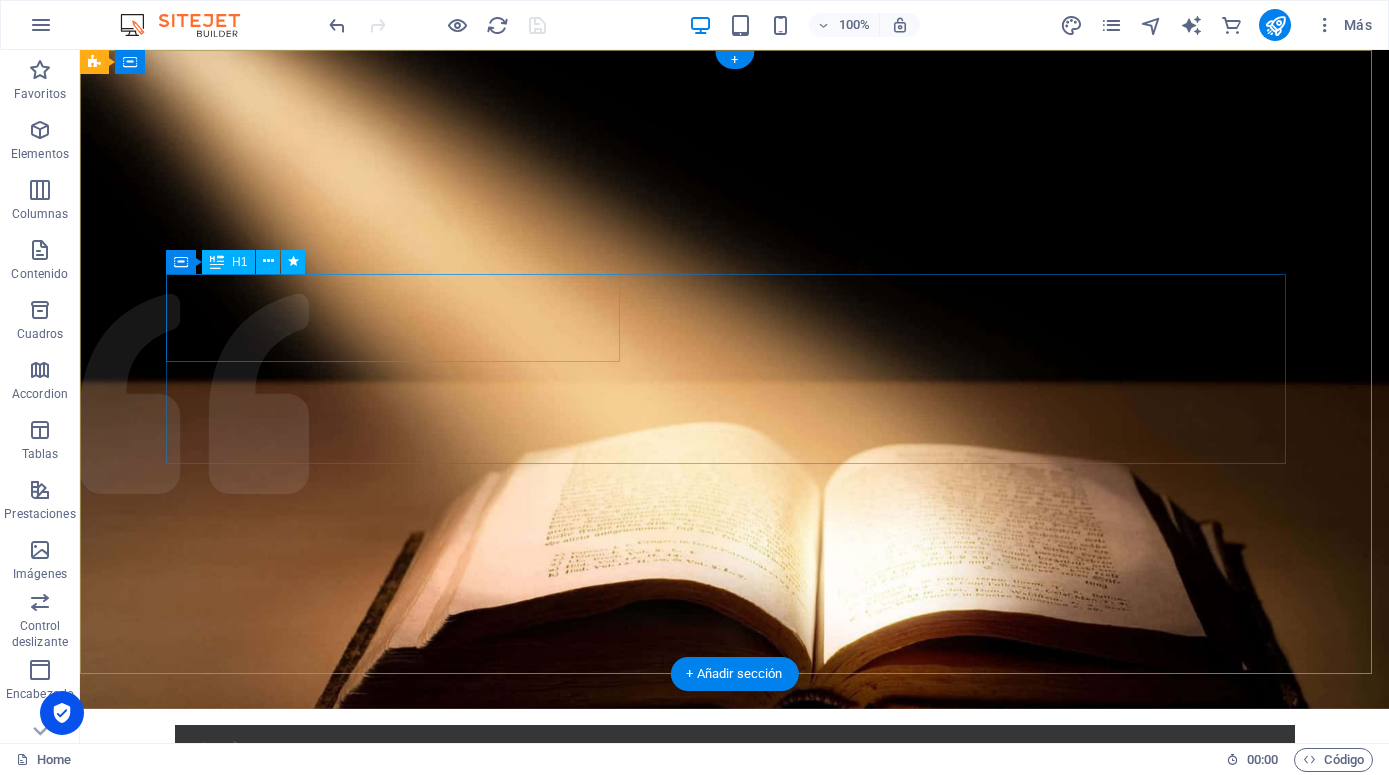 click on "IGLESIA   CEDEB" at bounding box center (735, 910) 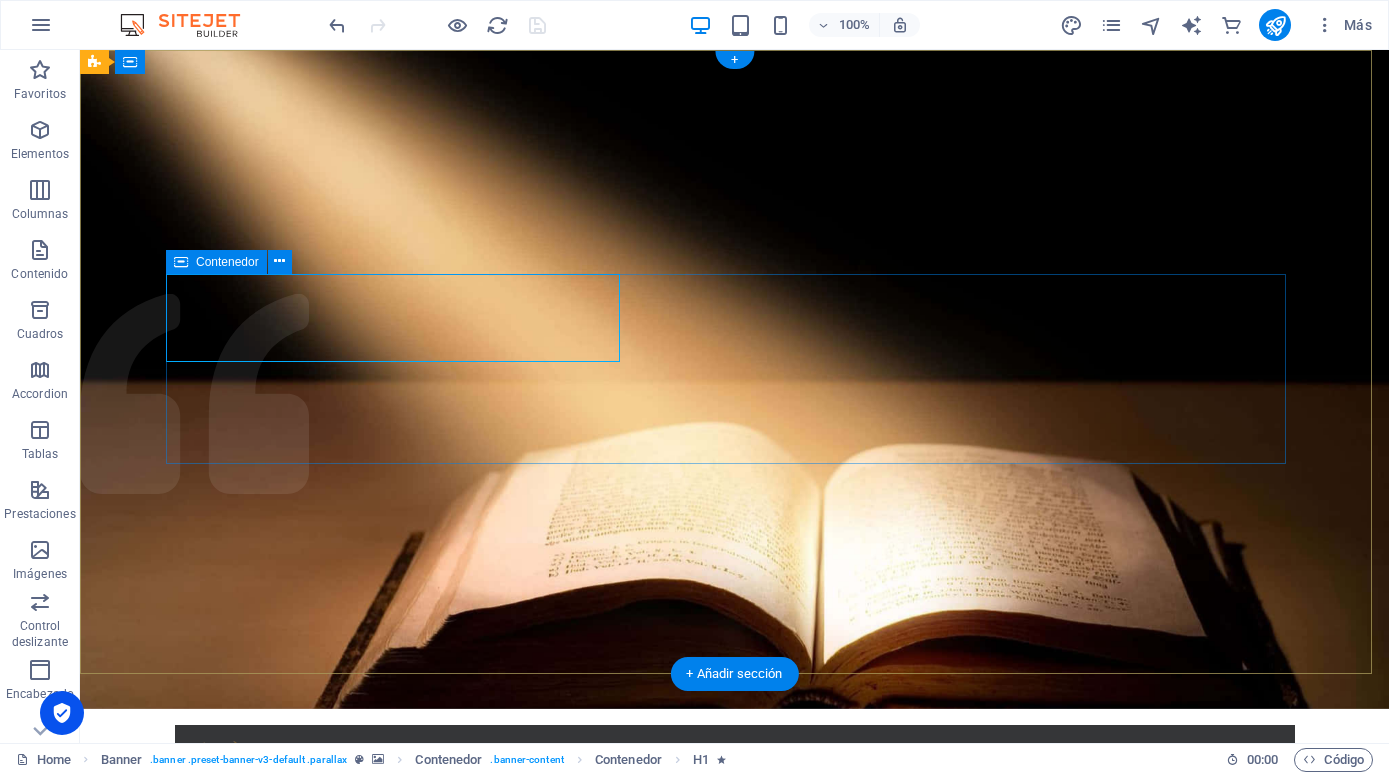 click on "[DEMOGRAPHIC_DATA]   CEDEB ¡Transformando vidas con el poder de [DEMOGRAPHIC_DATA]! conocer más" at bounding box center (735, 965) 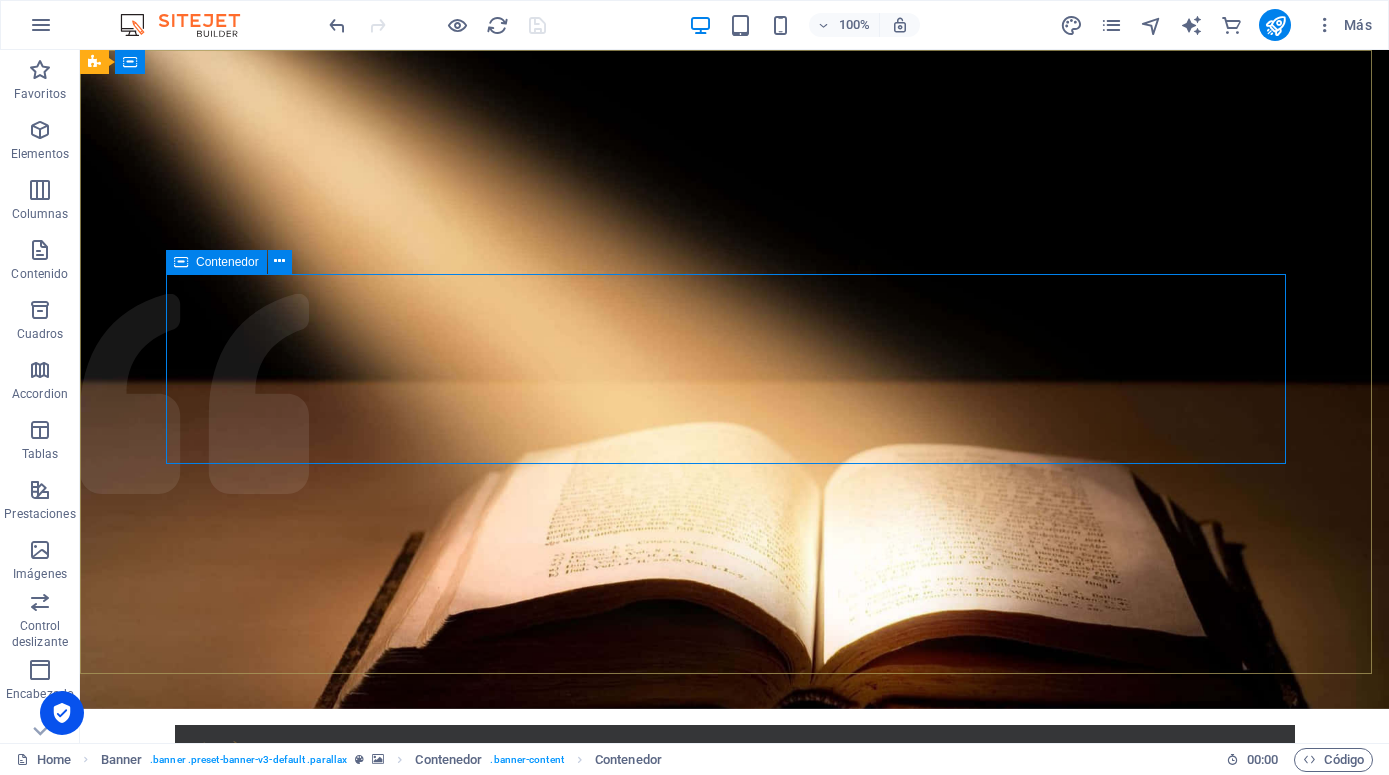 click on "Contenedor" at bounding box center (227, 262) 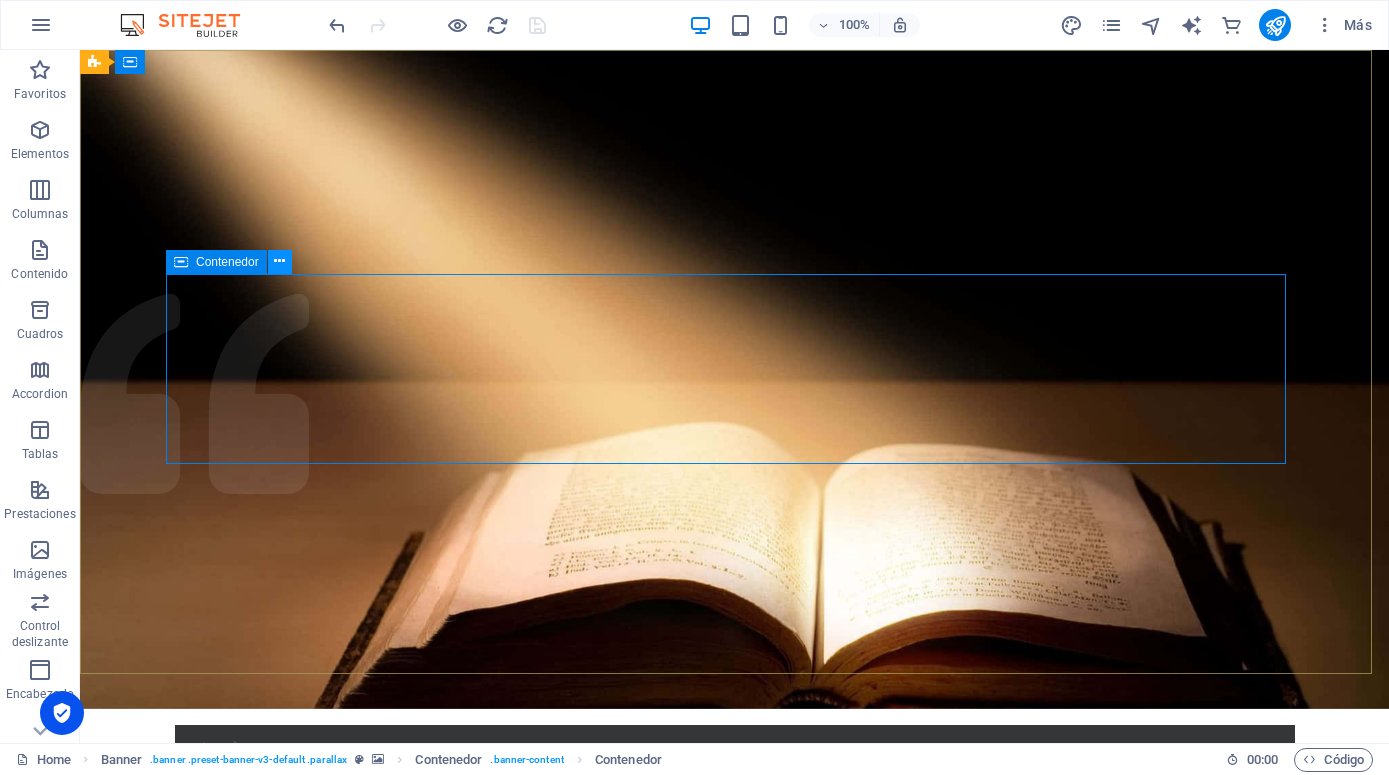 click at bounding box center [279, 261] 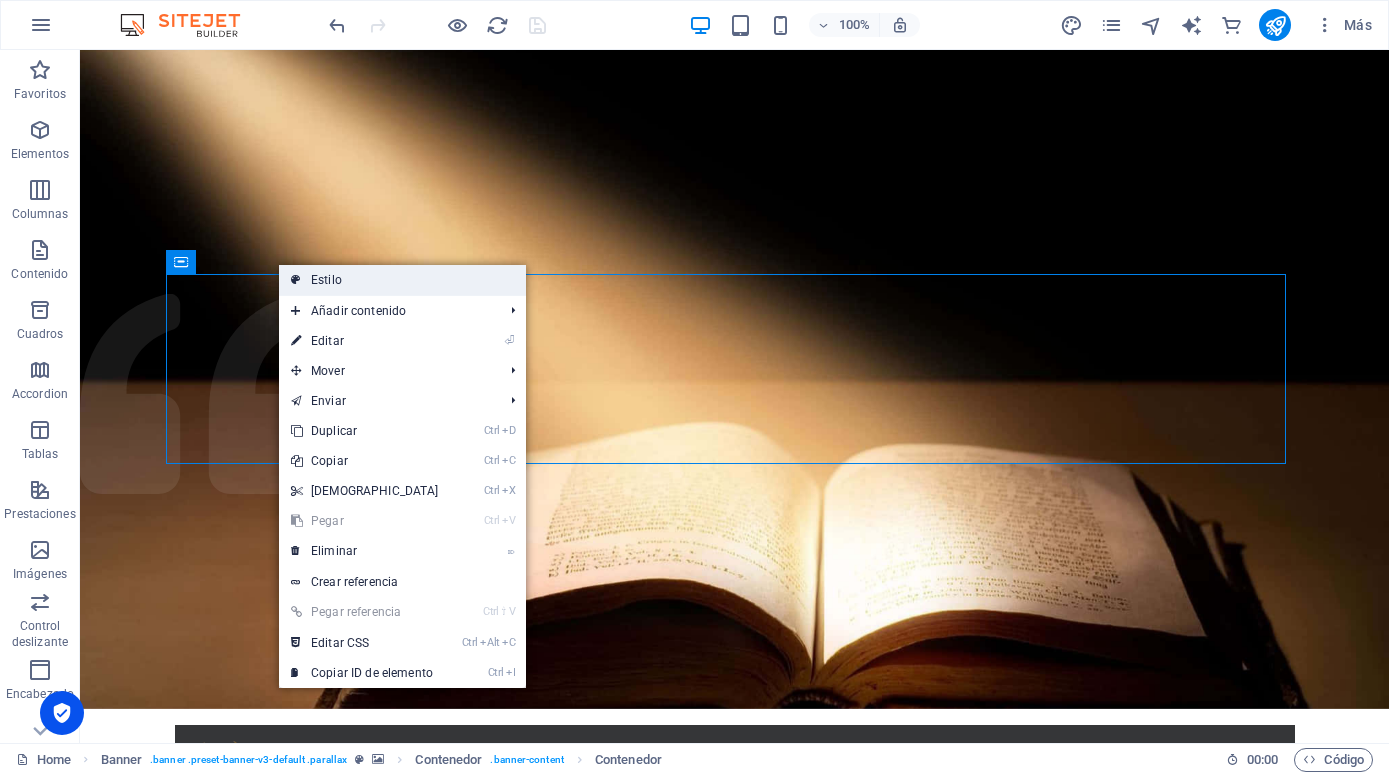 click on "Estilo" at bounding box center (402, 280) 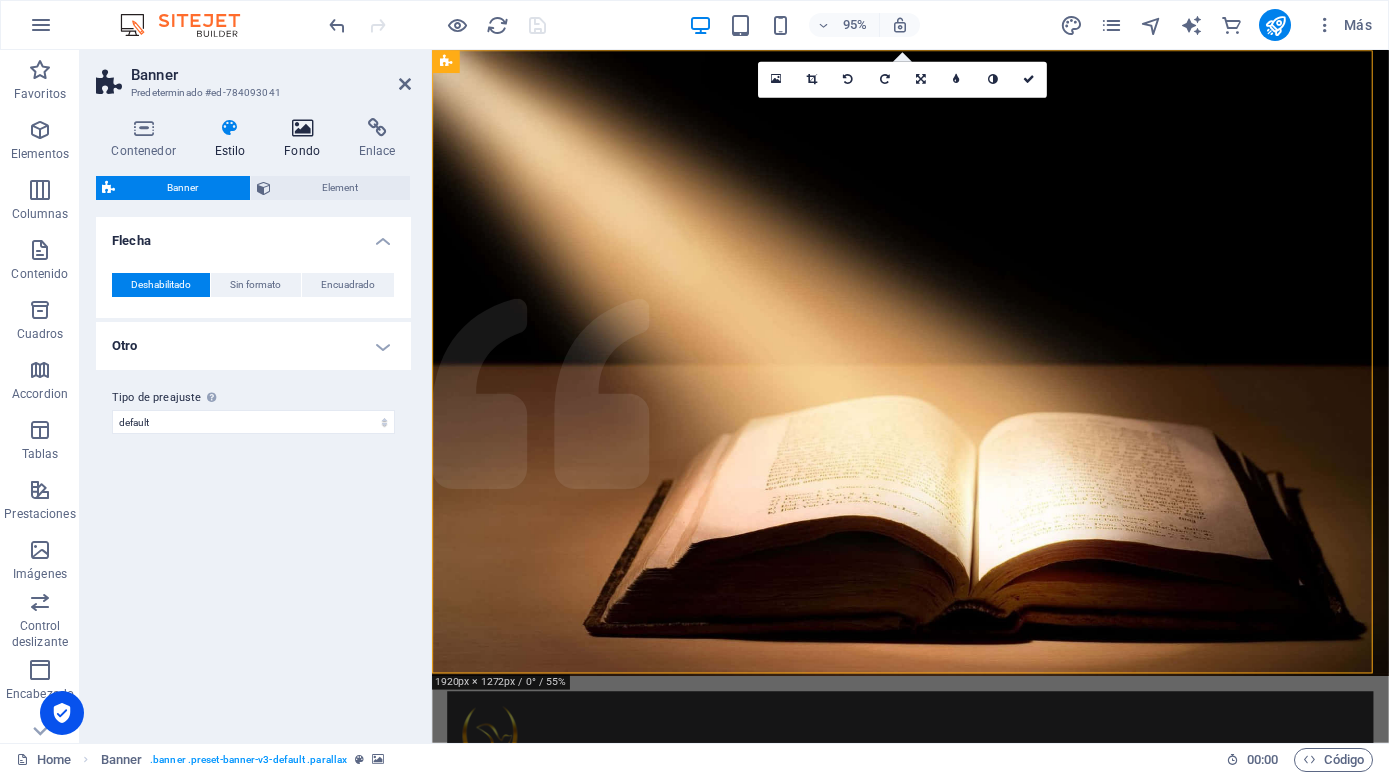 click at bounding box center (302, 128) 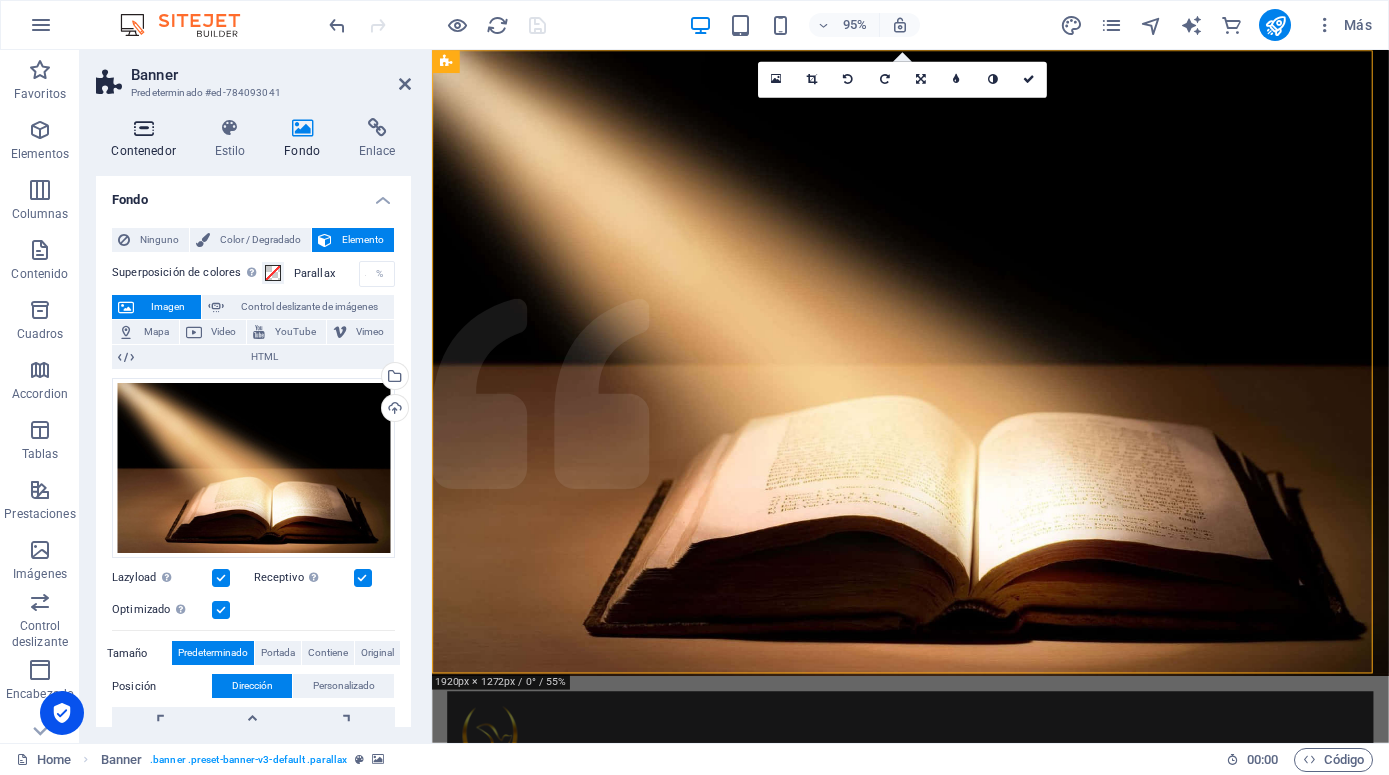 click at bounding box center [143, 128] 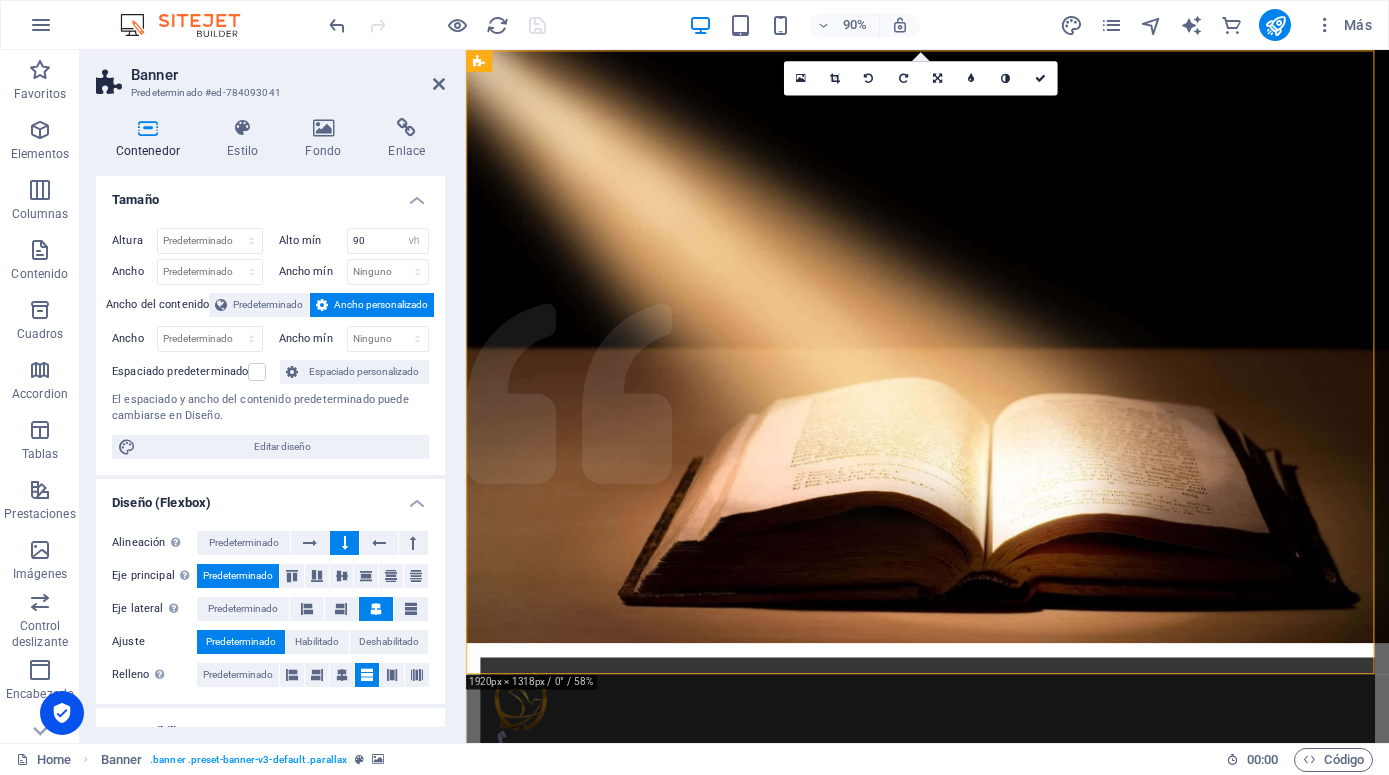 drag, startPoint x: 430, startPoint y: 293, endPoint x: 469, endPoint y: 296, distance: 39.115215 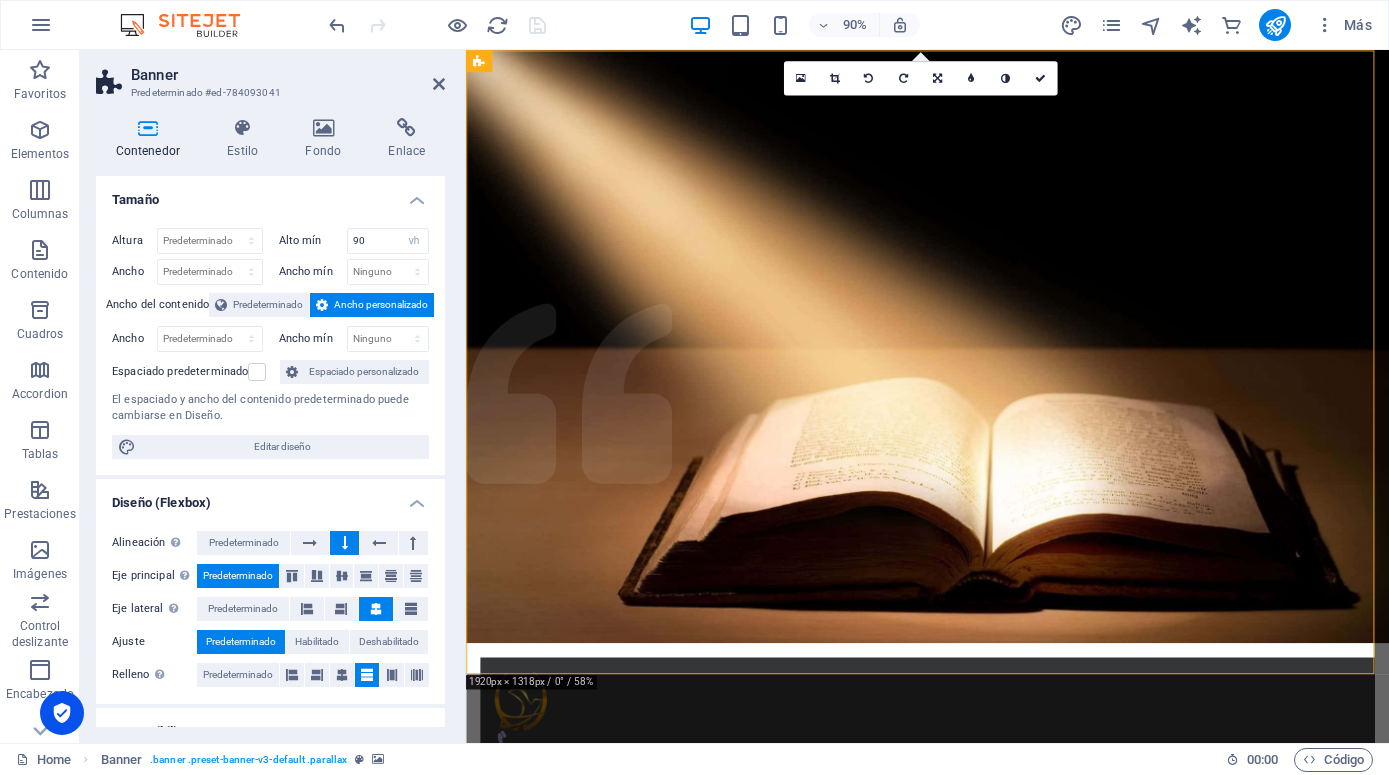 click on "Banner Predeterminado #ed-784093041
Contenedor Estilo Fondo Enlace Tamaño Altura Predeterminado px rem % vh vw Alto mín 90 Ninguno px rem % vh vw Ancho Predeterminado px rem % em vh vw Ancho mín Ninguno px rem % vh vw Ancho del contenido Predeterminado Ancho personalizado Ancho Predeterminado px rem % em vh vw Ancho mín Ninguno px rem % vh vw Espaciado predeterminado Espaciado personalizado El espaciado y ancho del contenido predeterminado puede cambiarse en Diseño. Editar diseño Diseño (Flexbox) Alineación Determina flex-direction. Predeterminado Eje principal Determina la forma en la que los elementos deberían comportarse por el eje principal en este contenedor (contenido justificado). Predeterminado Eje lateral Controla la dirección vertical del elemento en el contenedor (alinear elementos). Predeterminado Ajuste Predeterminado Habilitado Deshabilitado Relleno Controla las distancias y la dirección de los elementos en el eje Y en varias líneas (alinear contenido). Accessibility" at bounding box center (734, 396) 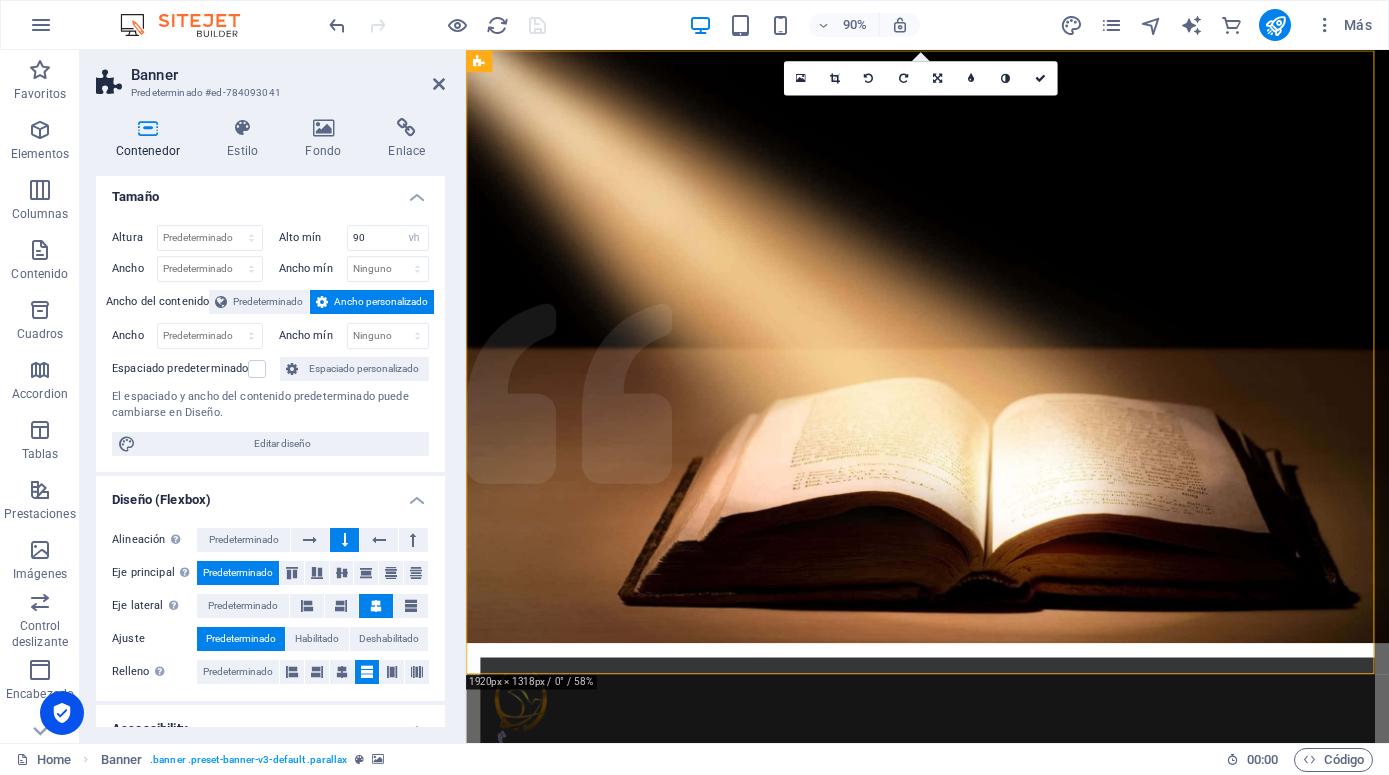 scroll, scrollTop: 0, scrollLeft: 0, axis: both 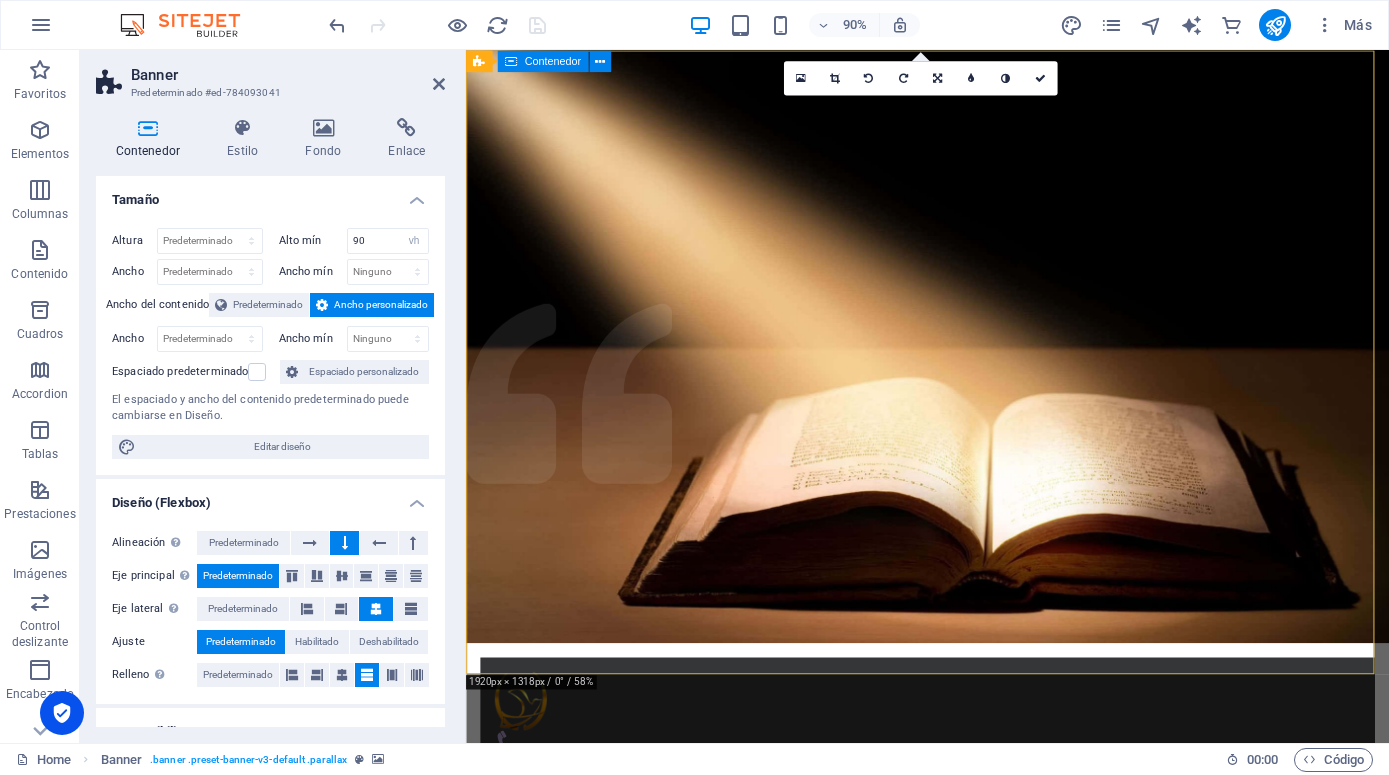 click on "Inicio Nuestra Historia What we do Projects Volunteers Donate ACADEMIA [DEMOGRAPHIC_DATA]   CEDEB ¡Transformando vidas con el poder de [DEMOGRAPHIC_DATA]! conocer más" at bounding box center (979, 932) 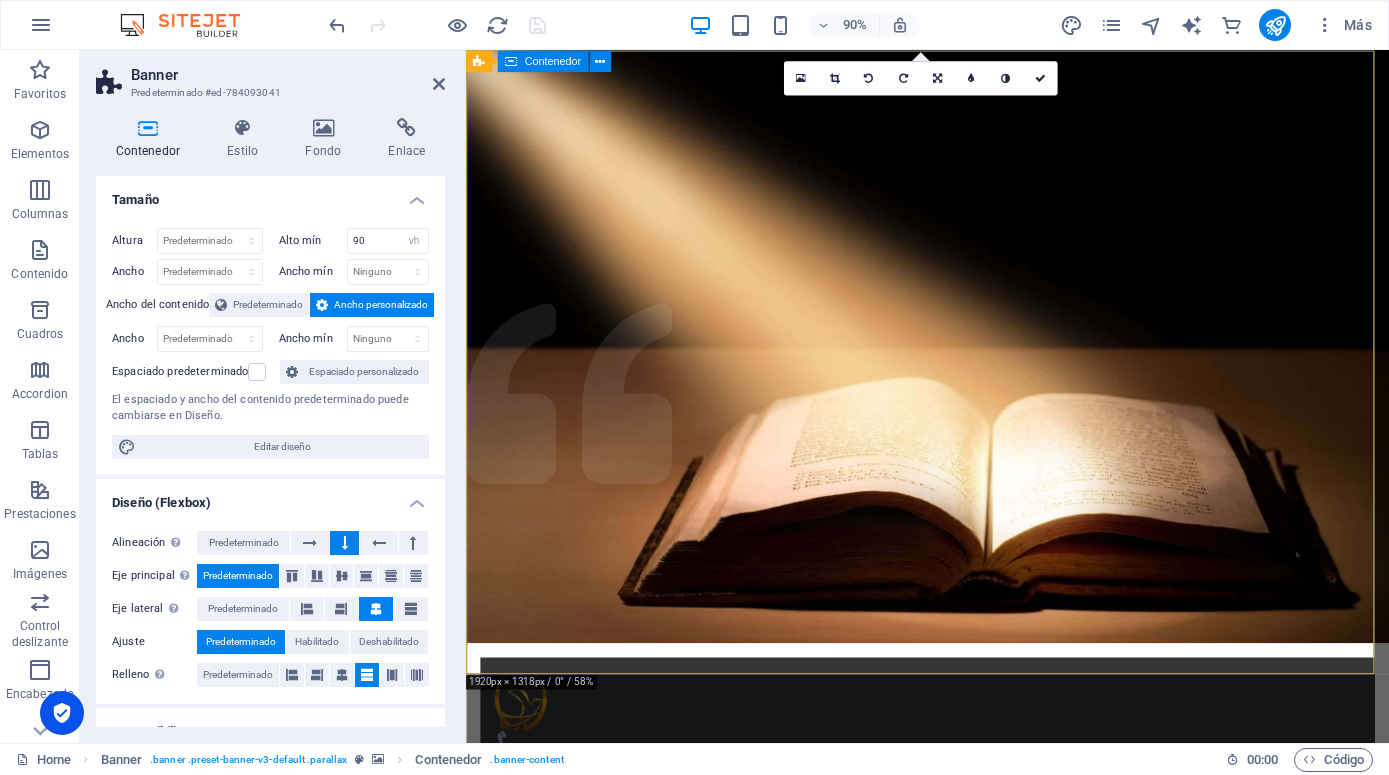 click on "Inicio Nuestra Historia What we do Projects Volunteers Donate ACADEMIA [DEMOGRAPHIC_DATA]   CEDEB ¡Transformando vidas con el poder de [DEMOGRAPHIC_DATA]! conocer más" at bounding box center (979, 932) 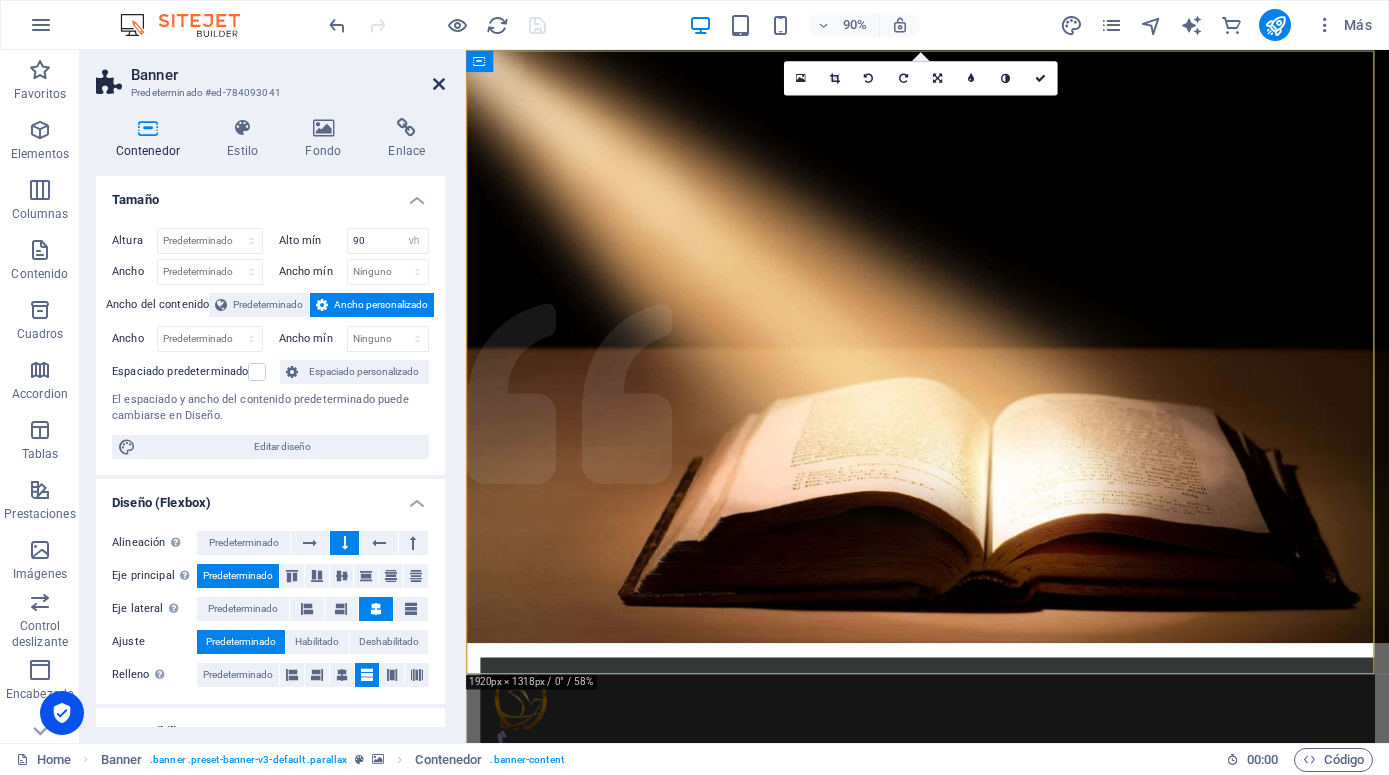 click at bounding box center [439, 84] 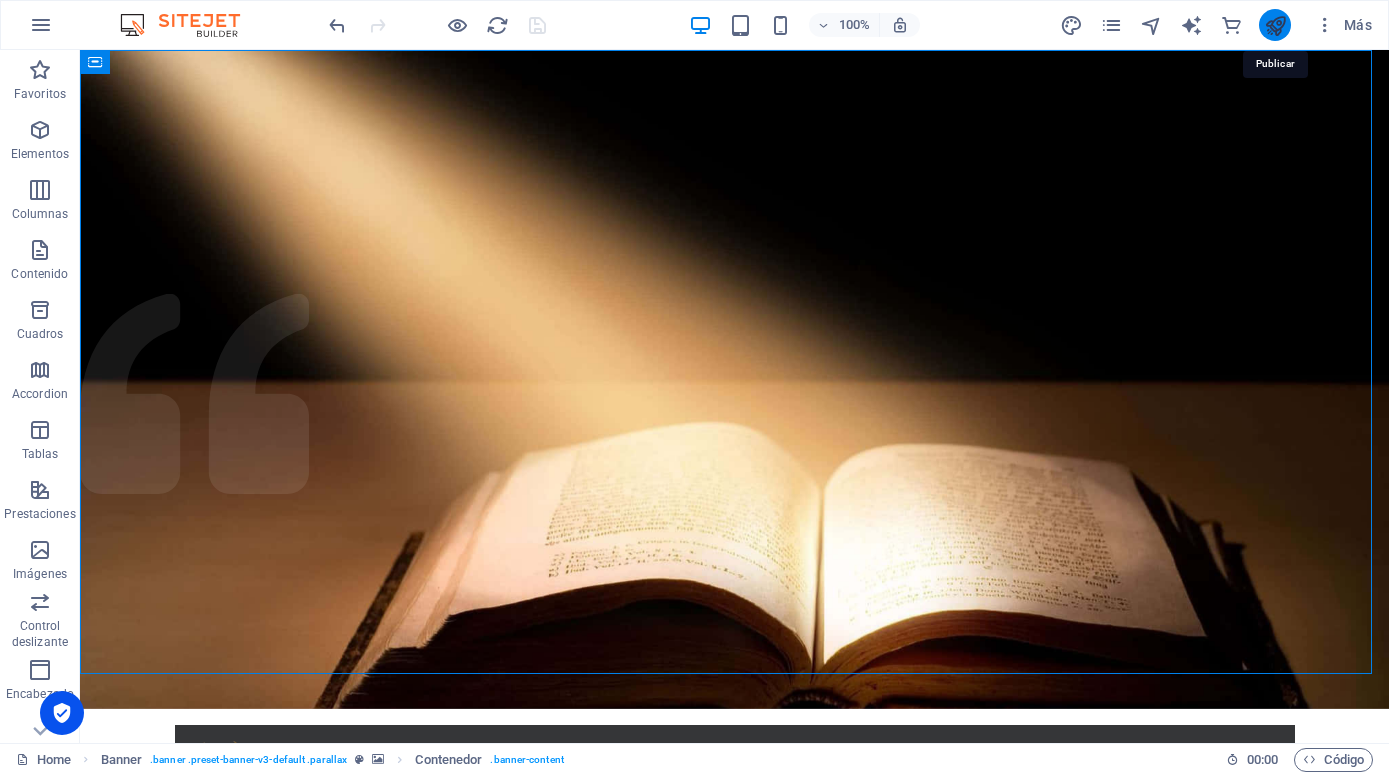 click at bounding box center [1275, 25] 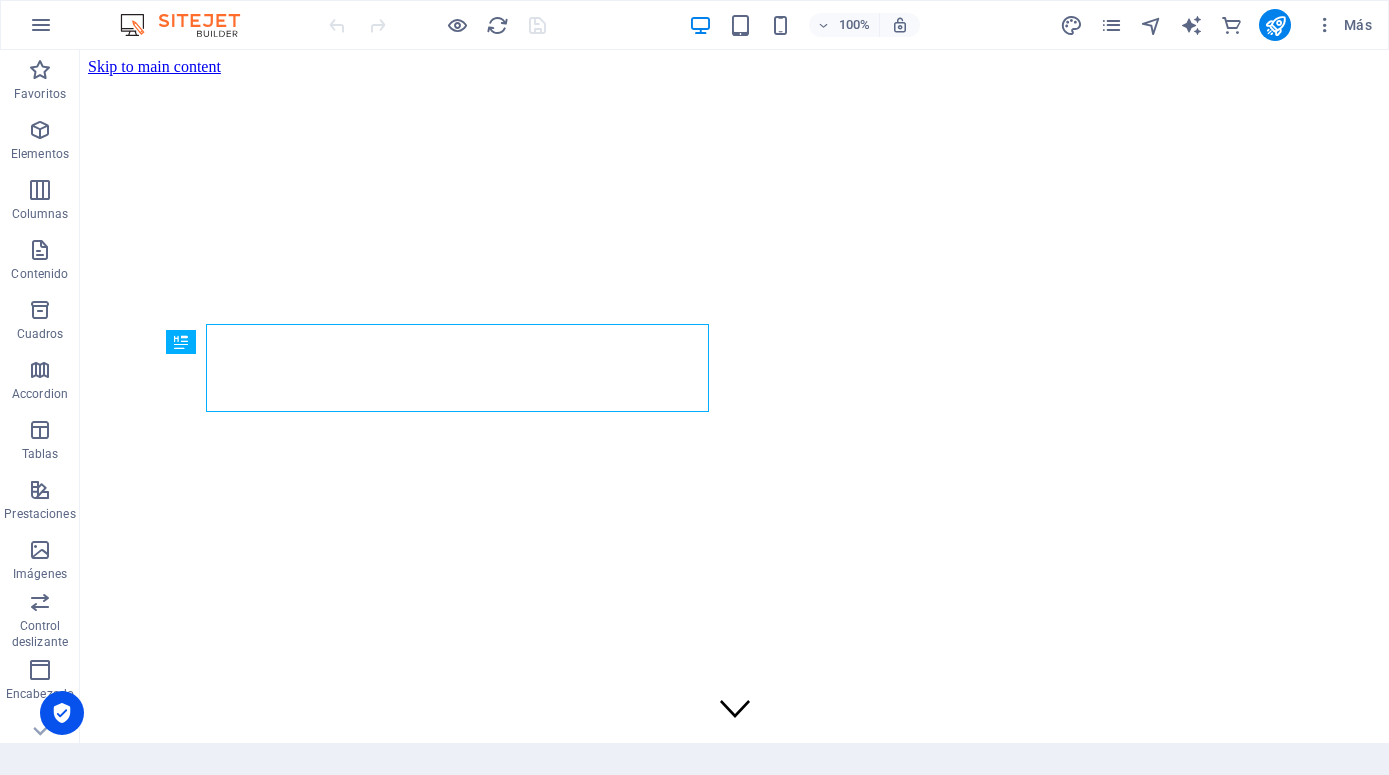 scroll, scrollTop: 0, scrollLeft: 0, axis: both 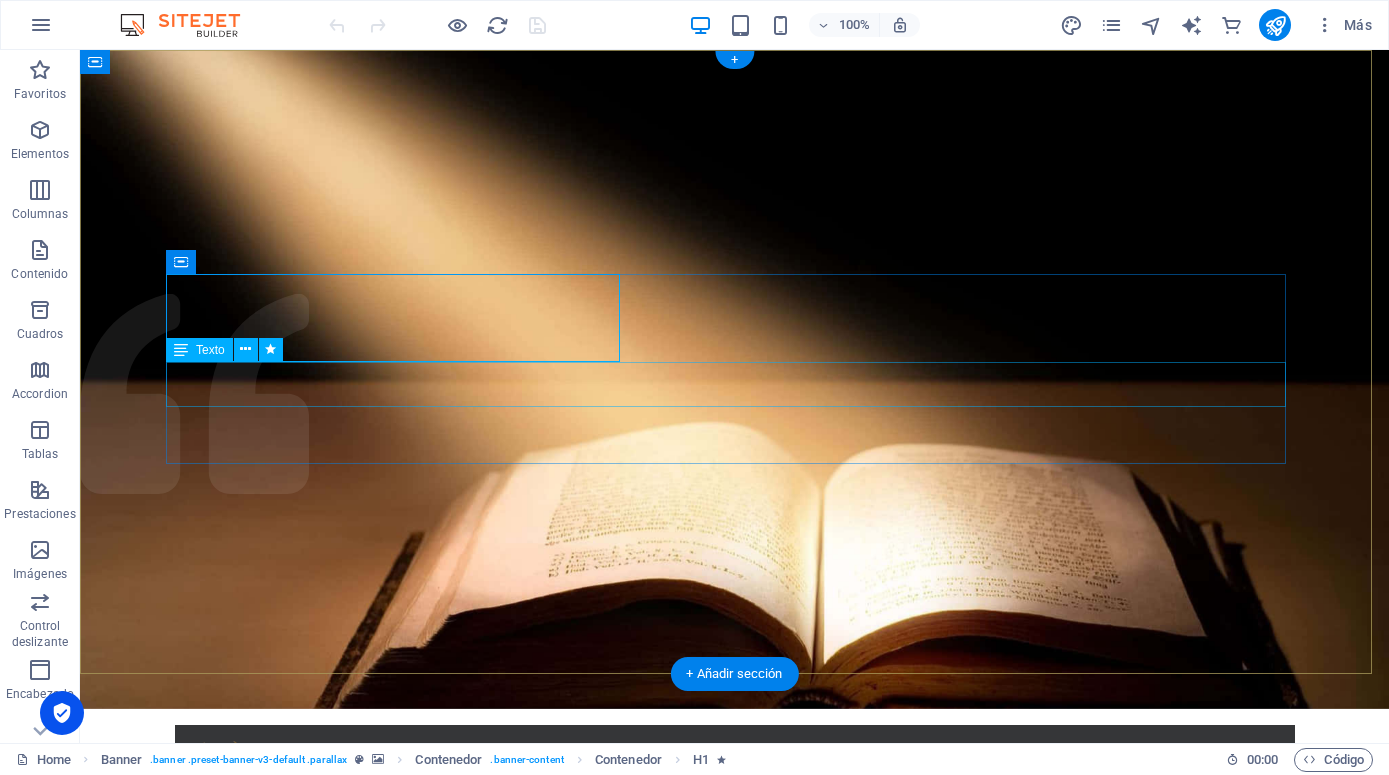 click on "¡Transformando vidas con el poder de [DEMOGRAPHIC_DATA]!" at bounding box center (735, 980) 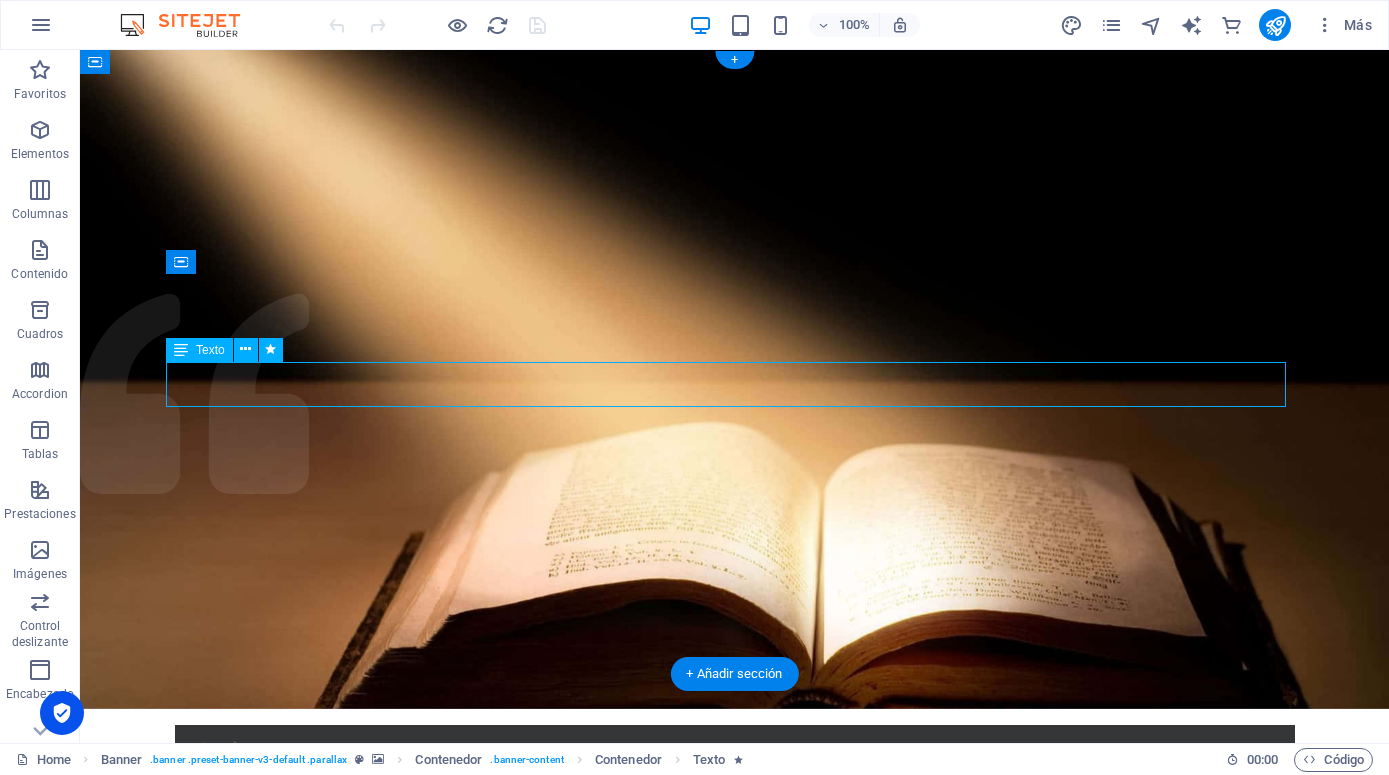 click on "¡Transformando vidas con el poder de [DEMOGRAPHIC_DATA]!" at bounding box center (735, 980) 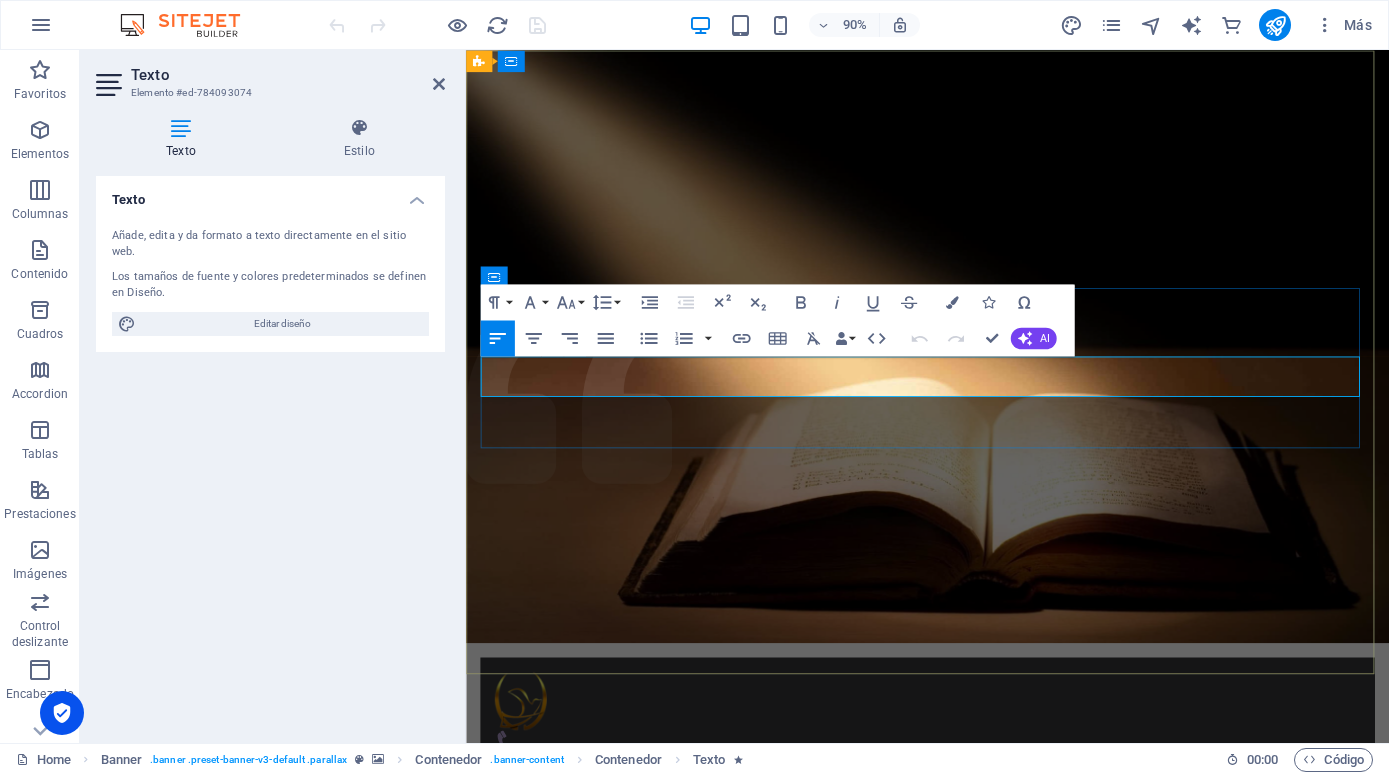 click on "¡Transformando vidas con el poder de [DEMOGRAPHIC_DATA]!" at bounding box center [892, 970] 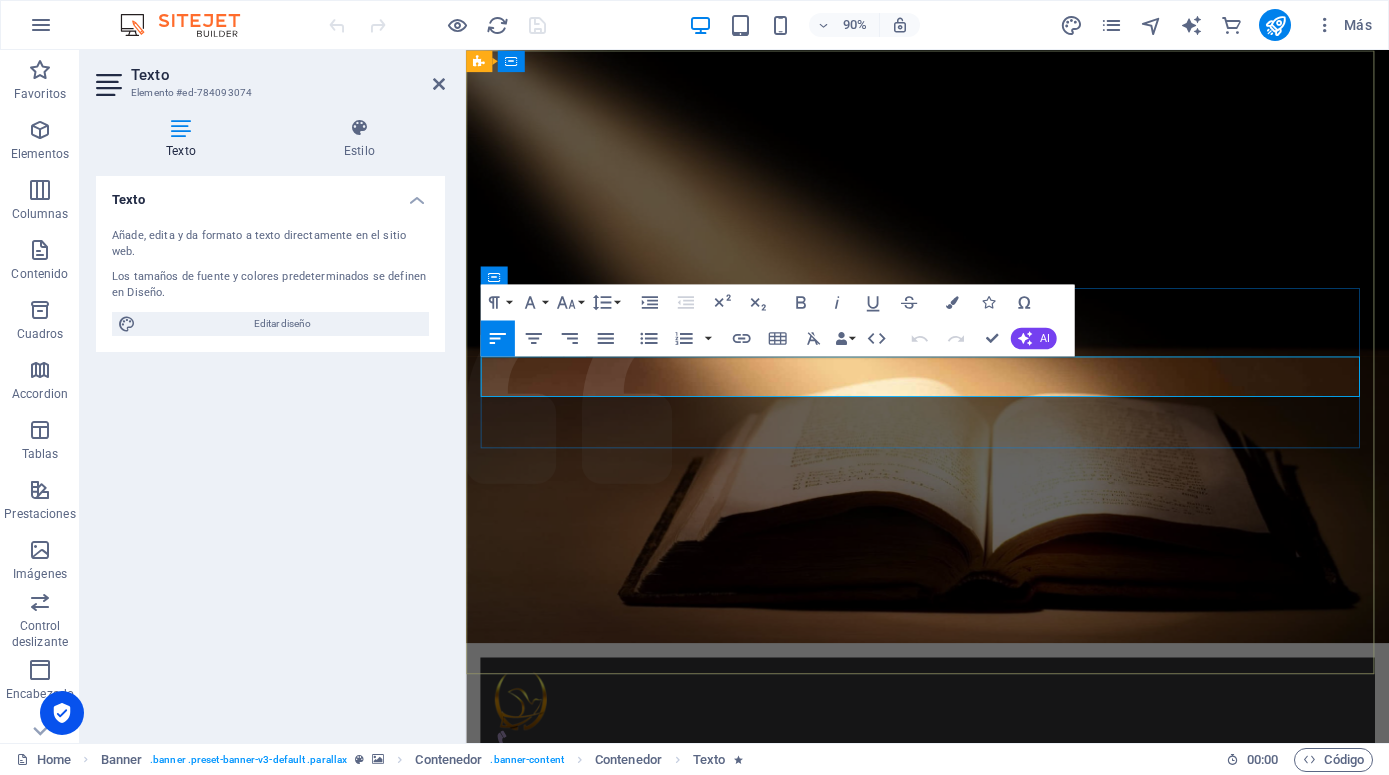 click on "¡Transformando vidas con el poder de [DEMOGRAPHIC_DATA]!" at bounding box center (892, 970) 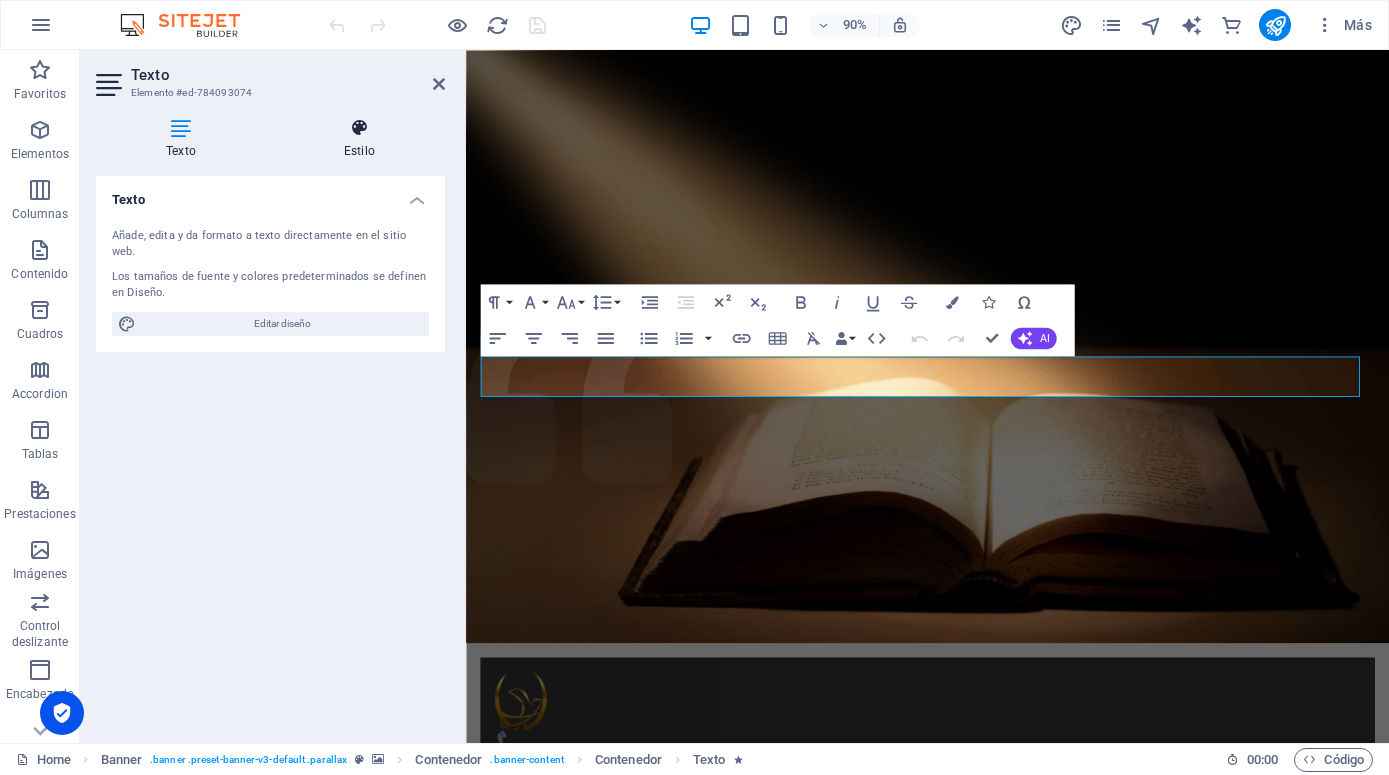 click at bounding box center [359, 128] 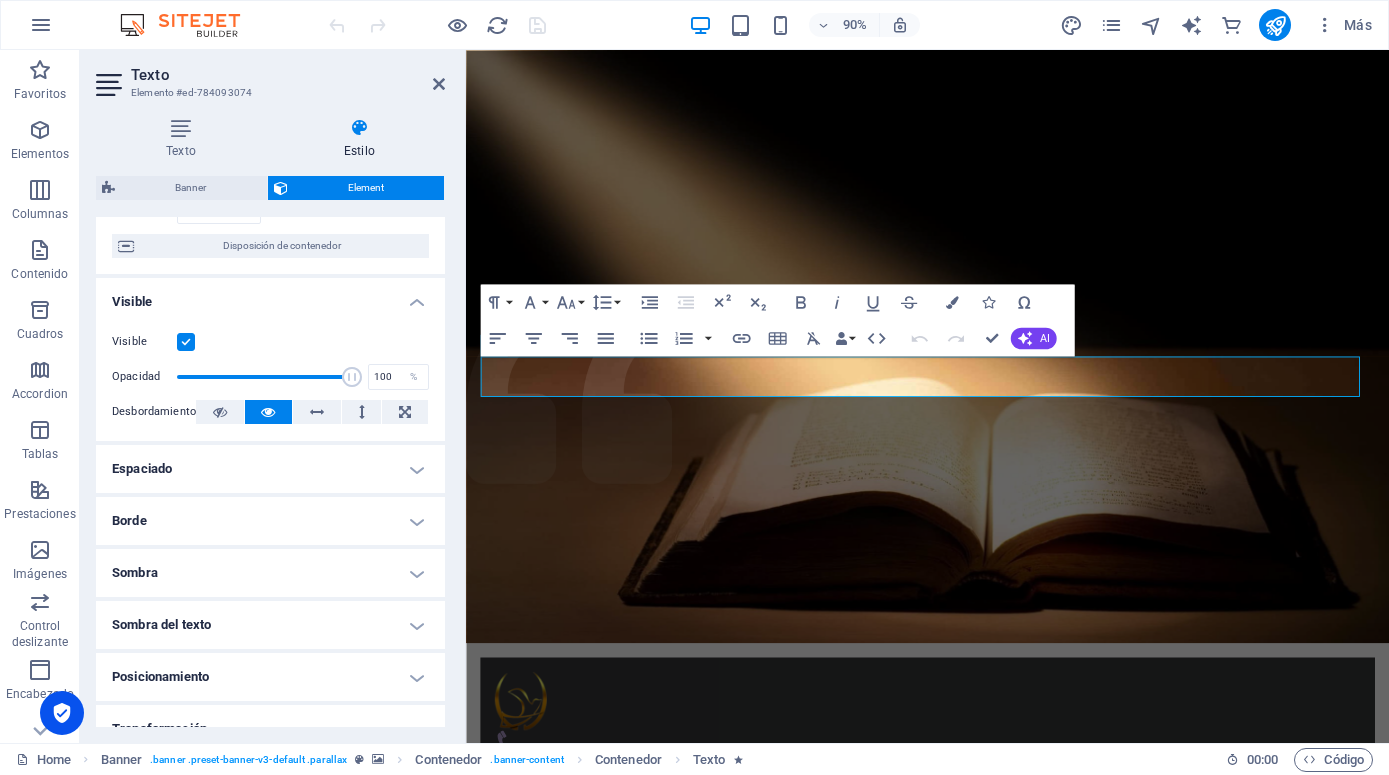 scroll, scrollTop: 0, scrollLeft: 0, axis: both 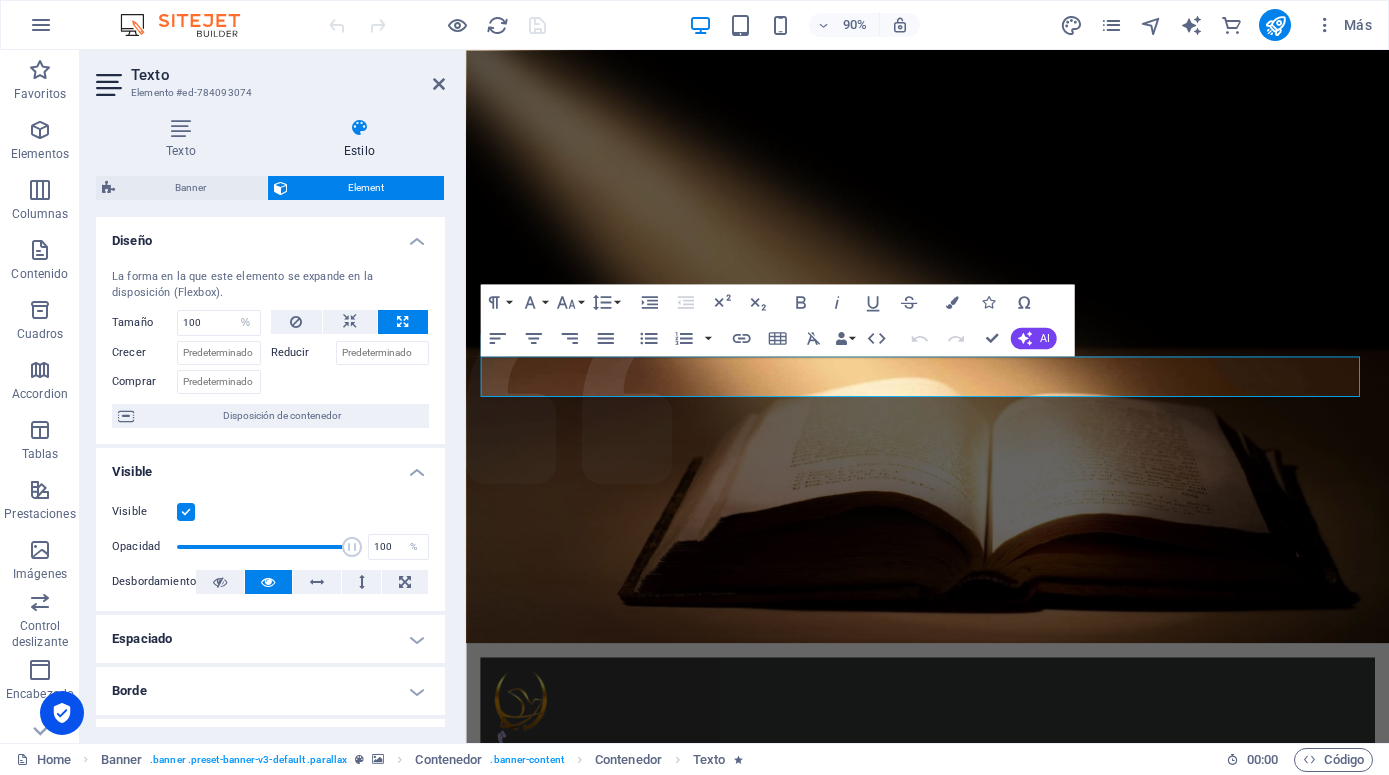 drag, startPoint x: 439, startPoint y: 255, endPoint x: 16, endPoint y: 41, distance: 474.0517 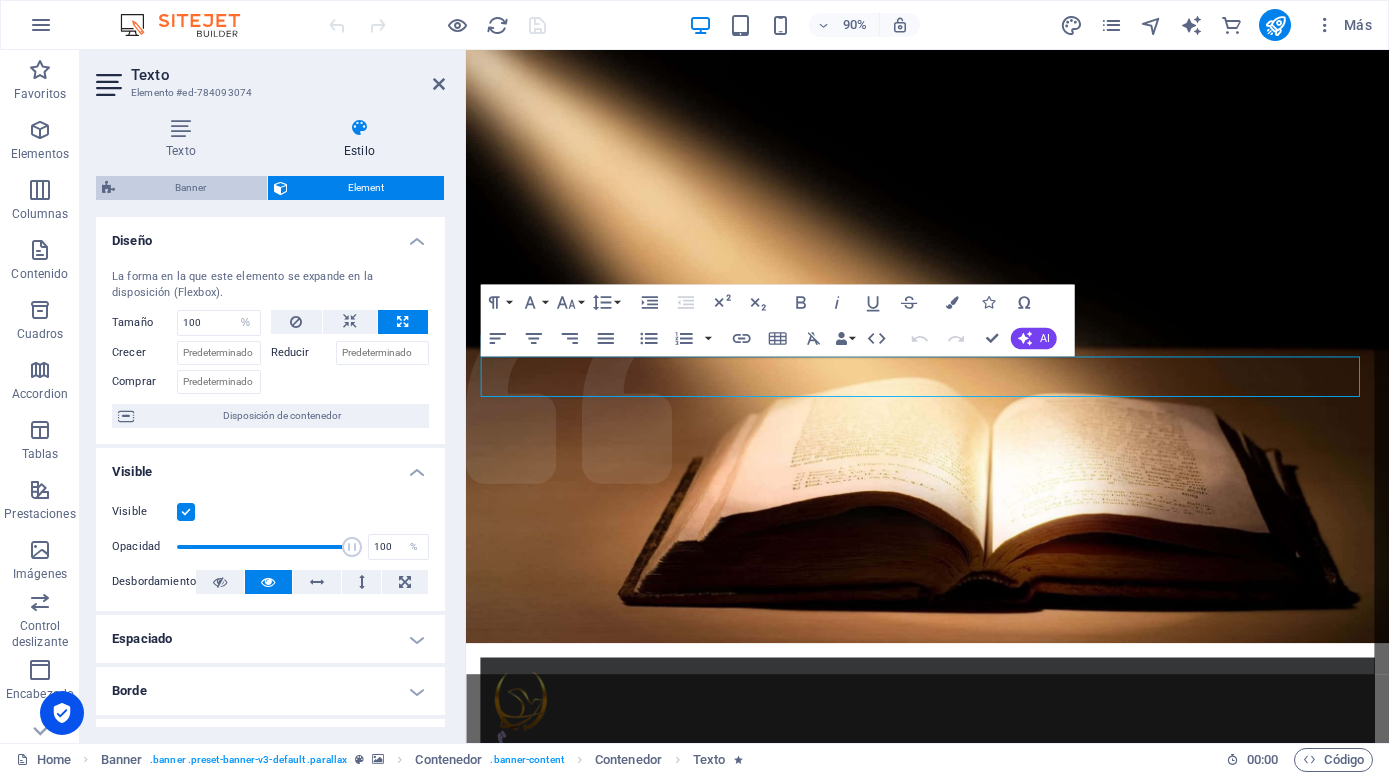click on "Banner" at bounding box center [191, 188] 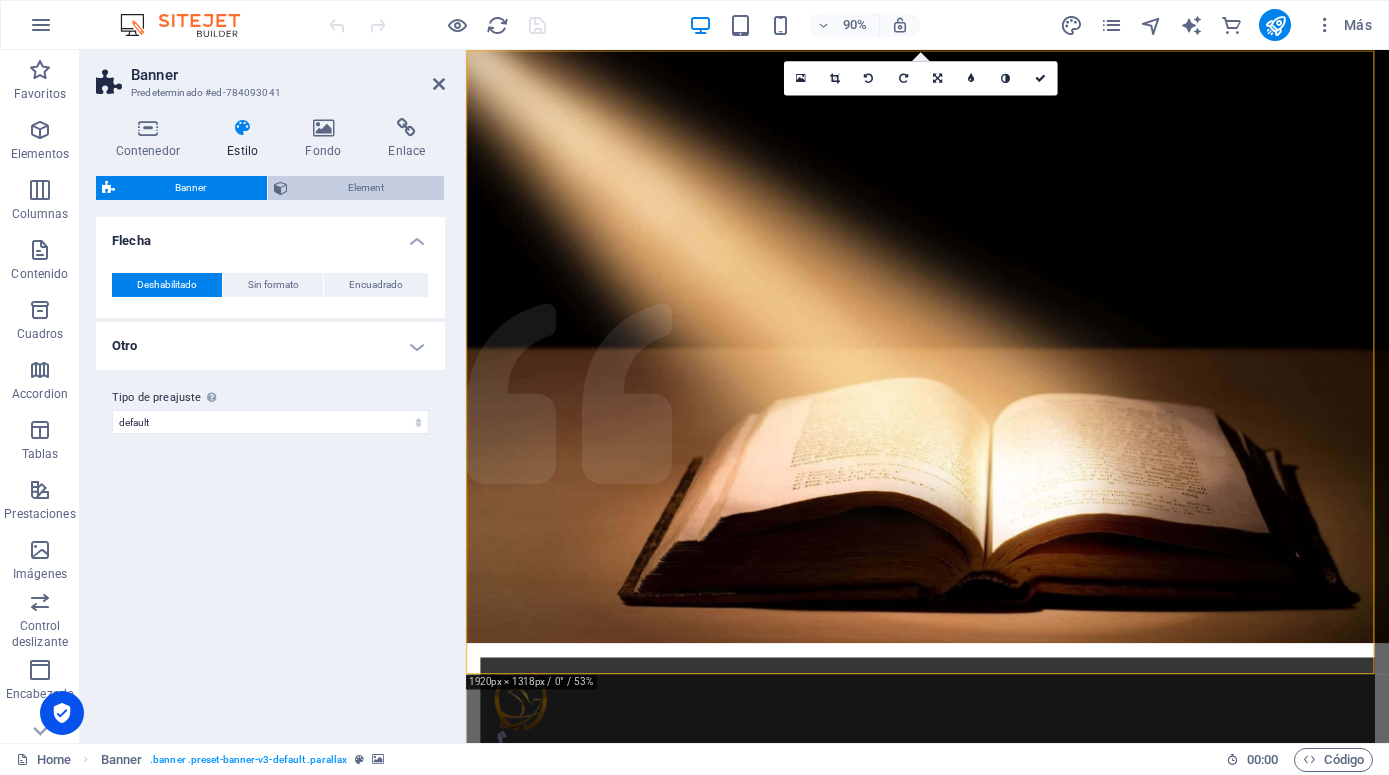 click on "Element" at bounding box center (366, 188) 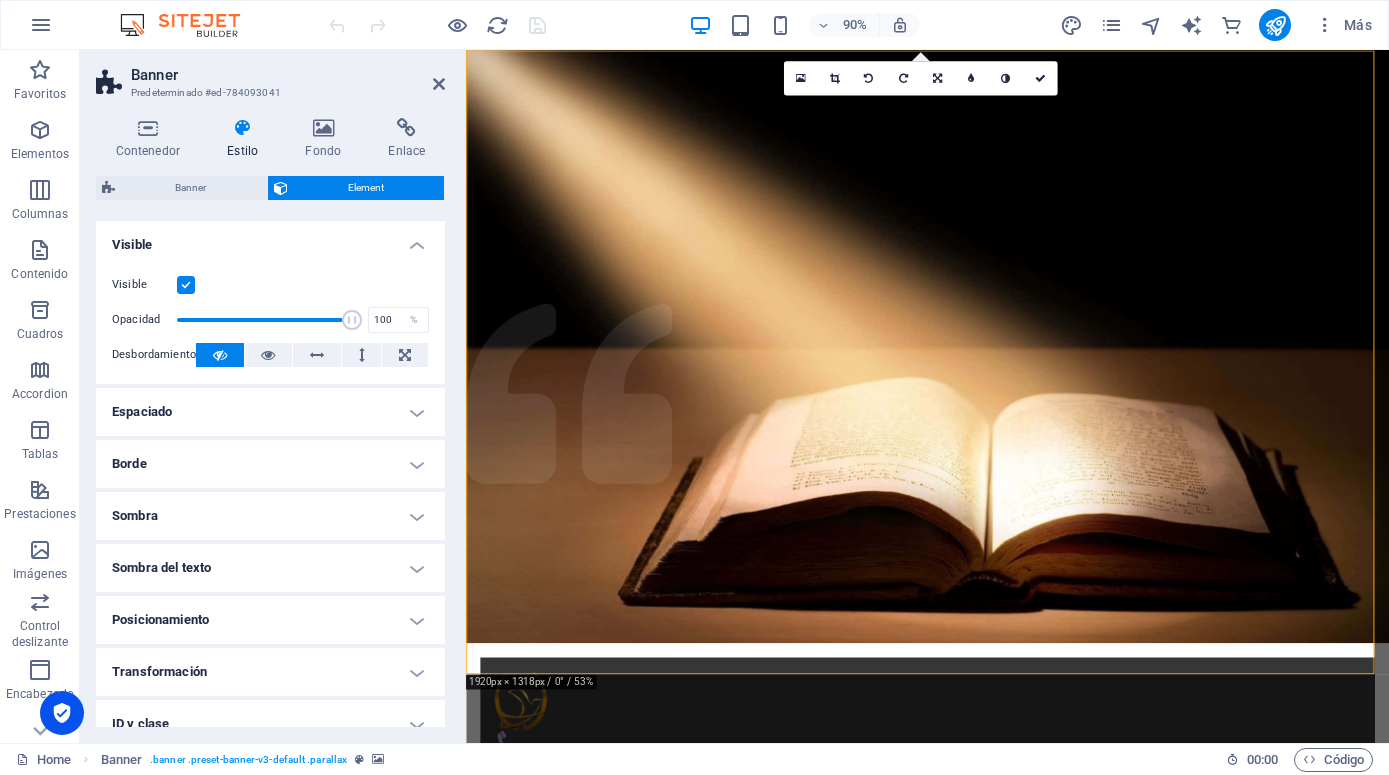 click at bounding box center (243, 128) 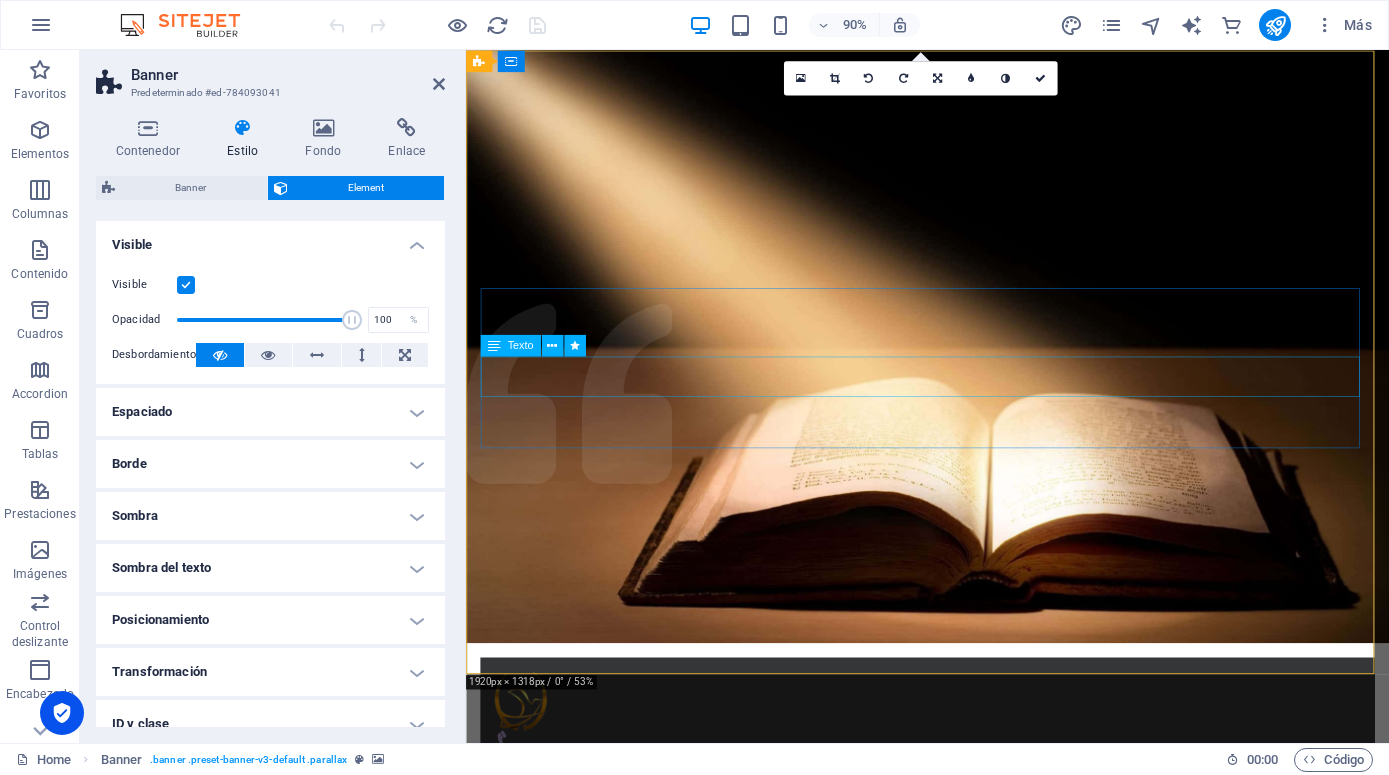 click on "¡Transformando vidas con el poder de [DEMOGRAPHIC_DATA]!" at bounding box center (979, 970) 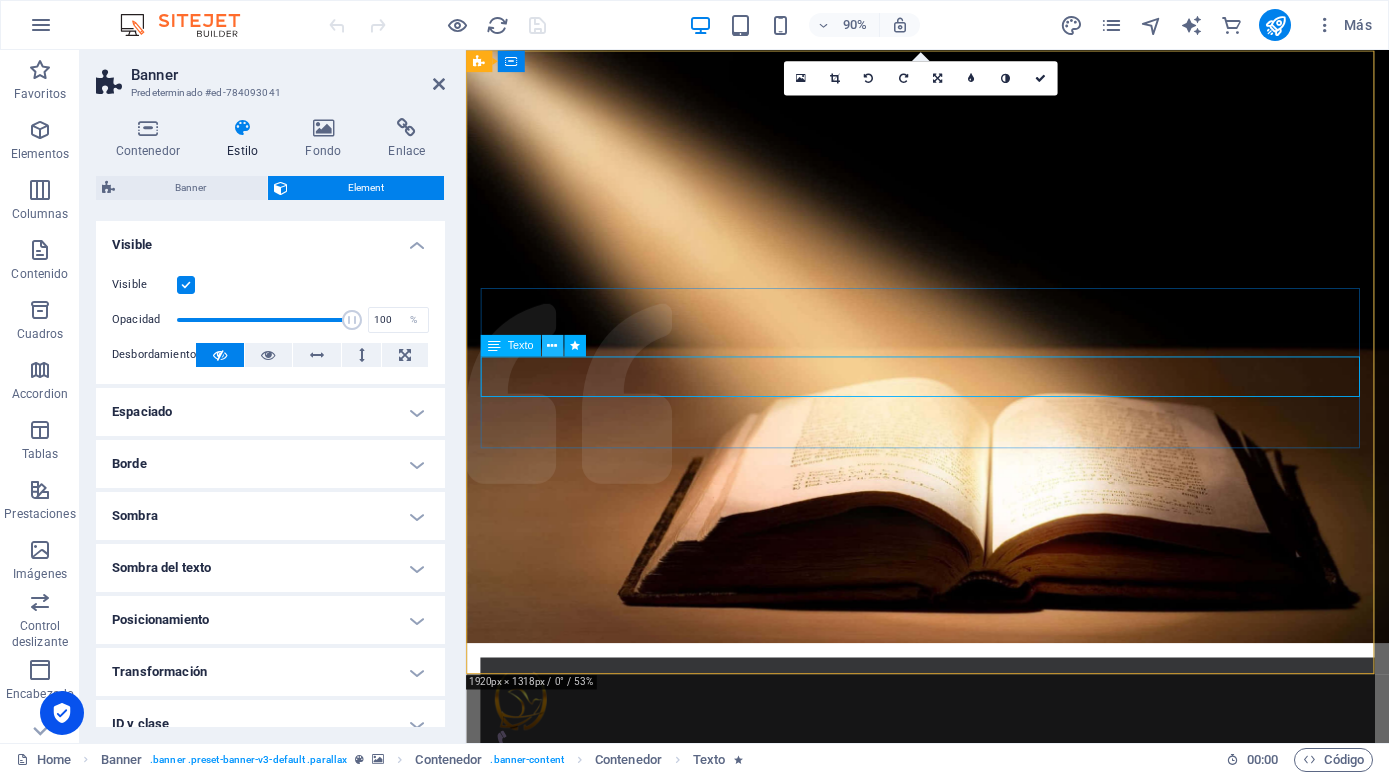 click at bounding box center [552, 346] 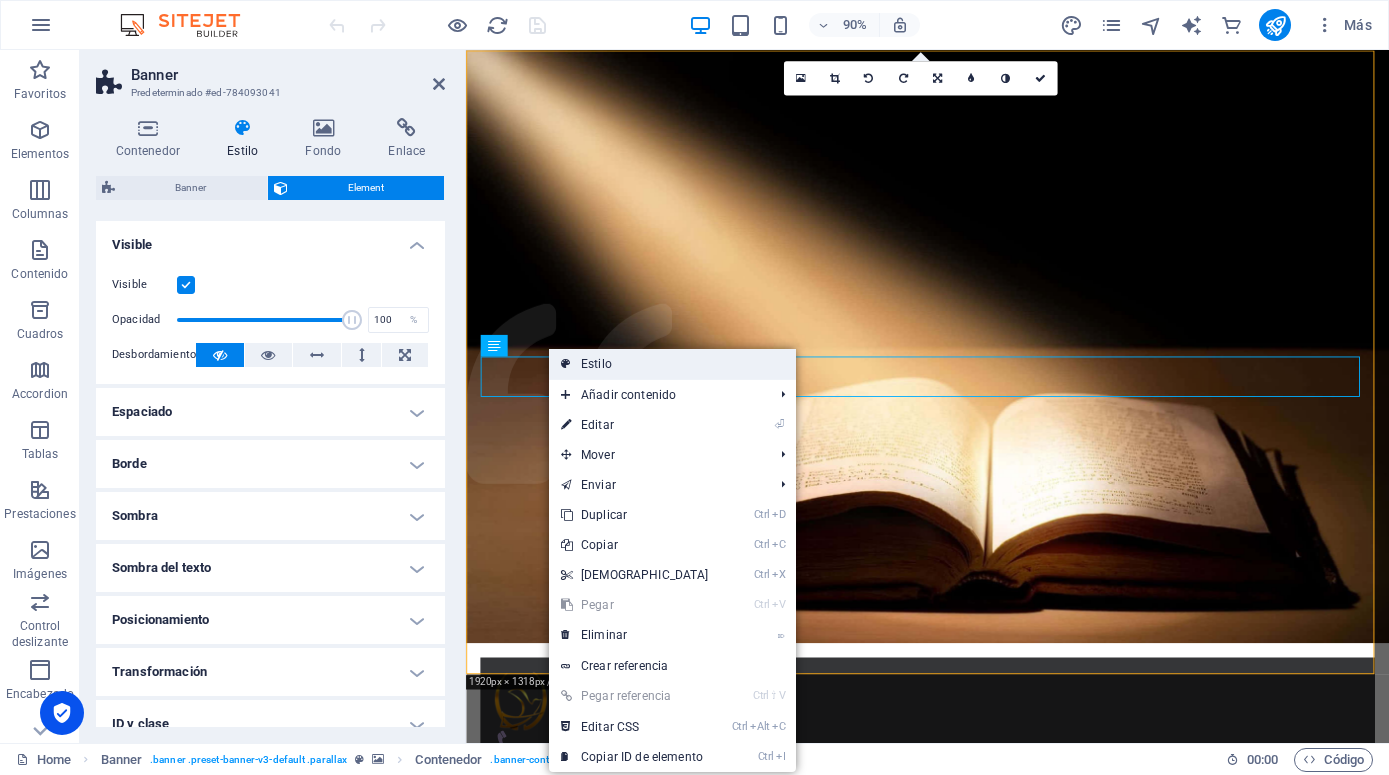 click on "Estilo" at bounding box center (672, 364) 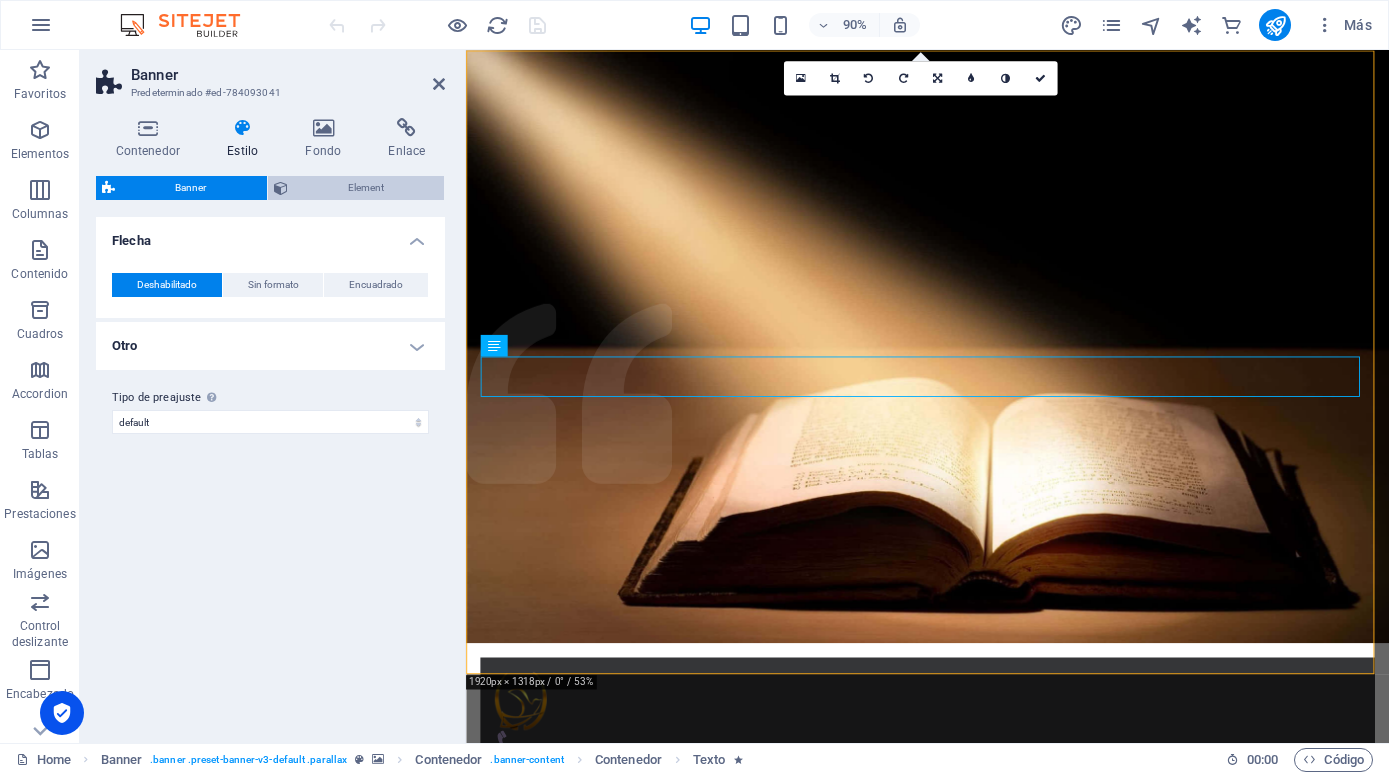 click on "Element" at bounding box center (366, 188) 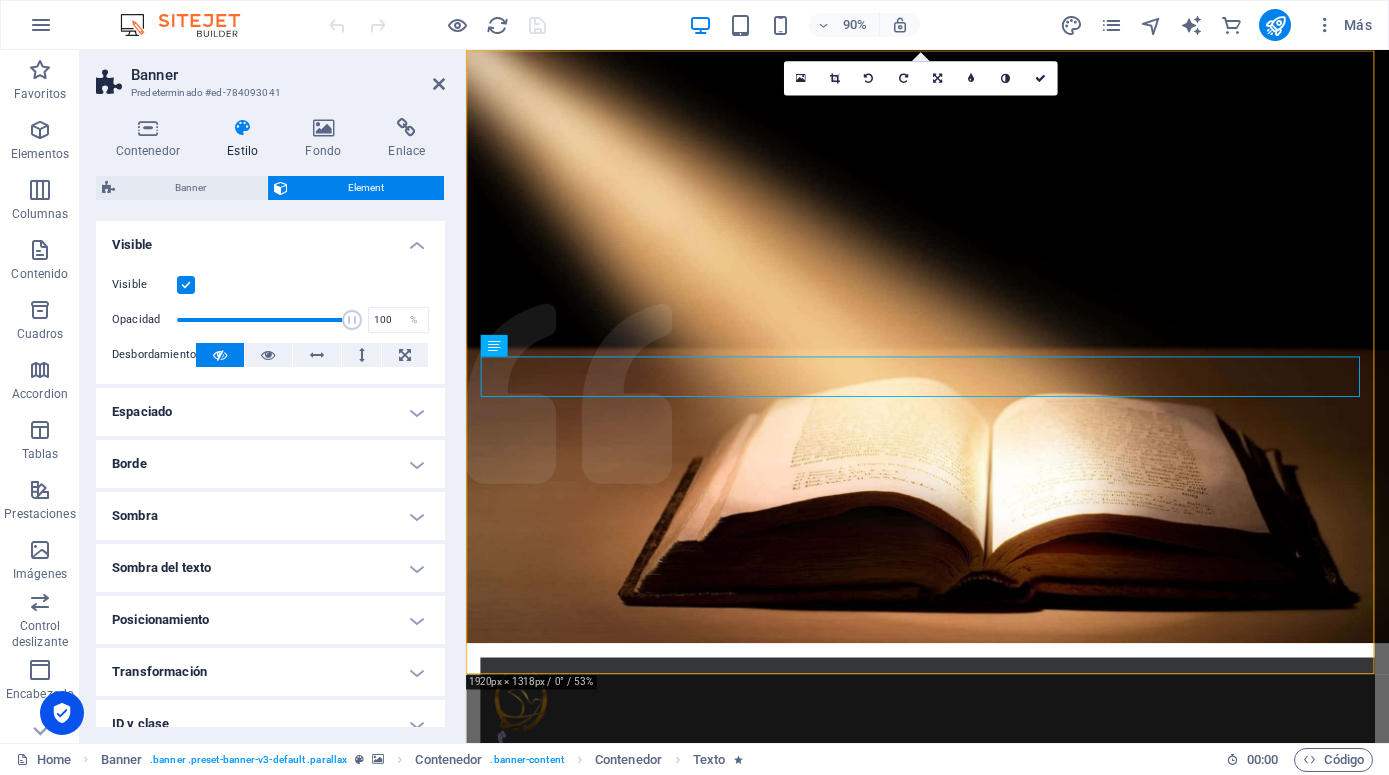 click at bounding box center [186, 285] 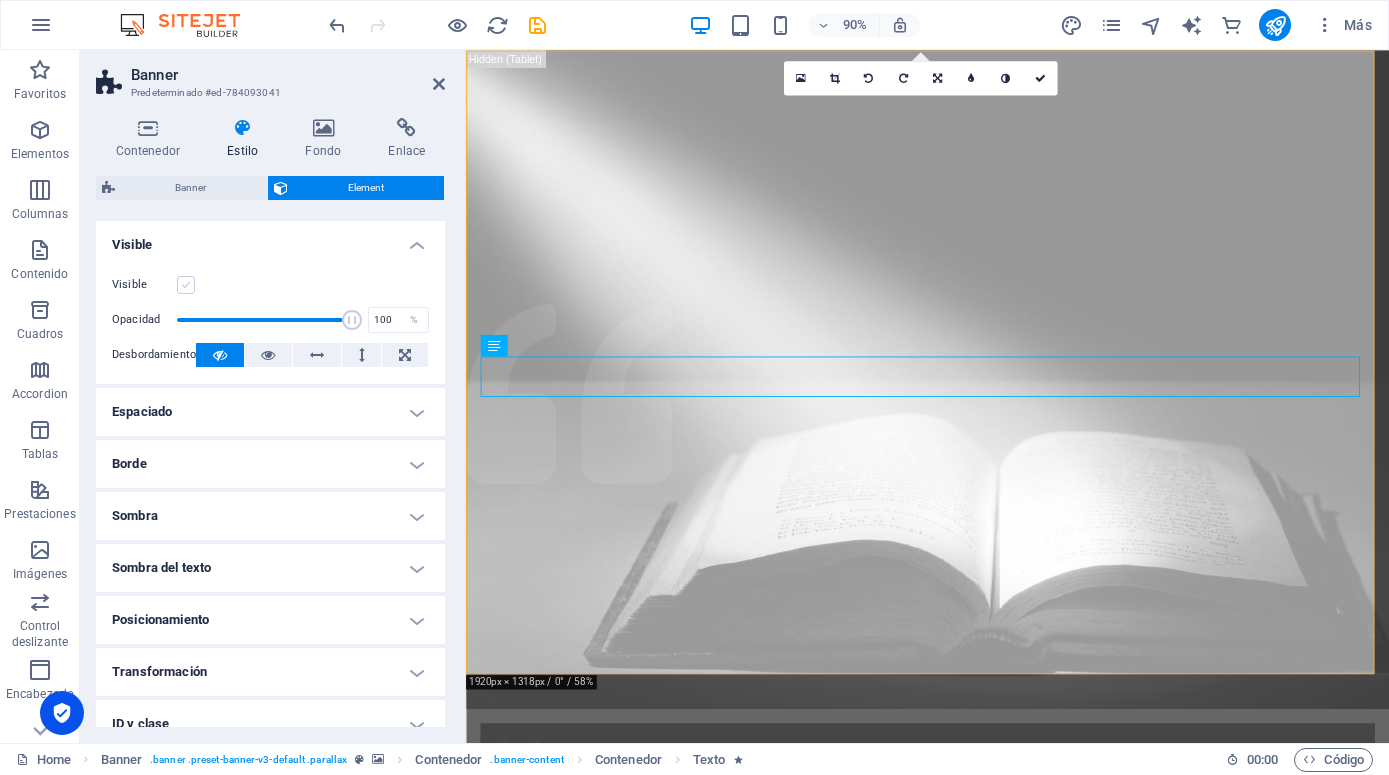 click at bounding box center (186, 285) 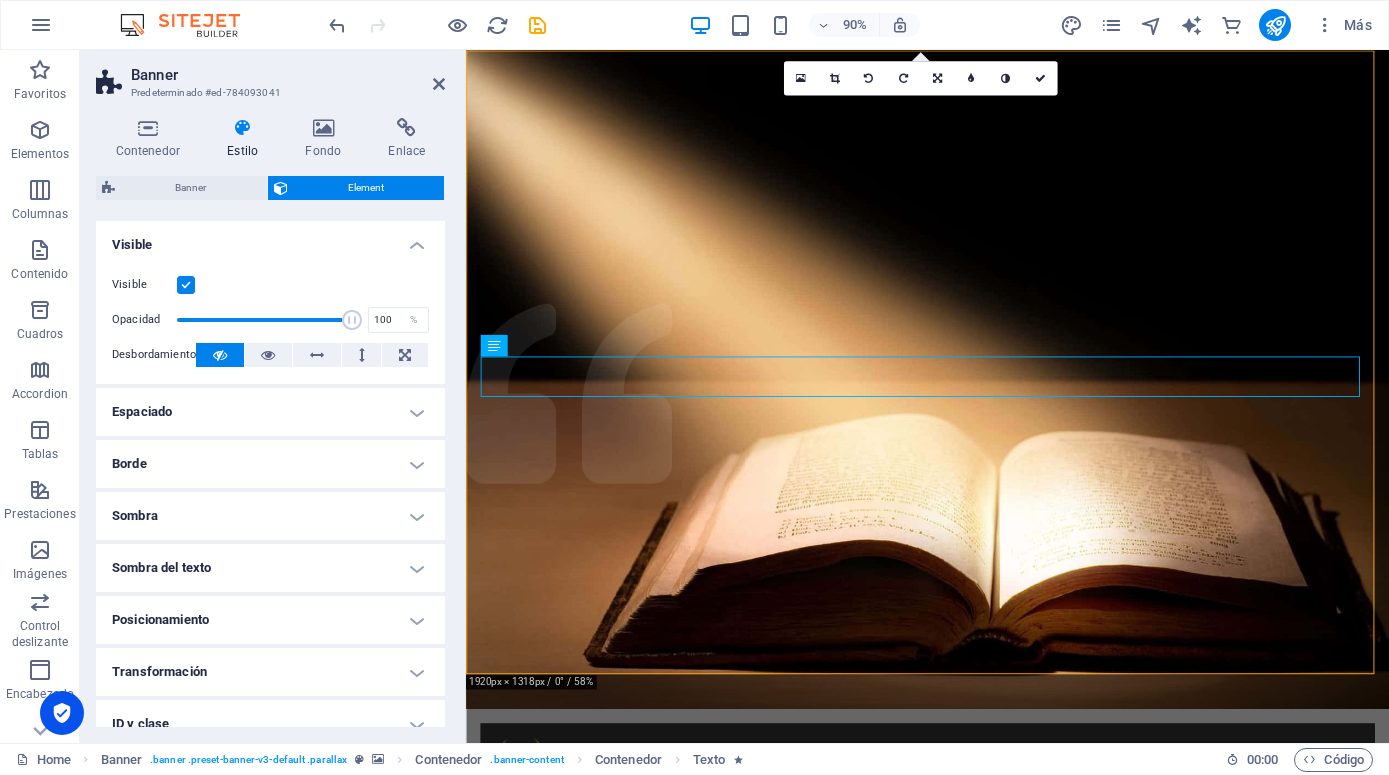 click at bounding box center (186, 285) 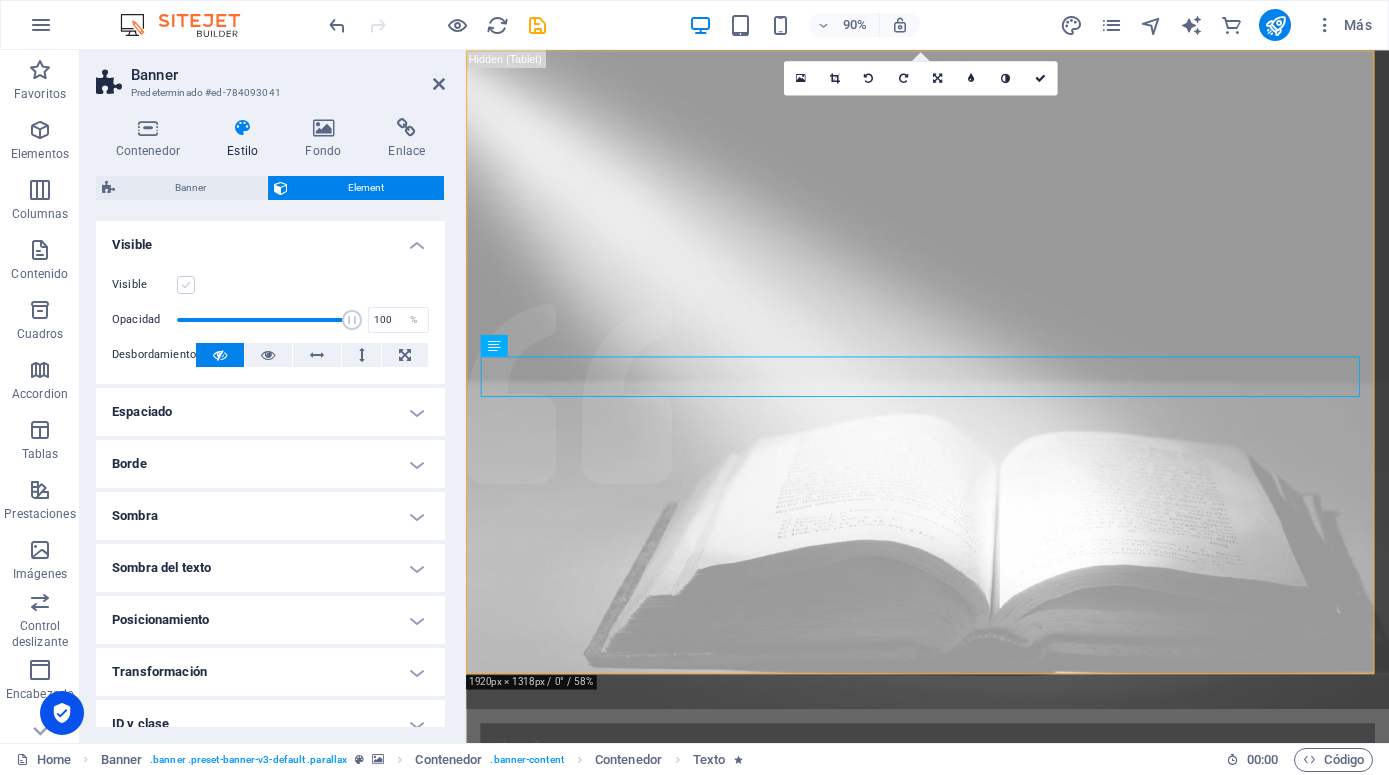 click at bounding box center [186, 285] 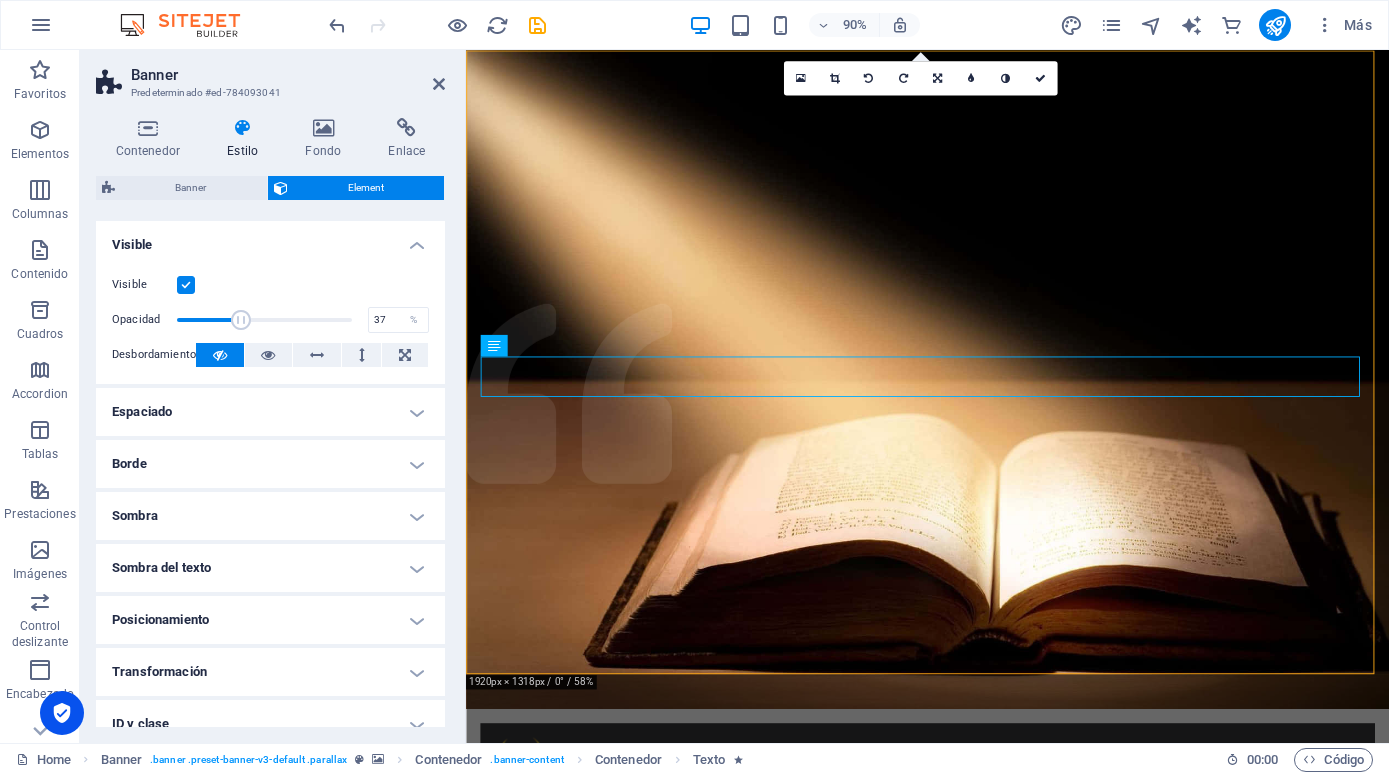 drag, startPoint x: 318, startPoint y: 315, endPoint x: 234, endPoint y: 315, distance: 84 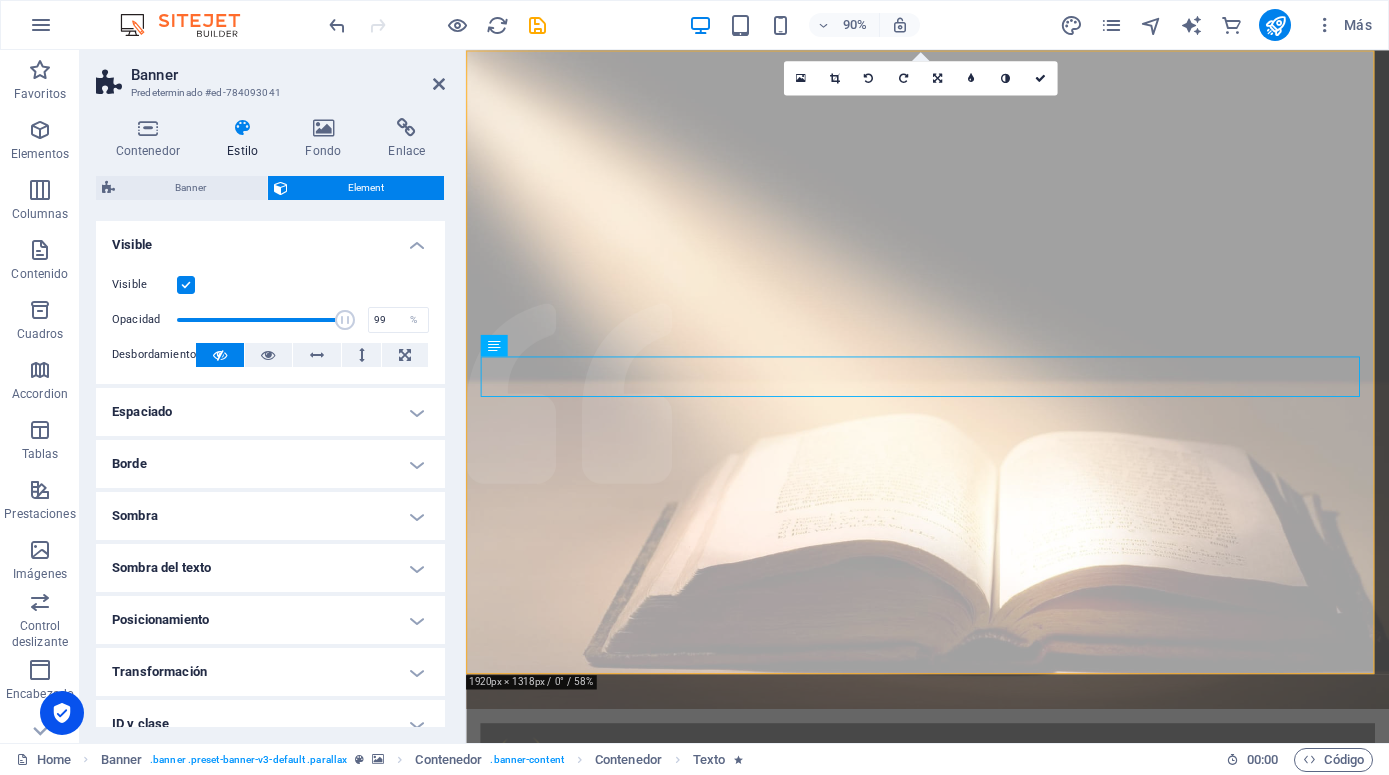 type on "100" 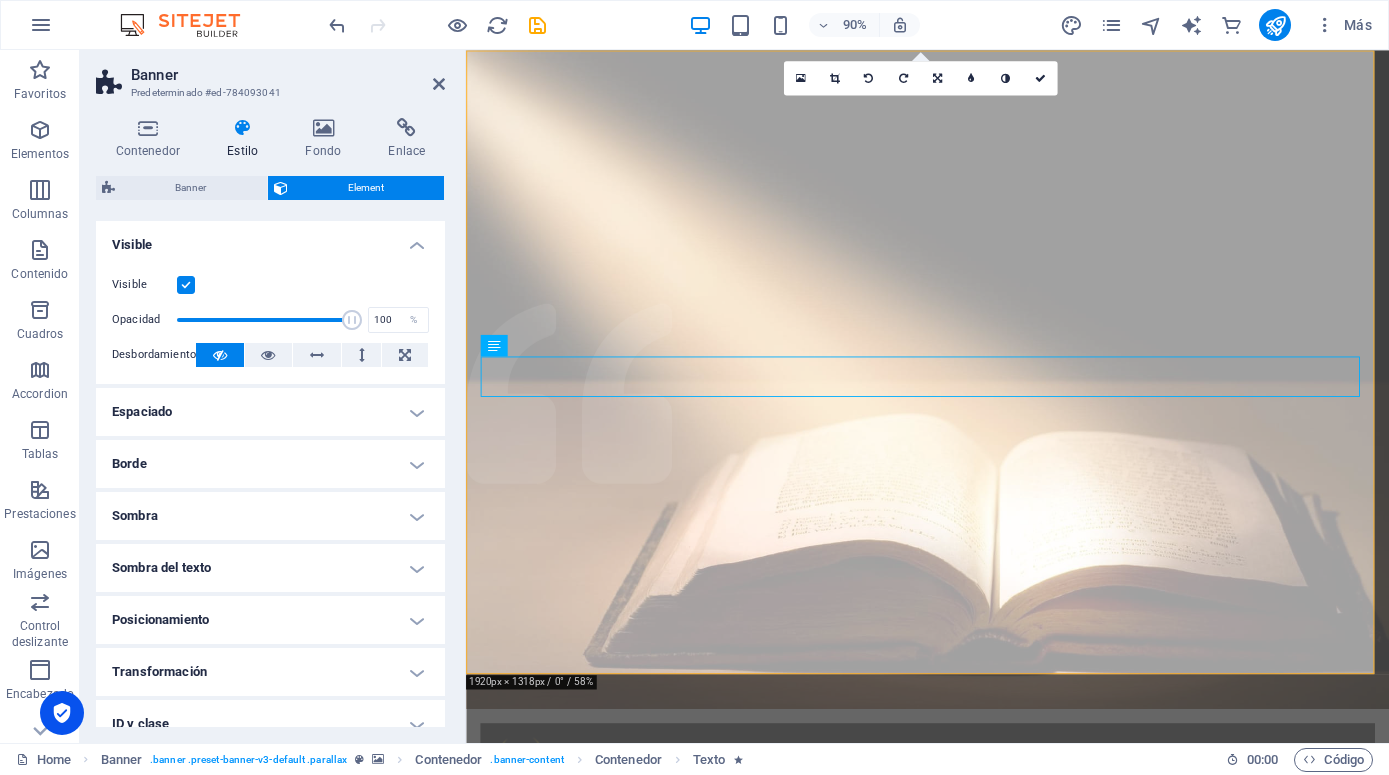 drag, startPoint x: 234, startPoint y: 315, endPoint x: 337, endPoint y: 321, distance: 103.17461 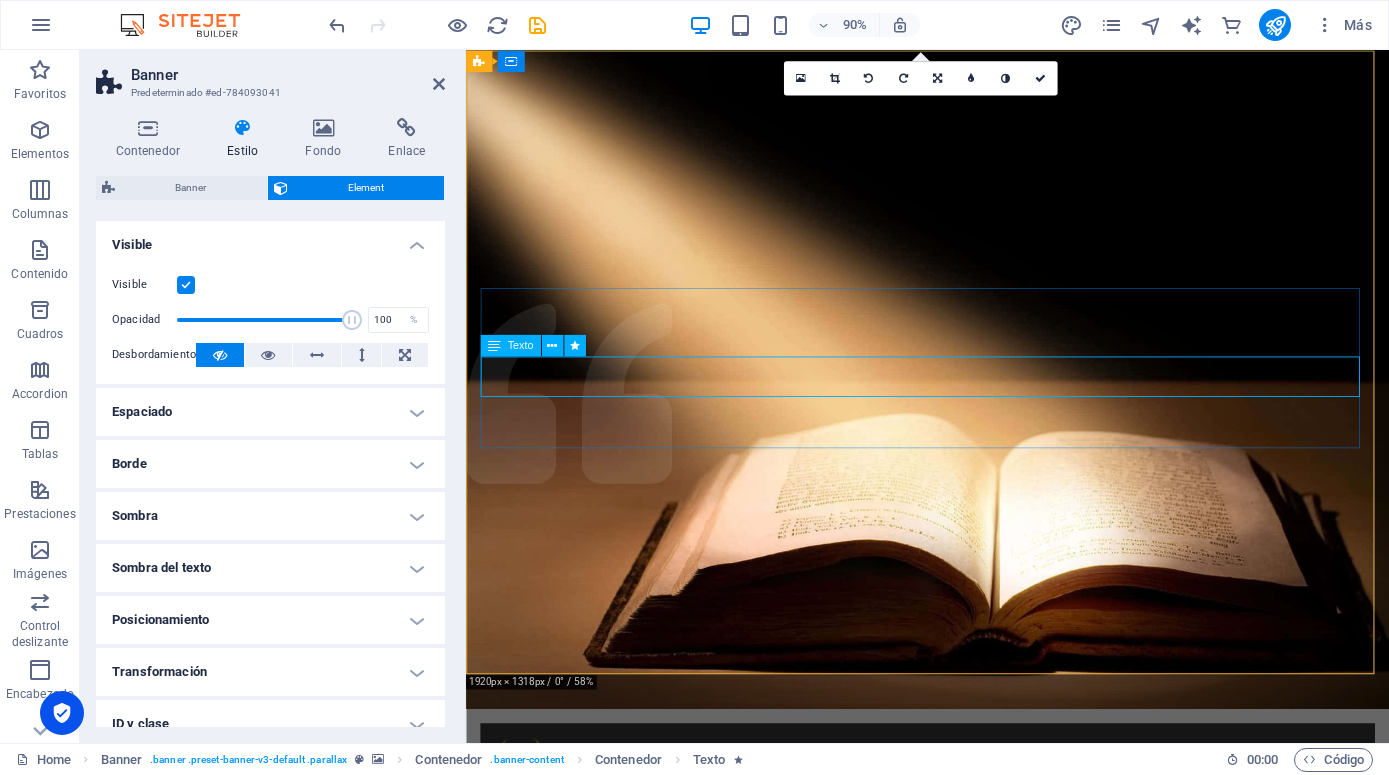 click on "¡Transformando vidas con el poder de [DEMOGRAPHIC_DATA]!" at bounding box center (979, 1043) 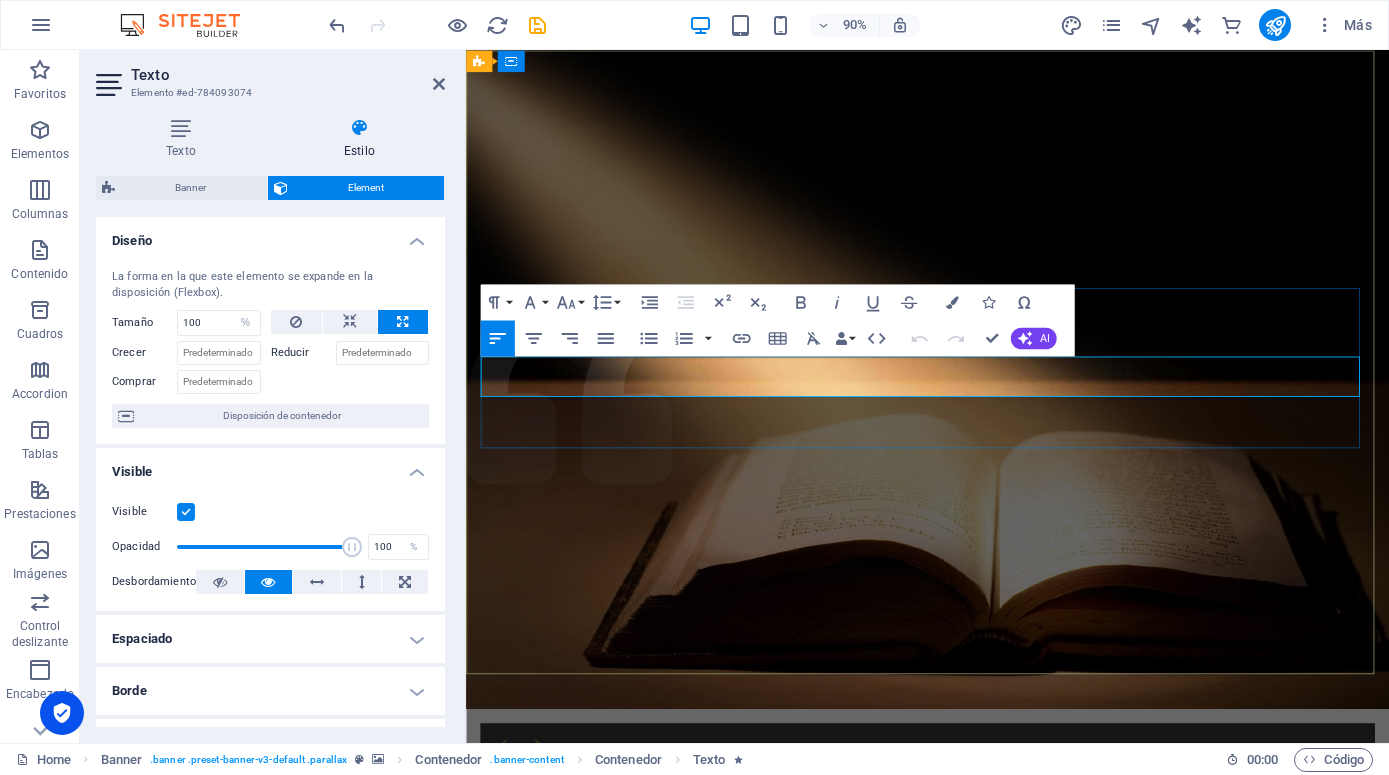 click on "¡Transformando vidas con el poder de [DEMOGRAPHIC_DATA]!" at bounding box center [892, 1043] 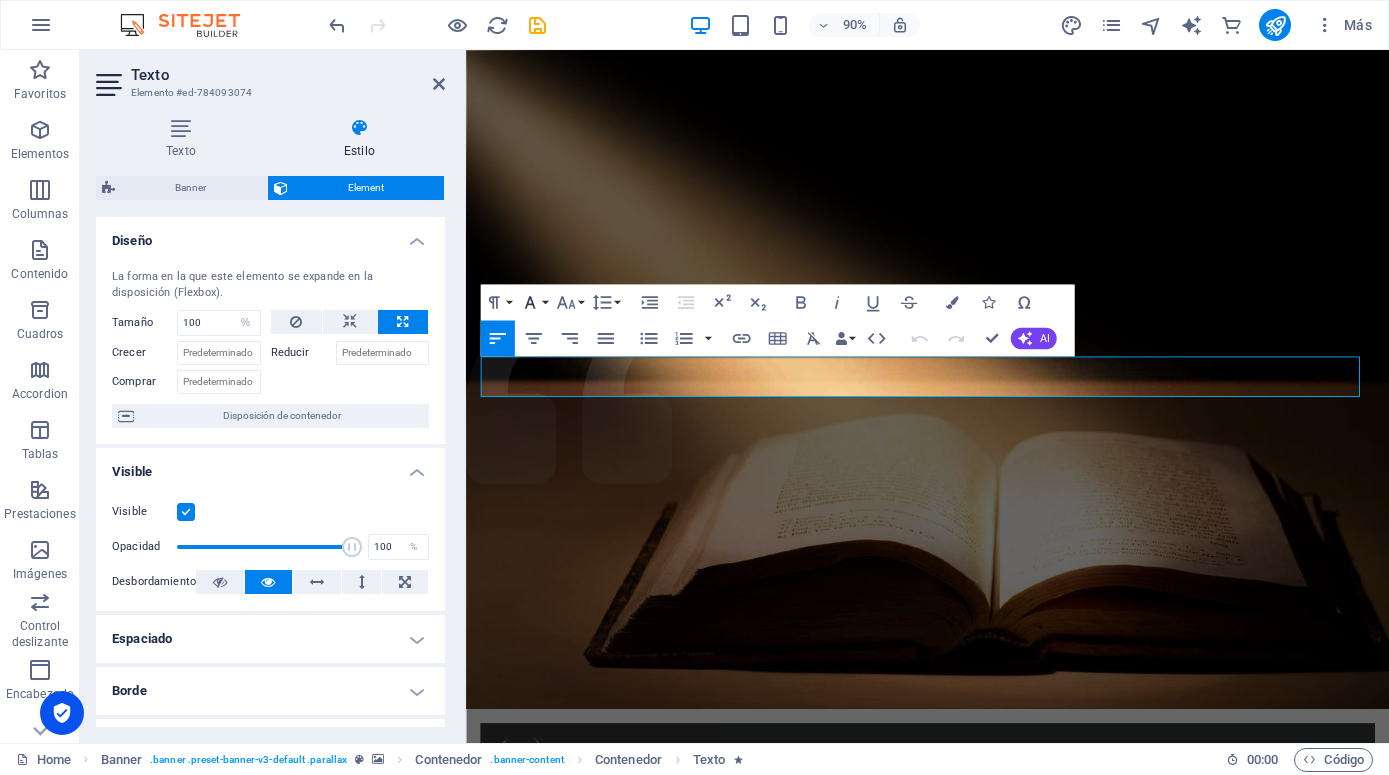 click 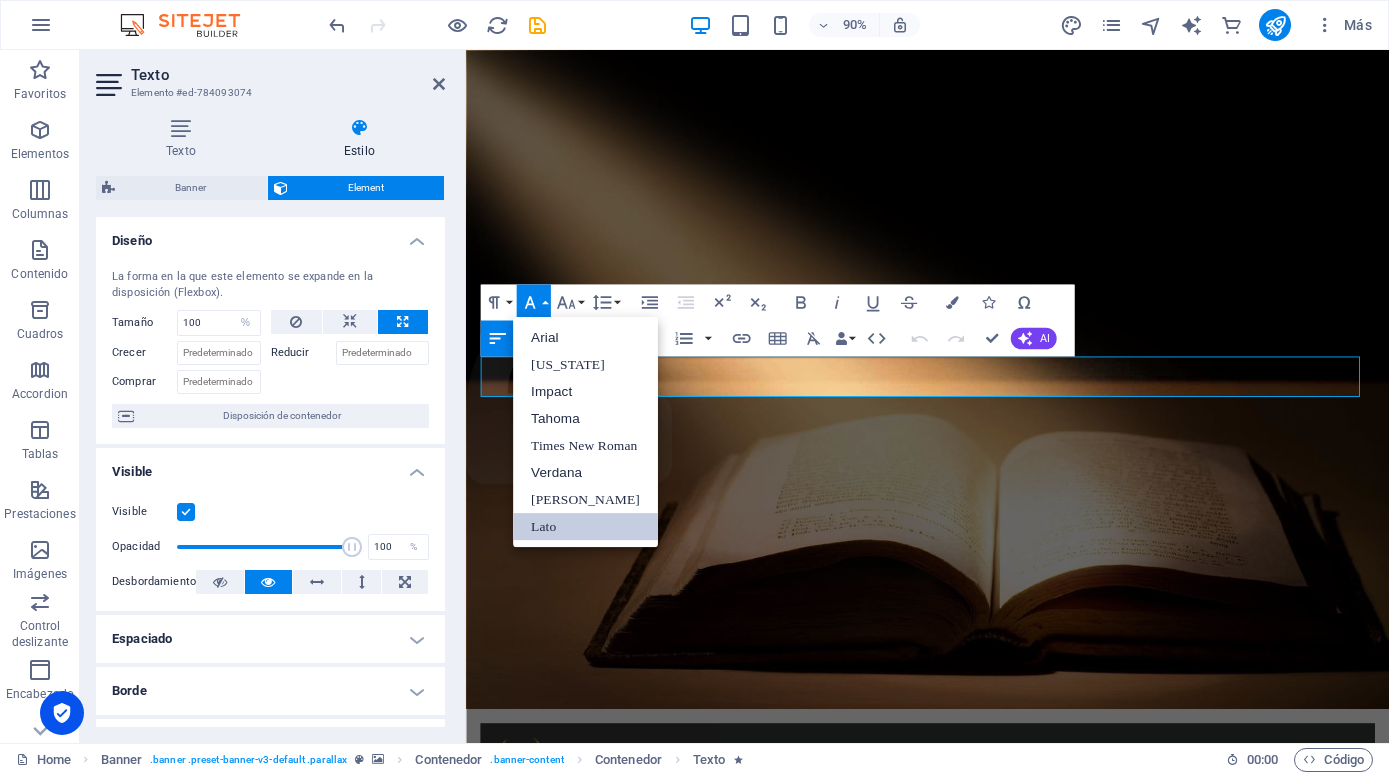 scroll, scrollTop: 0, scrollLeft: 0, axis: both 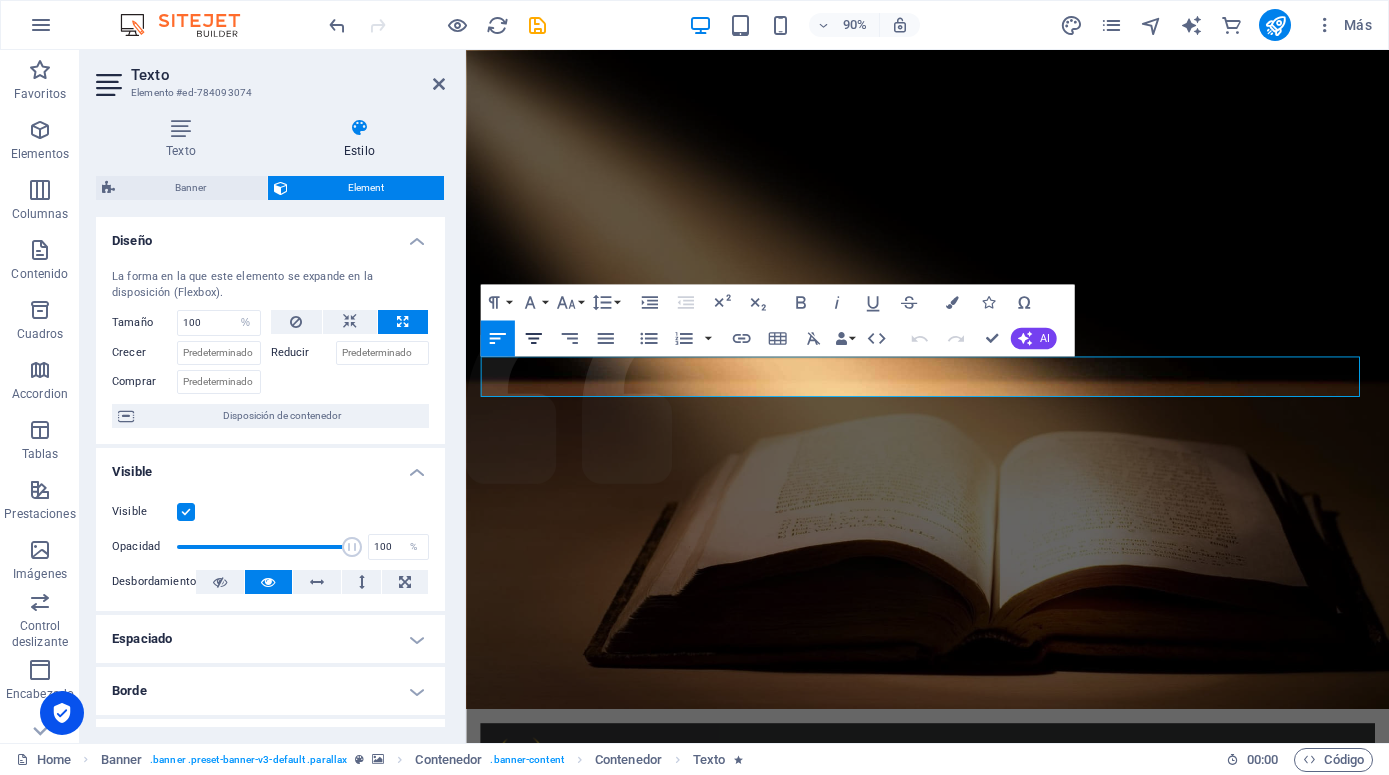 click 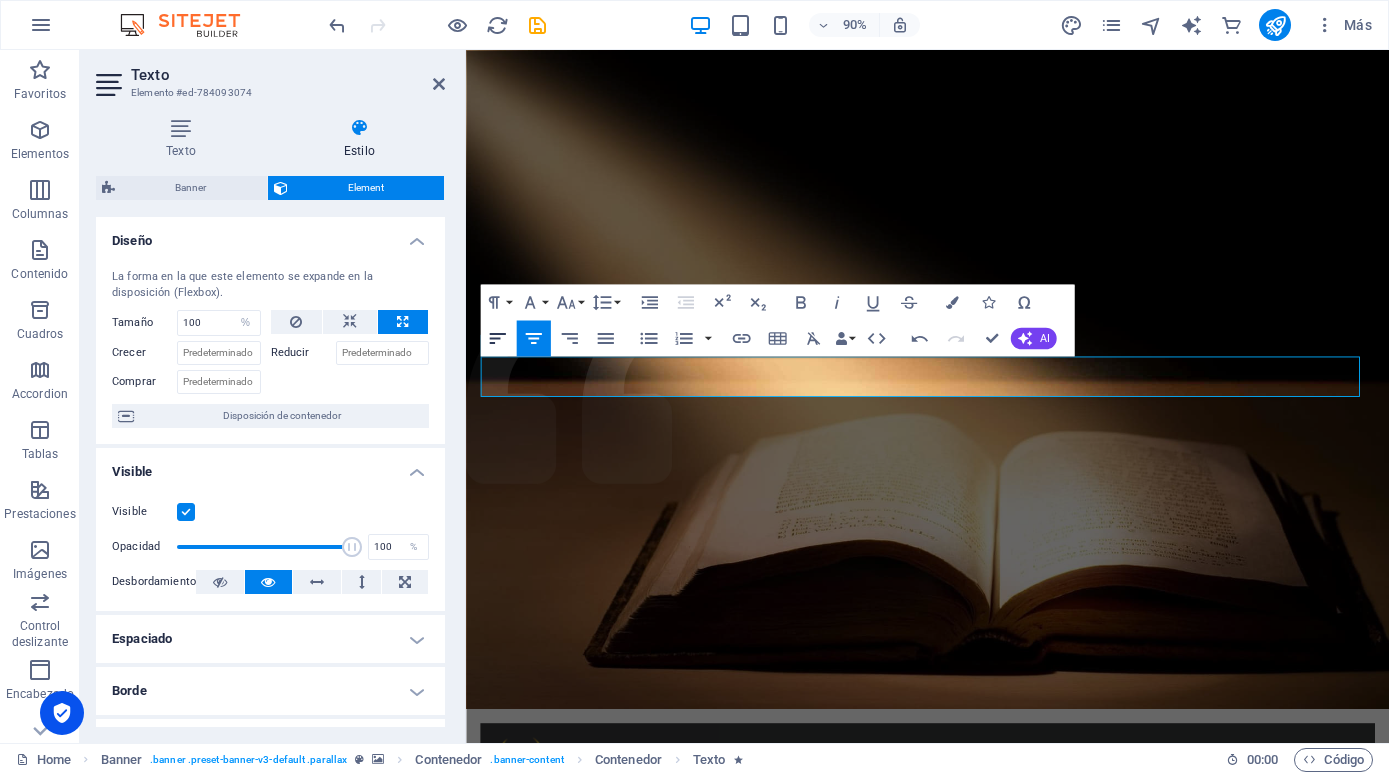 click 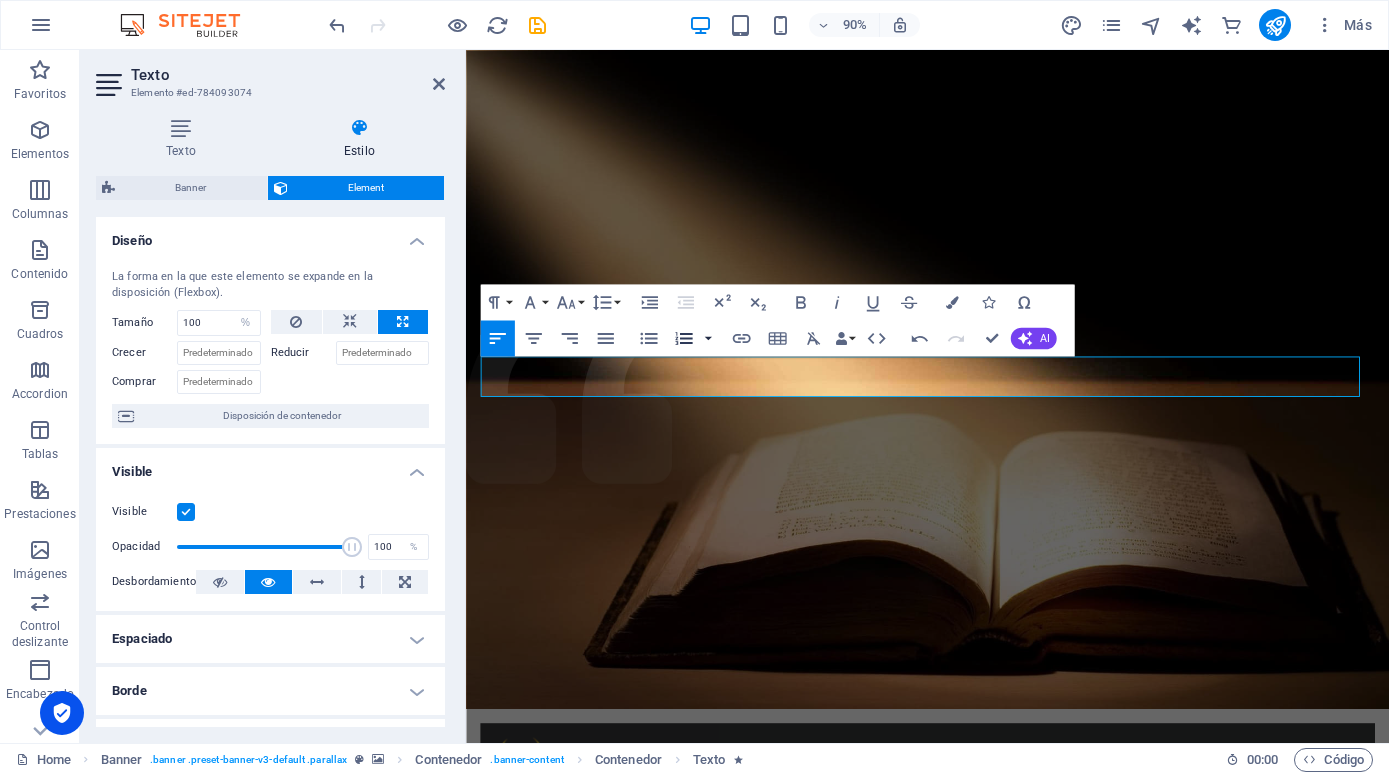 click at bounding box center (708, 338) 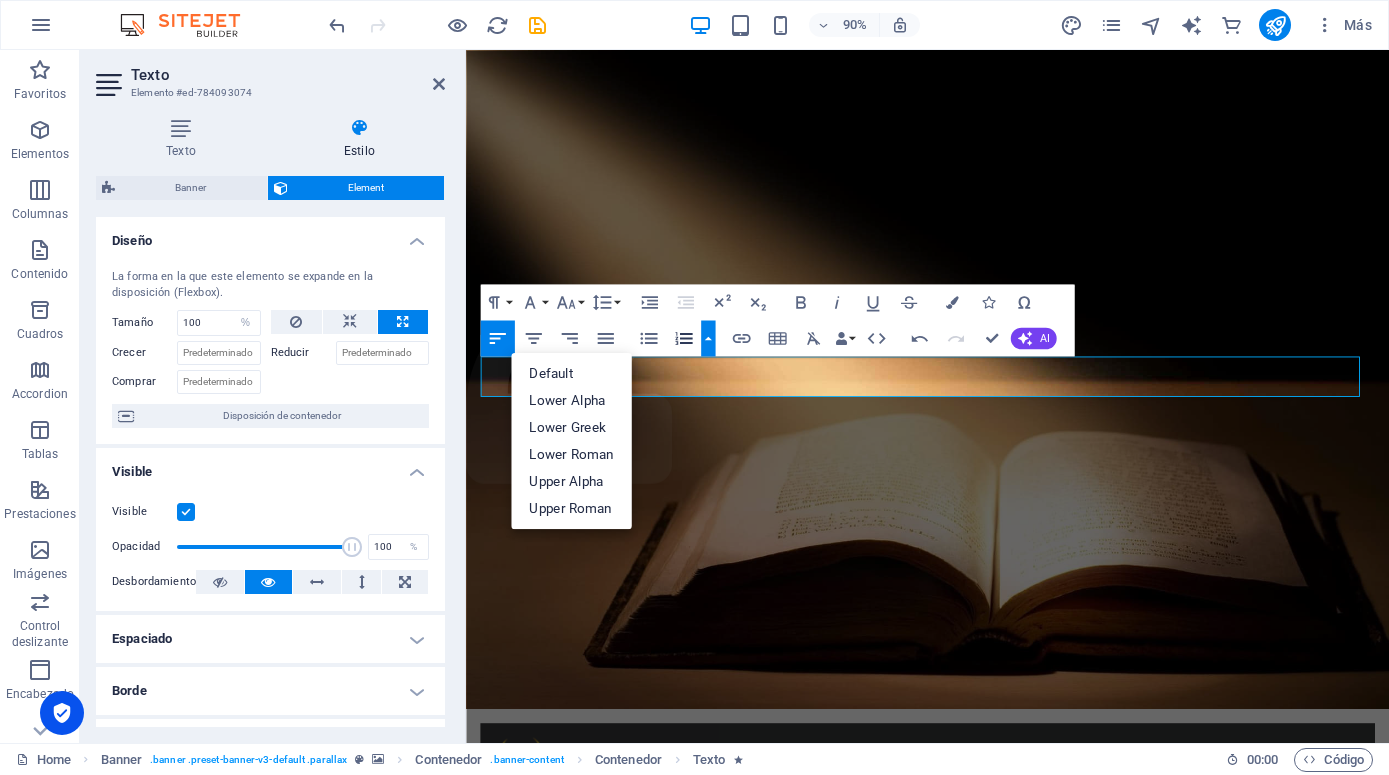 click at bounding box center (708, 338) 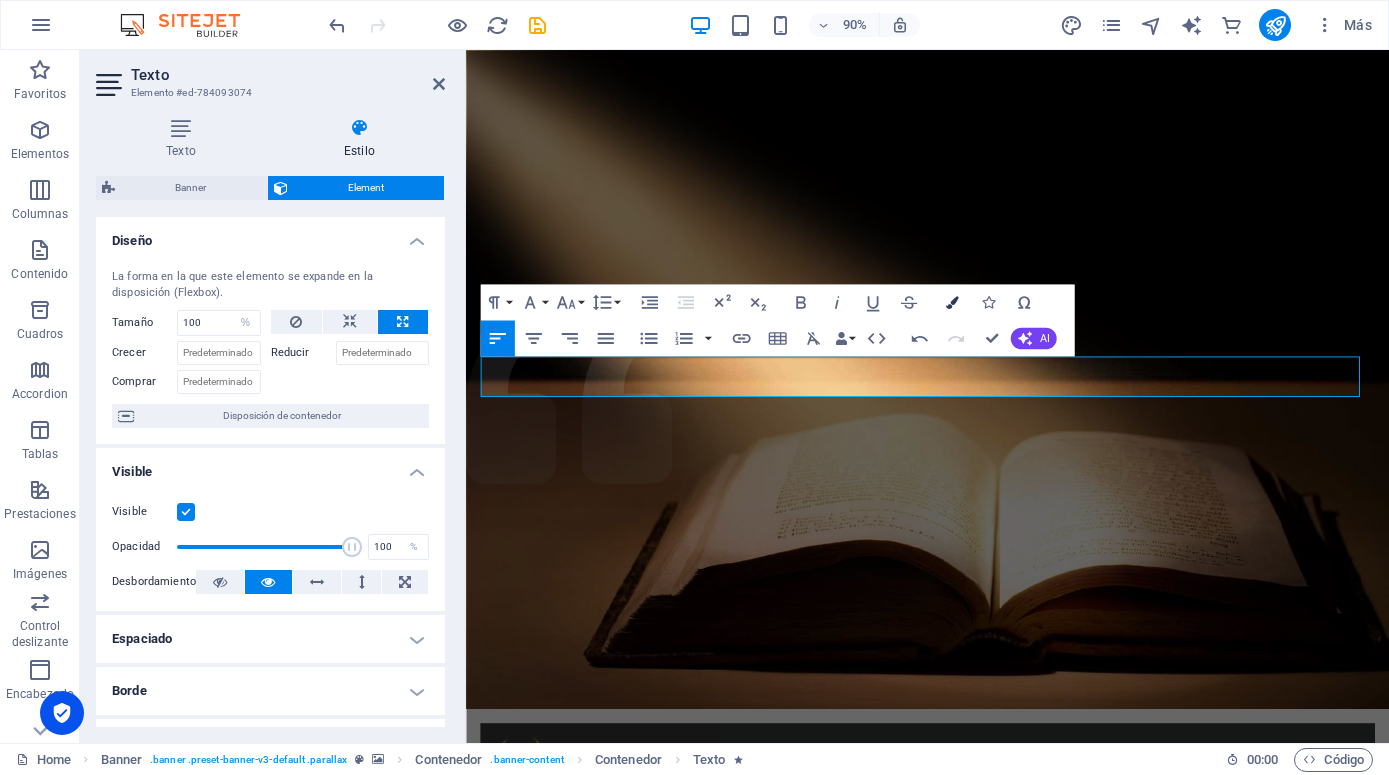 click at bounding box center [952, 302] 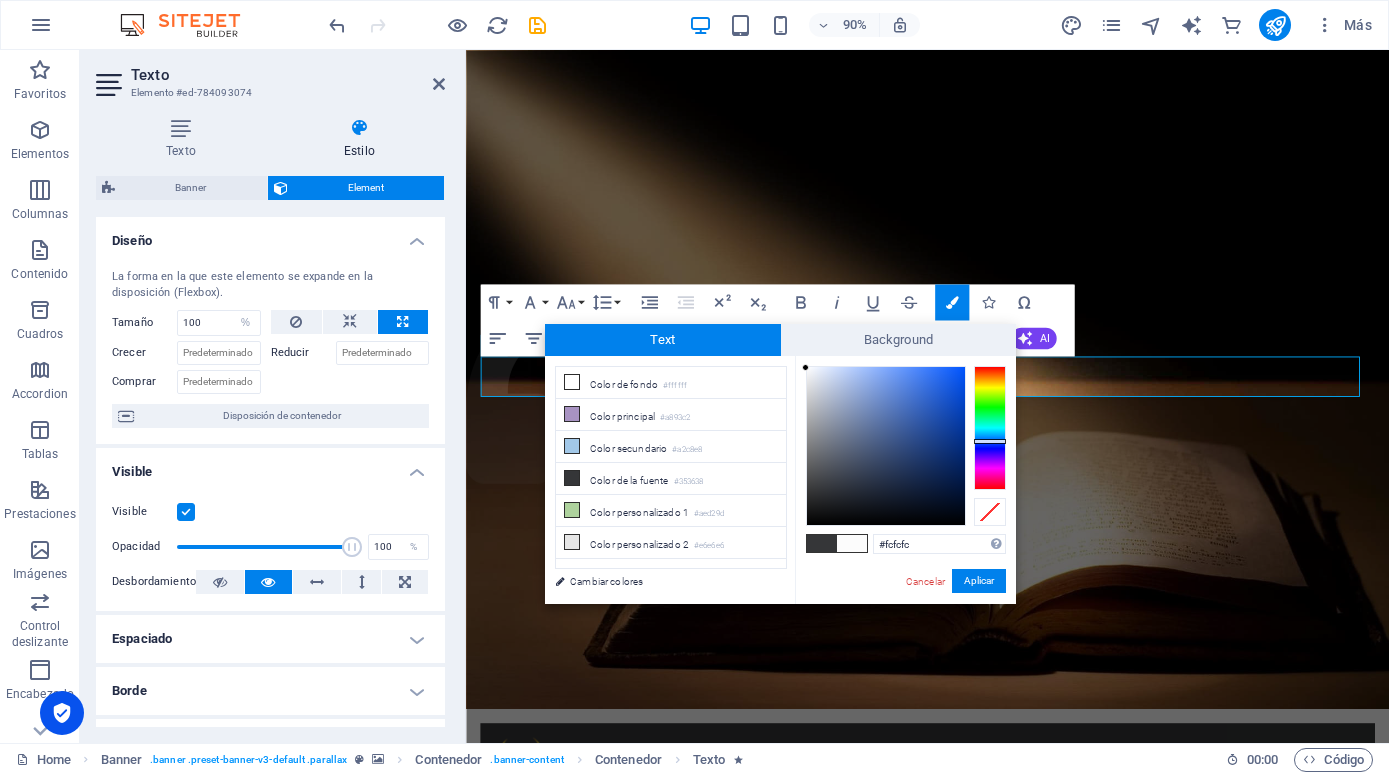 drag, startPoint x: 825, startPoint y: 397, endPoint x: 797, endPoint y: 368, distance: 40.311287 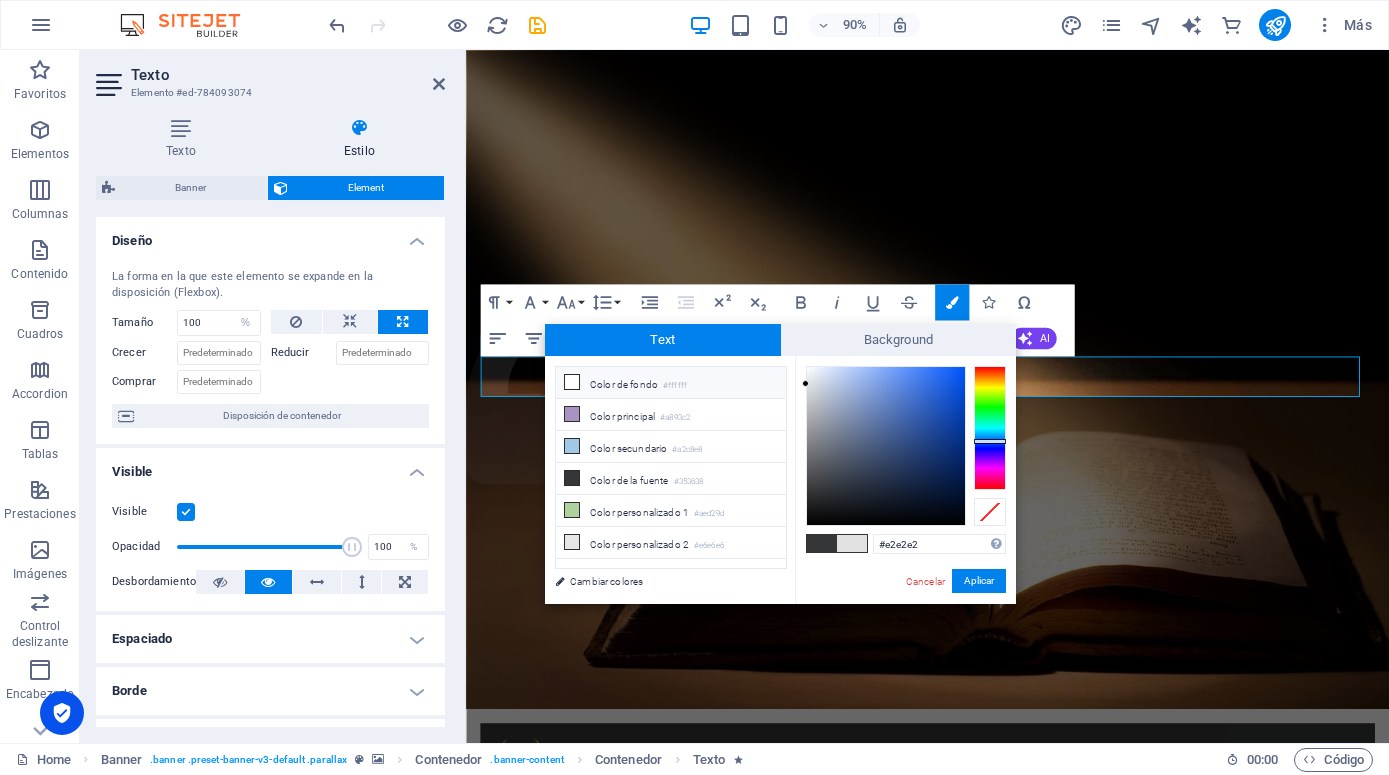 click on "Color de fondo
#ffffff" at bounding box center [671, 383] 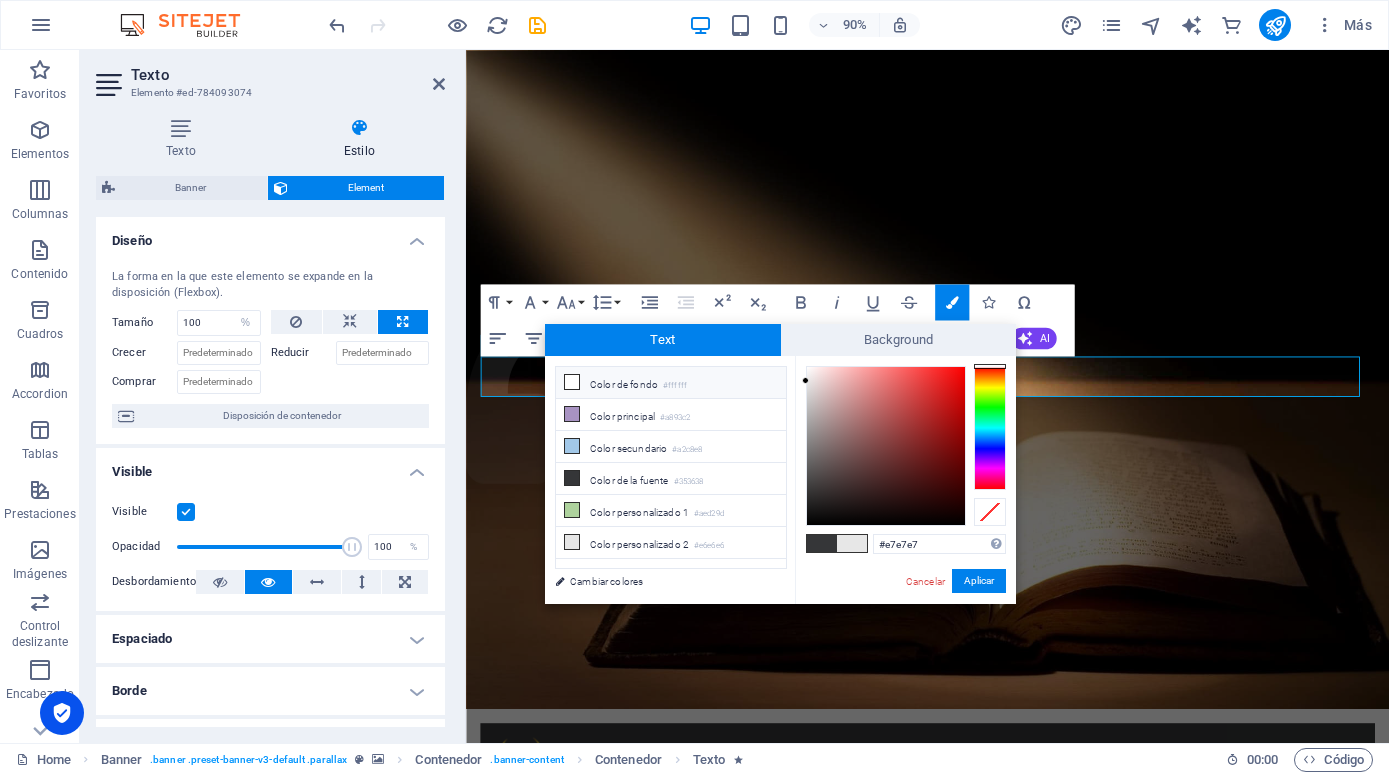 click at bounding box center [572, 382] 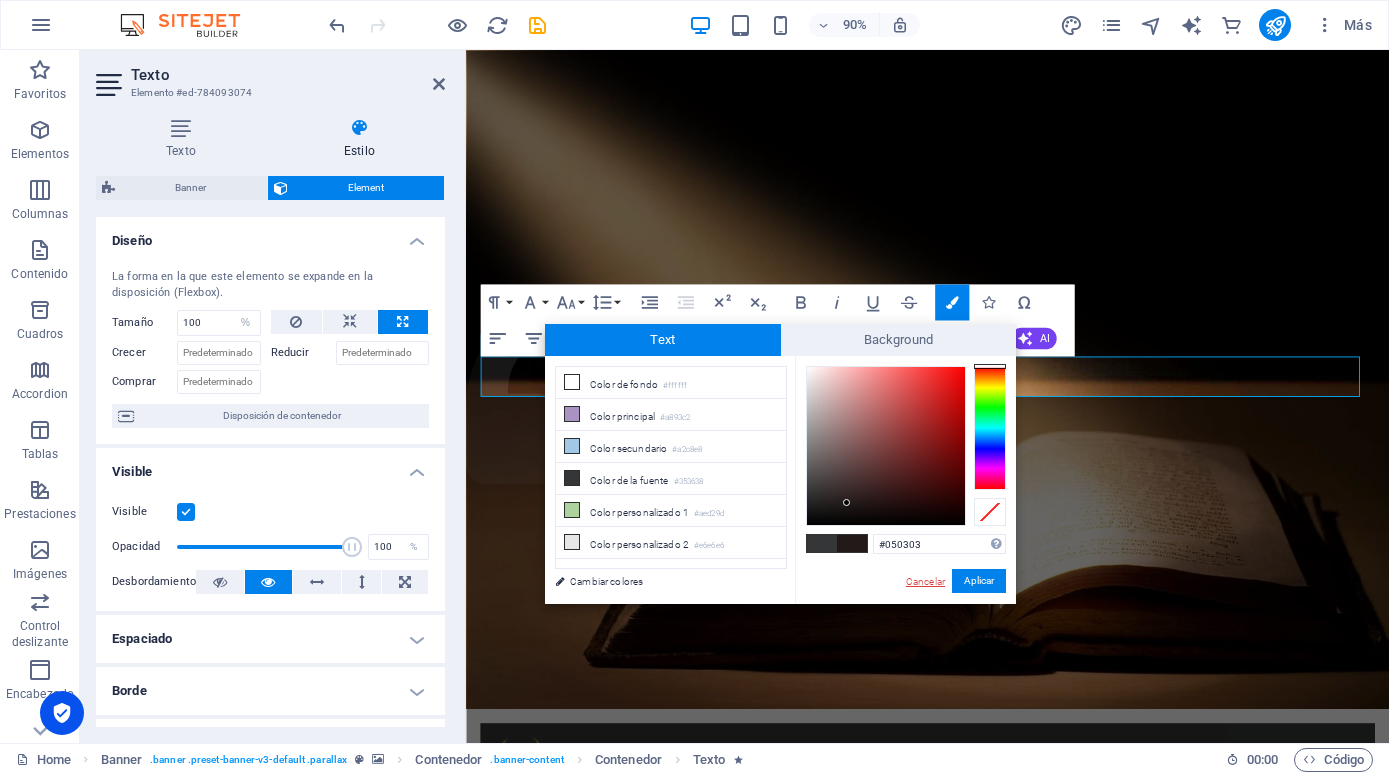 type on "#000000" 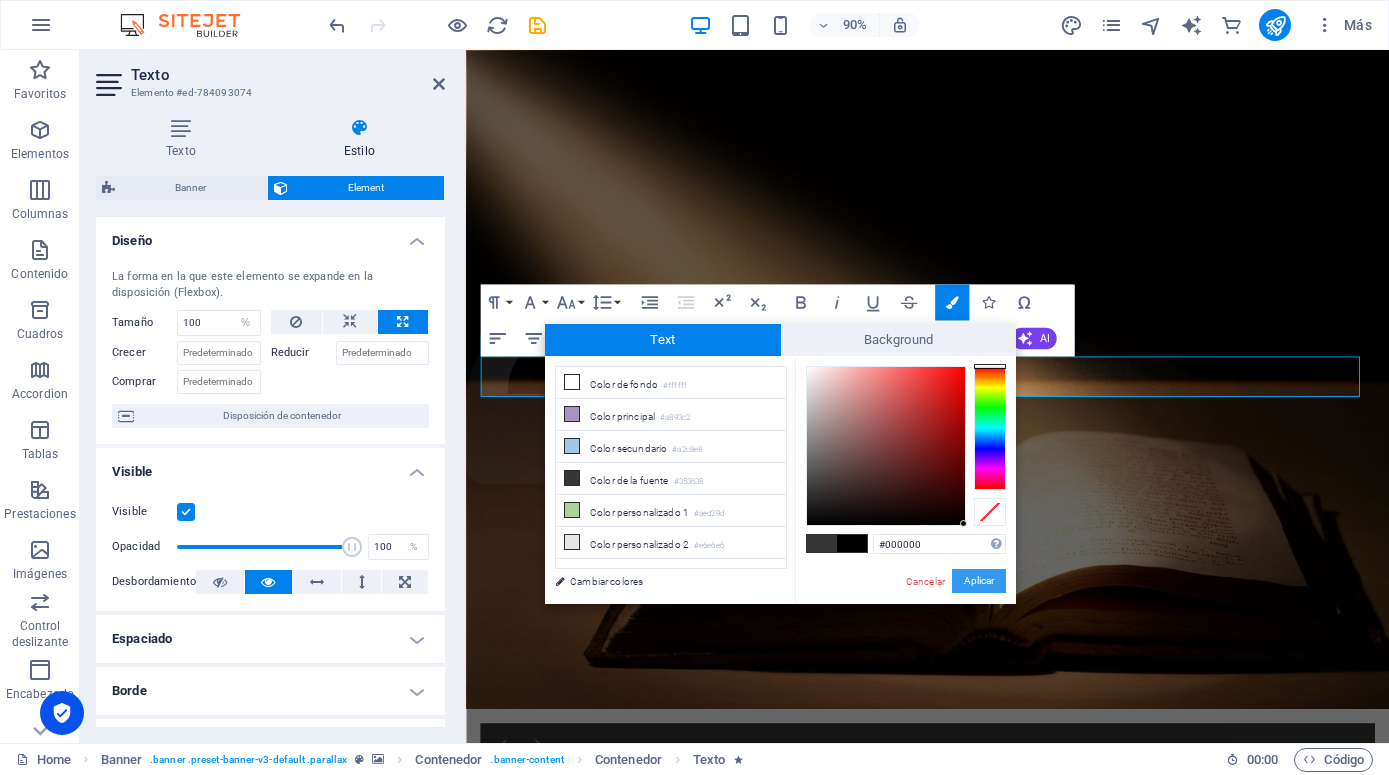 click on "Aplicar" at bounding box center [979, 581] 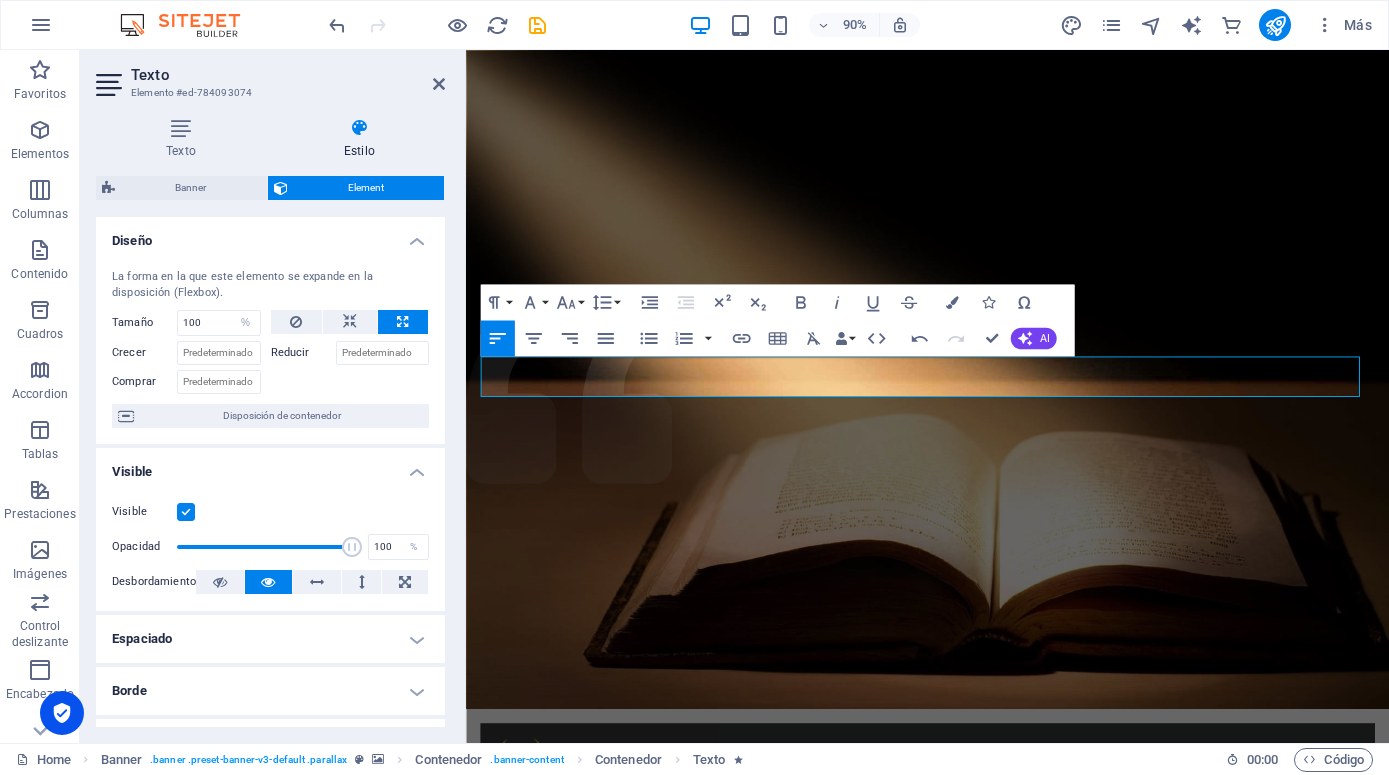 click on "H1   Banner   Banner   Contenedor   Contenedor   Texto   Separador   Barra de menús   Banner   Imagen   Barra de menús Paragraph Format Normal Heading 1 Heading 2 Heading 3 Heading 4 Heading 5 Heading 6 Code Font Family Arial Georgia Impact Tahoma Times New Roman Verdana Gabriela Lato Font Size 8 9 10 11 12 14 18 24 30 36 48 60 72 96 Line Height Default Single 1.15 1.5 Double Increase Indent Decrease Indent Superscript Subscript Bold Italic Underline Strikethrough Colors Icons Special Characters Align Left Align Center Align Right Align Justify Unordered List   Default Circle Disc Square    Ordered List   Default Lower Alpha Lower Greek Lower Roman Upper Alpha Upper Roman    Insert Link Insert Table Clear Formatting Data Bindings Empresa Nombre Apellidos Calle Código postal Ciudad Email Teléfono Móvil Fax Campo personalizado 1 Campo personalizado 2 Campo personalizado 3 Campo personalizado 4 Campo personalizado 5 Campo personalizado 6 HTML Undo Redo Confirm (Ctrl+⏎) AI Mejorar" at bounding box center [927, 396] 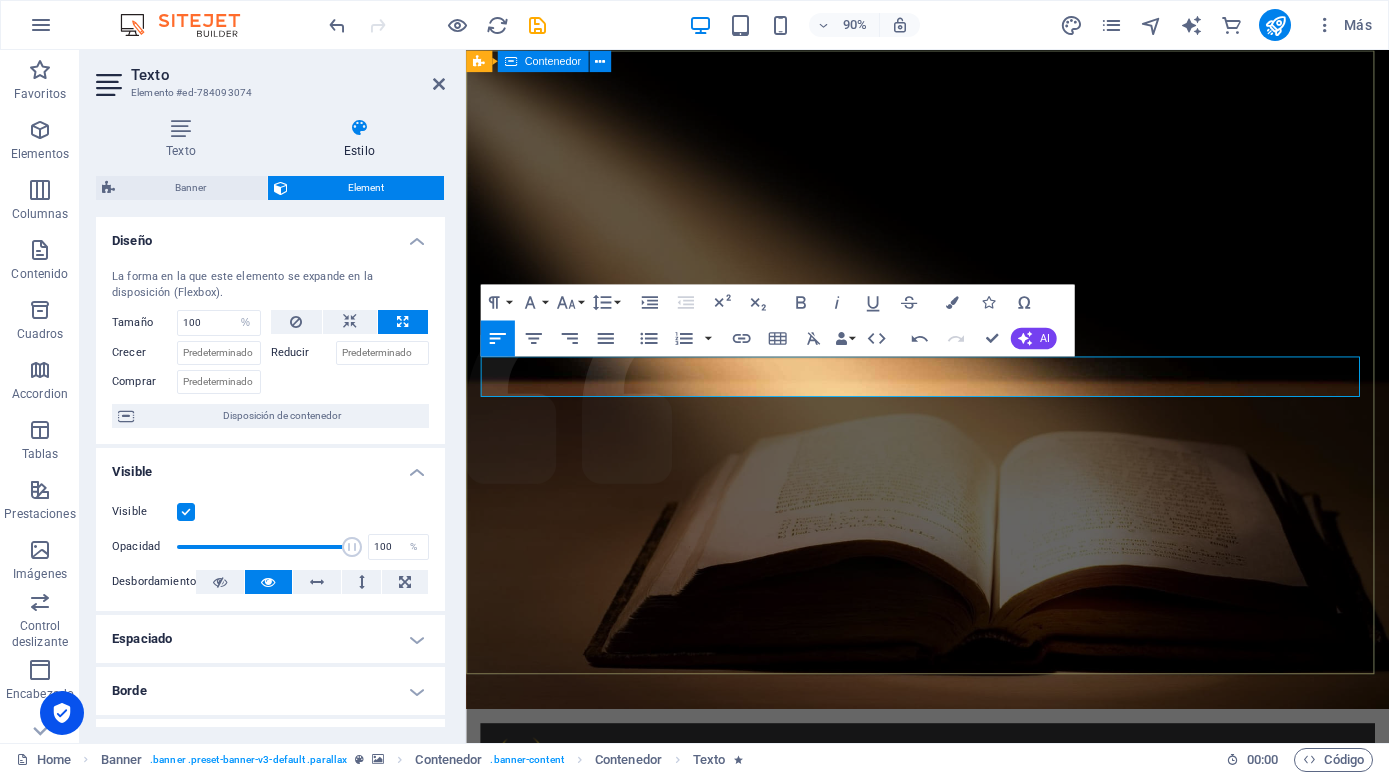 click on "Inicio Nuestra Historia What we do Projects Volunteers Donate ACADEMIA [DEMOGRAPHIC_DATA]   CEDEB ¡Transformando vidas con el poder de [DEMOGRAPHIC_DATA]! conocer más" at bounding box center (979, 1005) 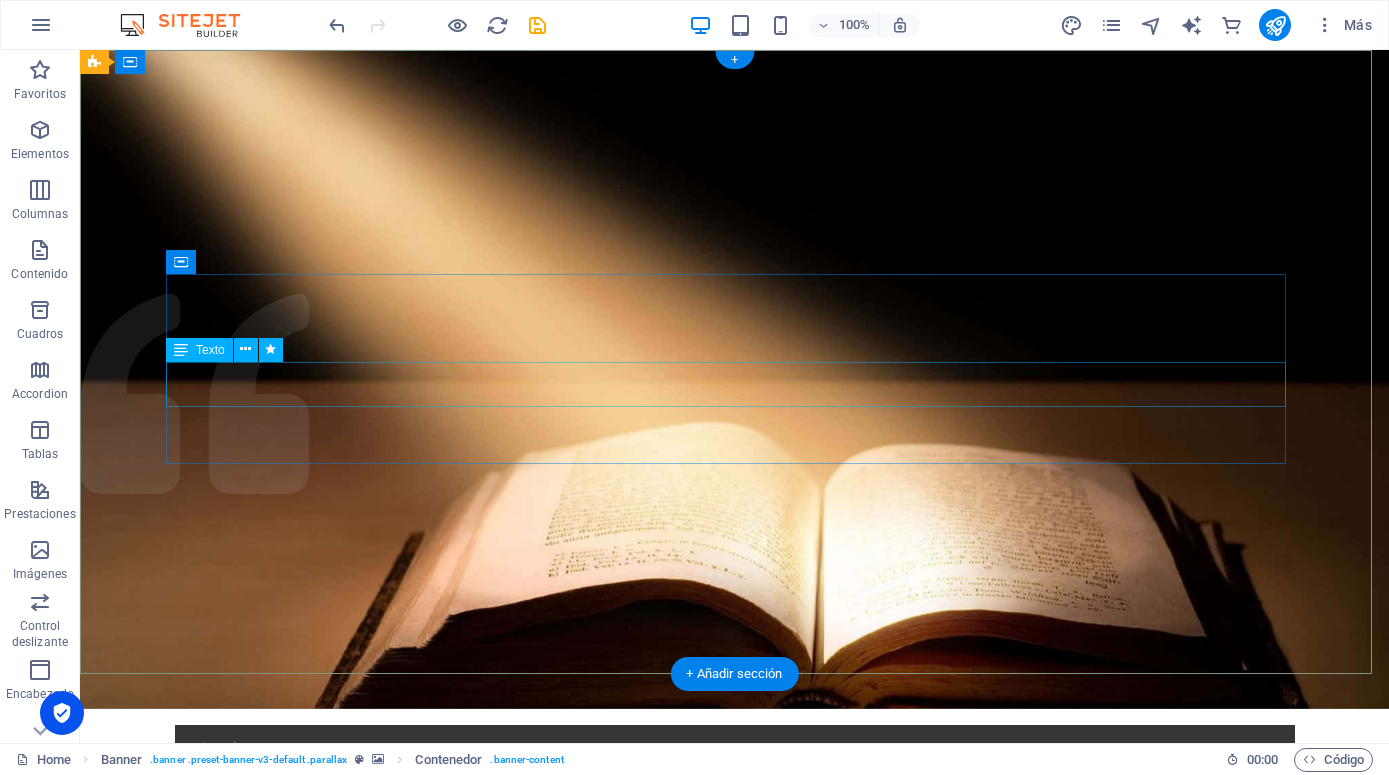 click on "¡Transformando vidas con el poder de [DEMOGRAPHIC_DATA]!" at bounding box center [735, 980] 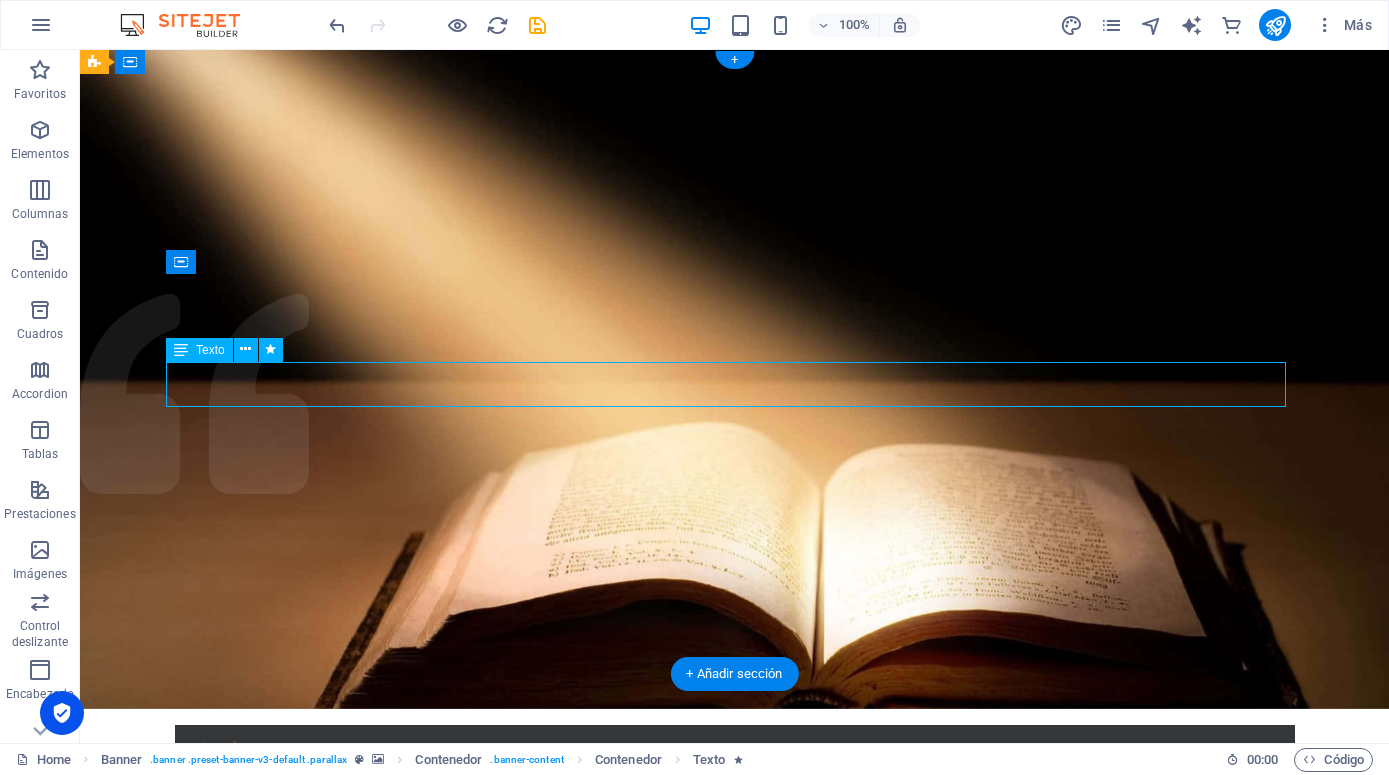 click on "¡Transformando vidas con el poder de [DEMOGRAPHIC_DATA]!" at bounding box center (735, 980) 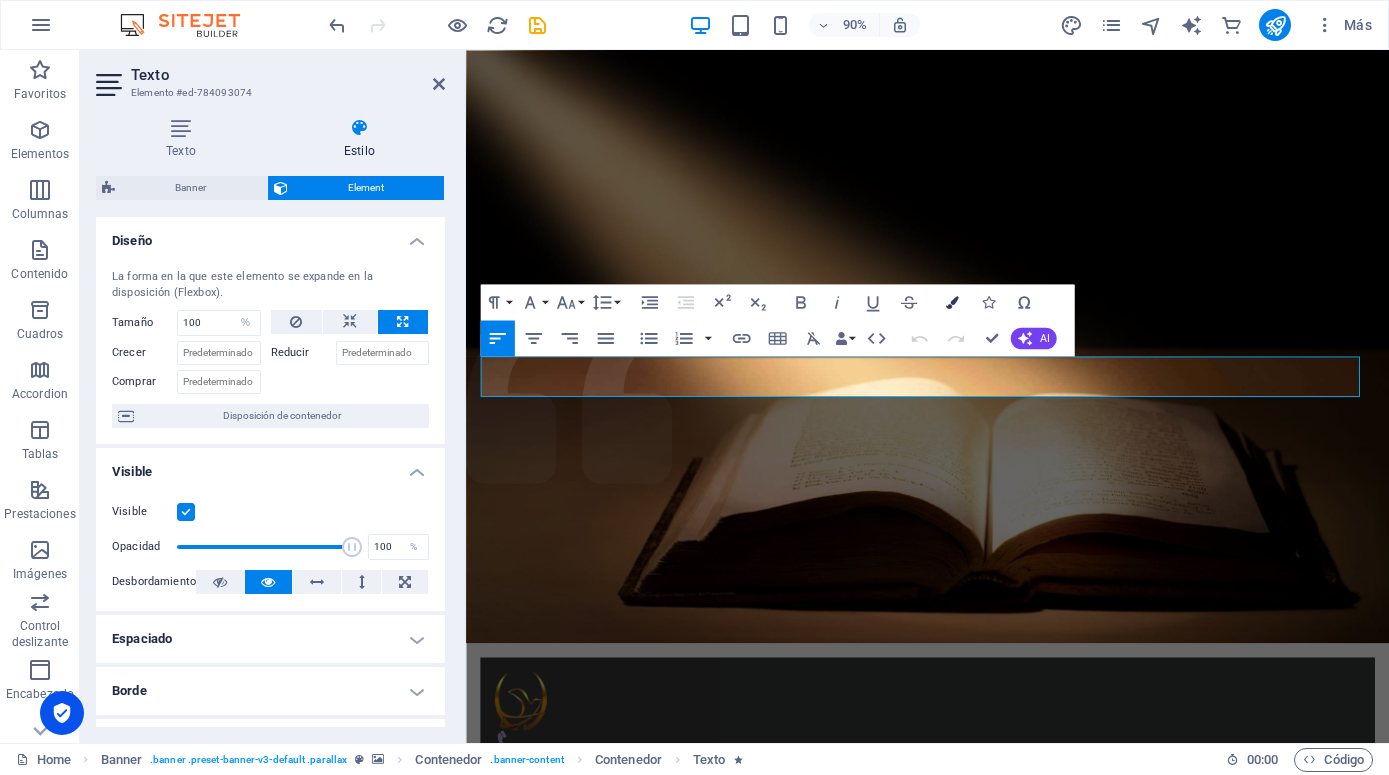 click on "Colors" at bounding box center (952, 302) 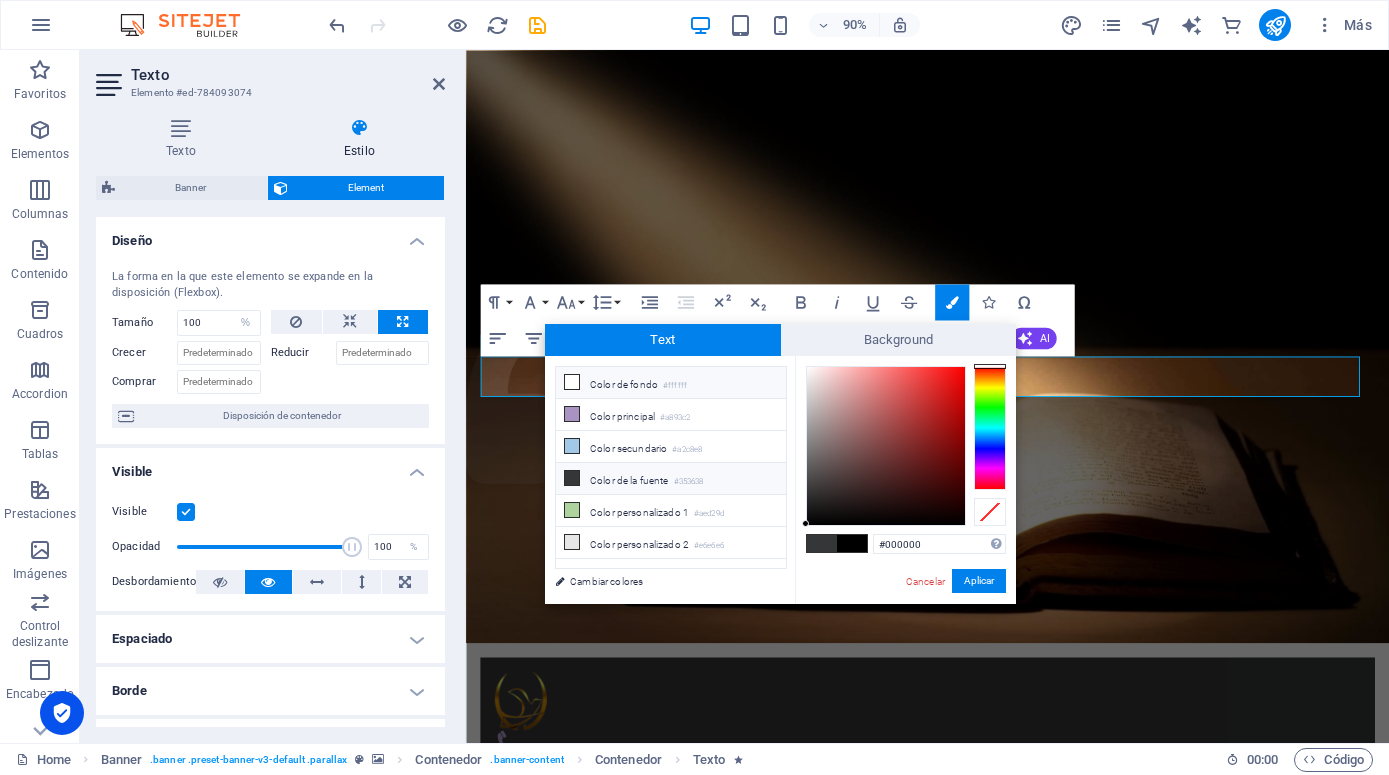 click on "Color de fondo
#ffffff" at bounding box center (671, 383) 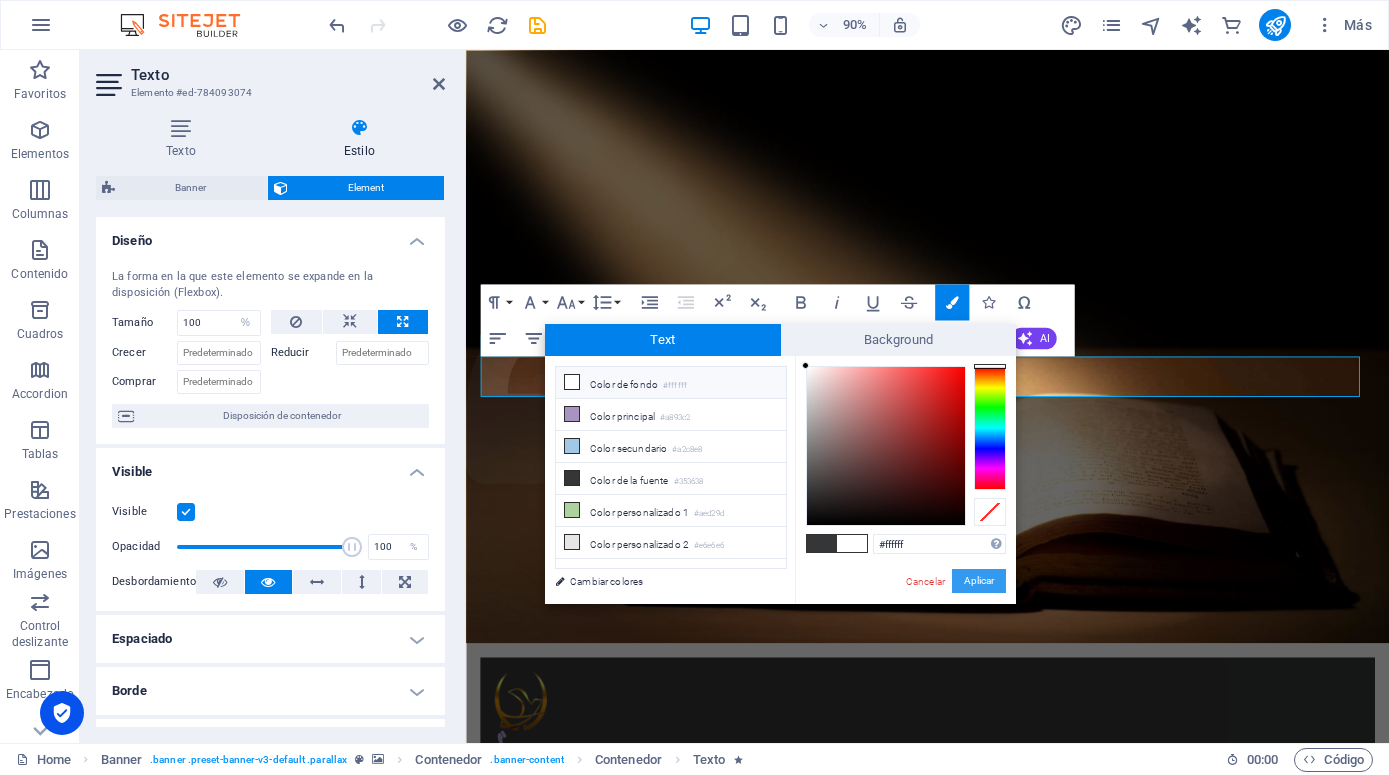 click on "Aplicar" at bounding box center [979, 581] 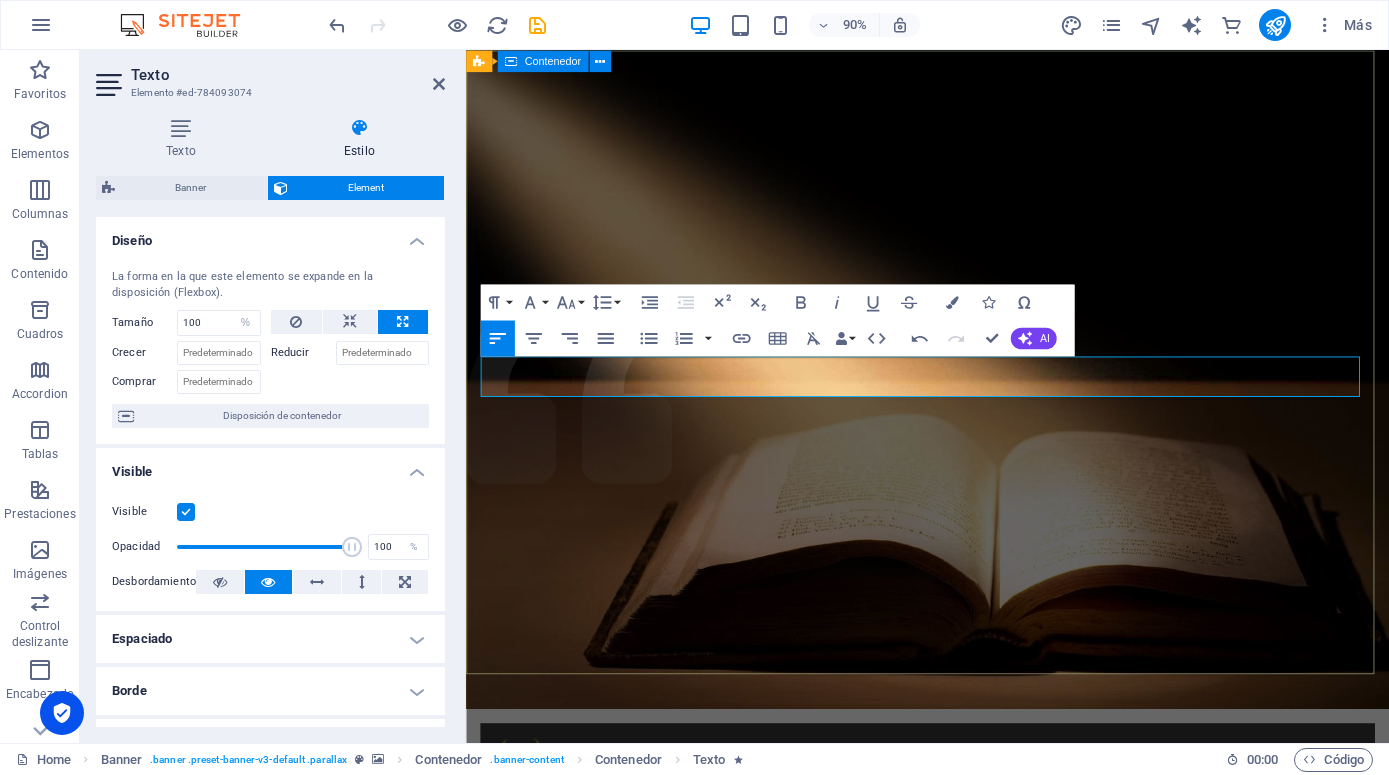 click on "Inicio Nuestra Historia What we do Projects Volunteers Donate ACADEMIA [DEMOGRAPHIC_DATA]   CEDEB ¡Transformando vidas con el poder de [DEMOGRAPHIC_DATA]! conocer más" at bounding box center (979, 1005) 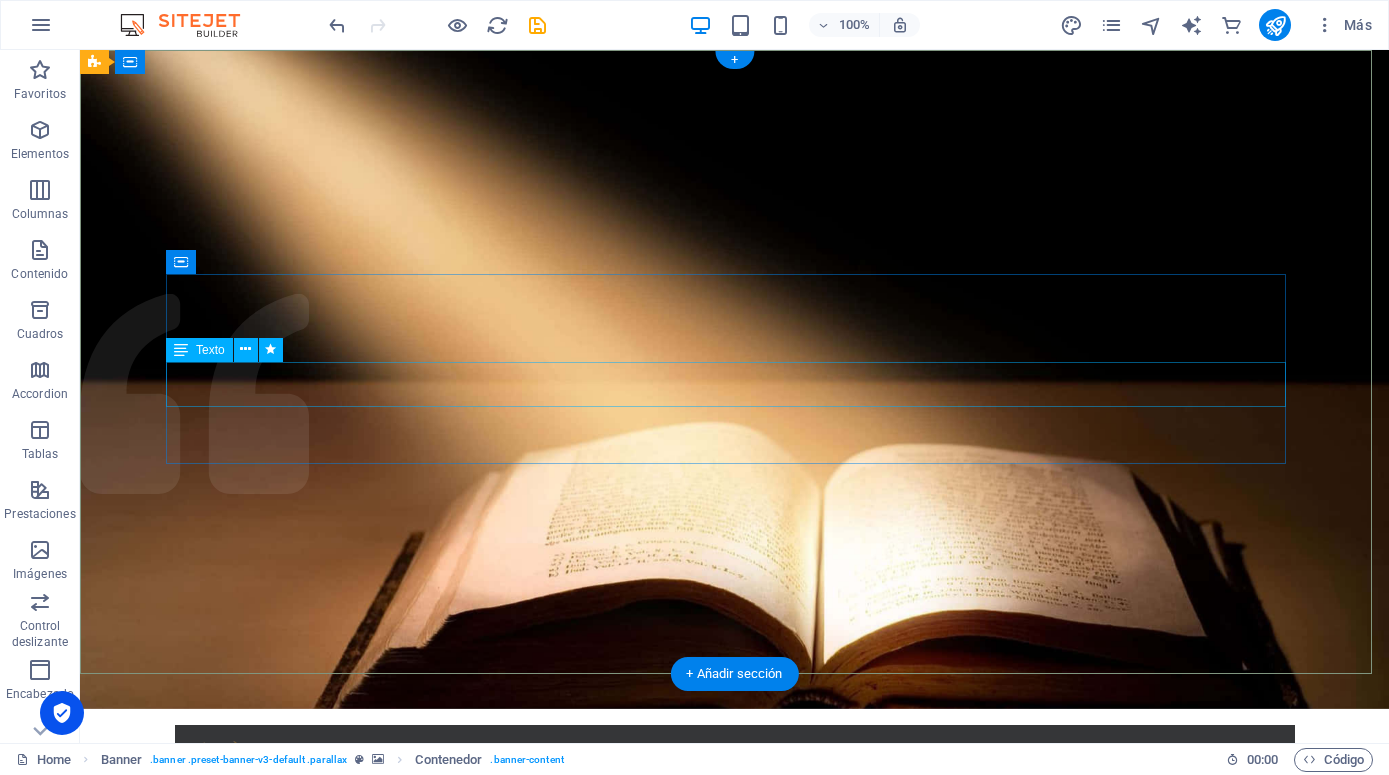 click on "¡Transformando vidas con el poder de [DEMOGRAPHIC_DATA]!" at bounding box center [735, 980] 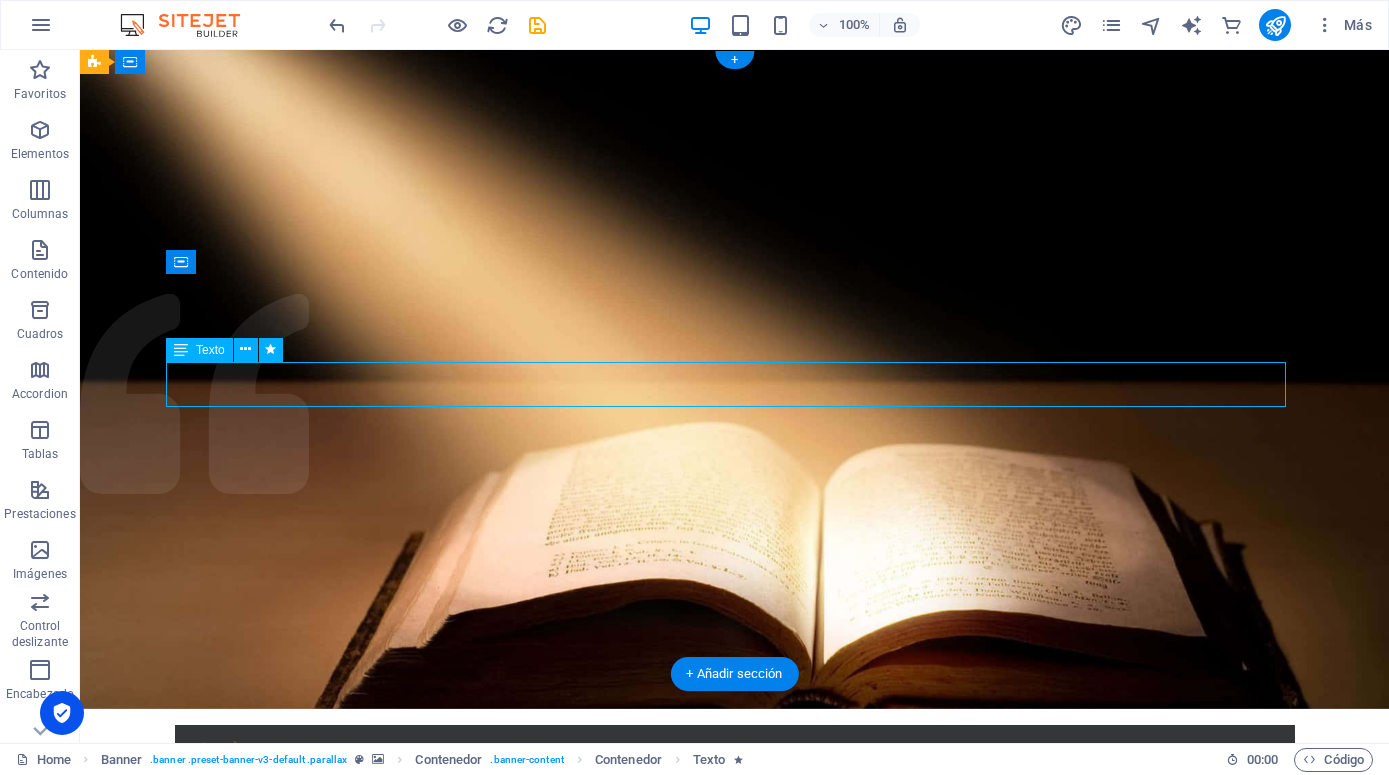 click on "¡Transformando vidas con el poder de [DEMOGRAPHIC_DATA]!" at bounding box center [735, 980] 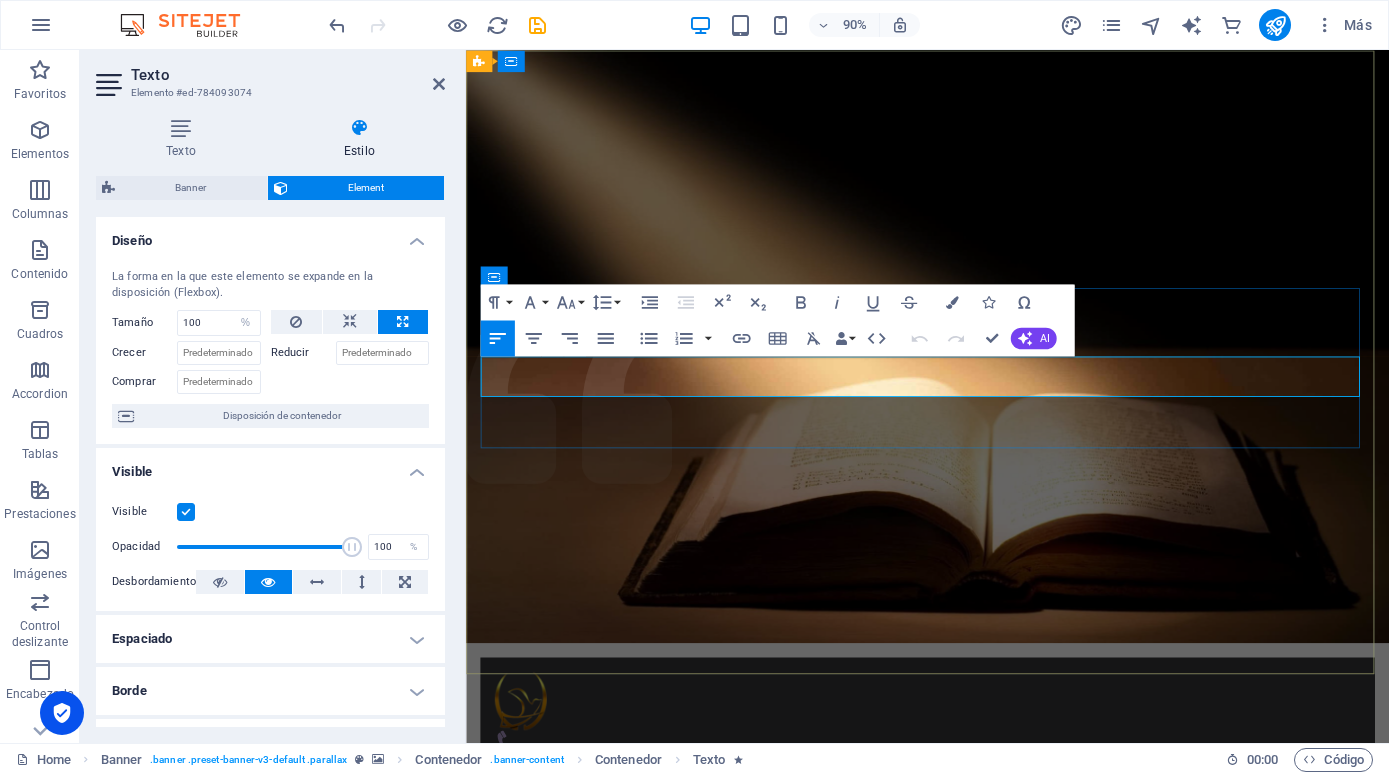click on "¡Transformando vidas con el poder de [DEMOGRAPHIC_DATA]!" at bounding box center [892, 970] 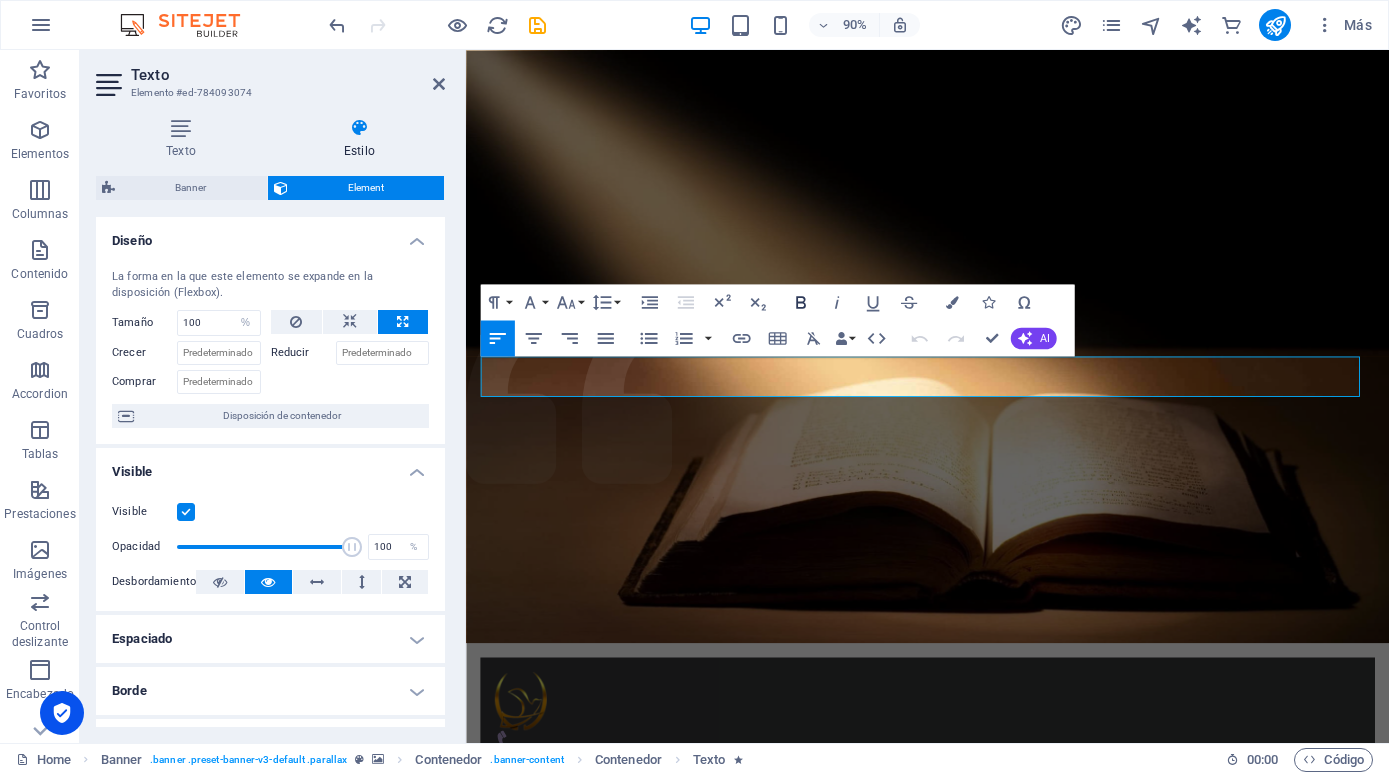 click 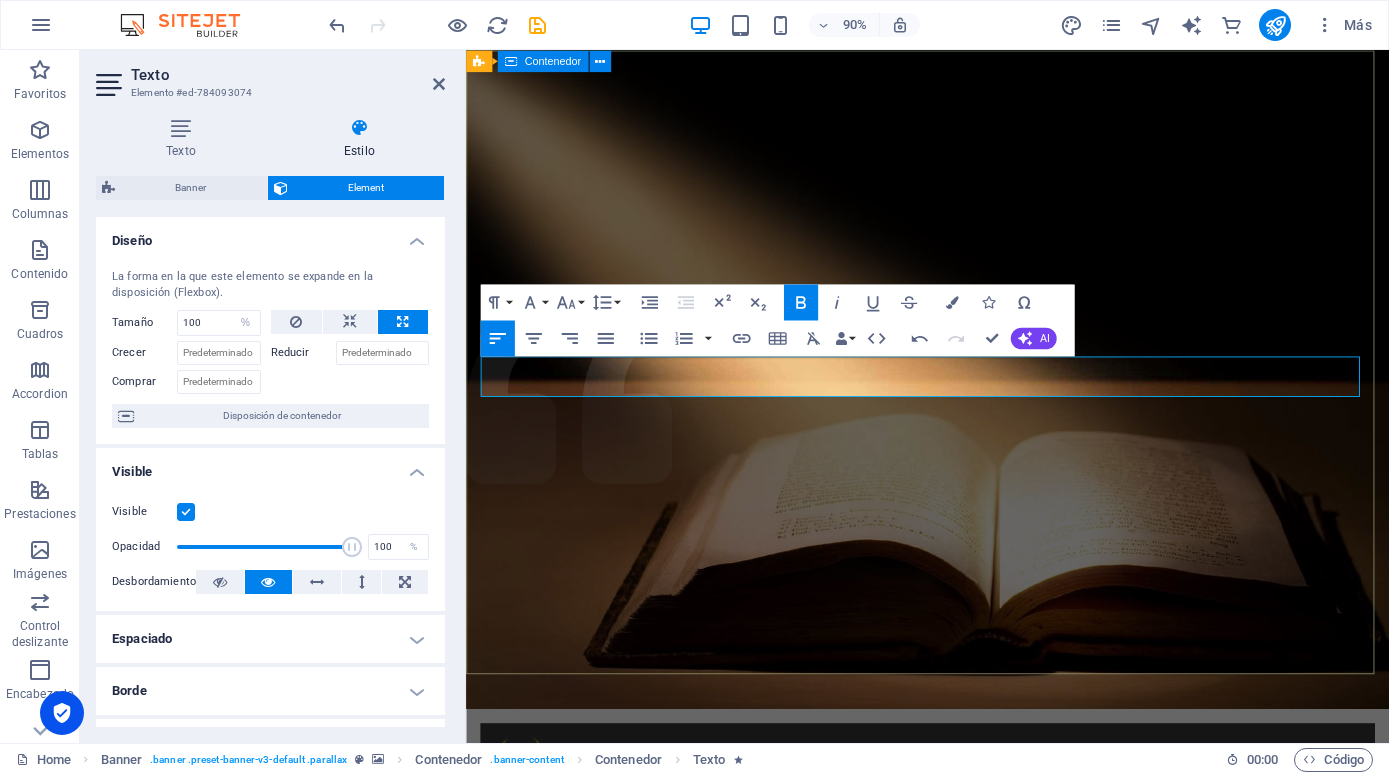 click on "Inicio Nuestra Historia What we do Projects Volunteers Donate ACADEMIA [DEMOGRAPHIC_DATA]   CEDEB ¡Transformando vidas con el poder de [DEMOGRAPHIC_DATA]! conocer más" at bounding box center (979, 1005) 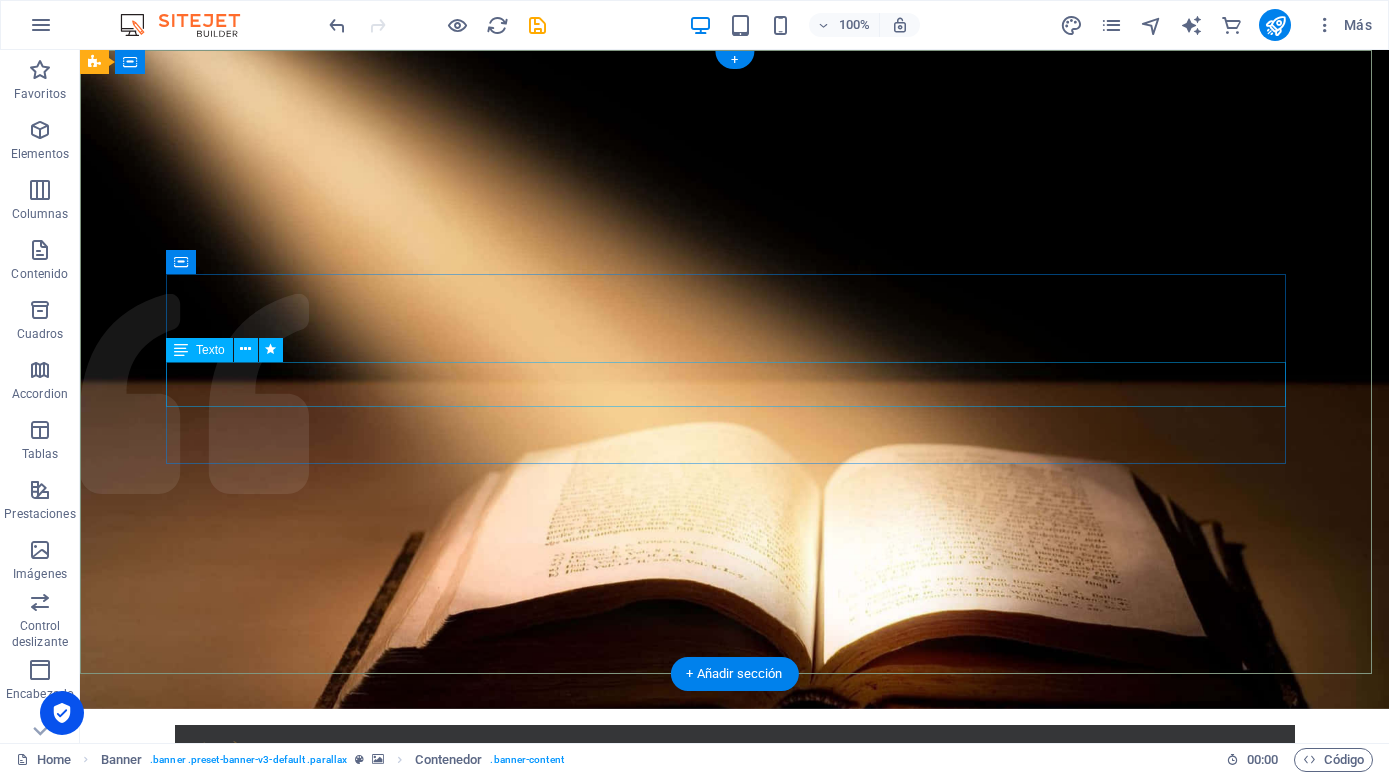 click on "¡Transformando vidas con el poder de [DEMOGRAPHIC_DATA]!" at bounding box center [735, 980] 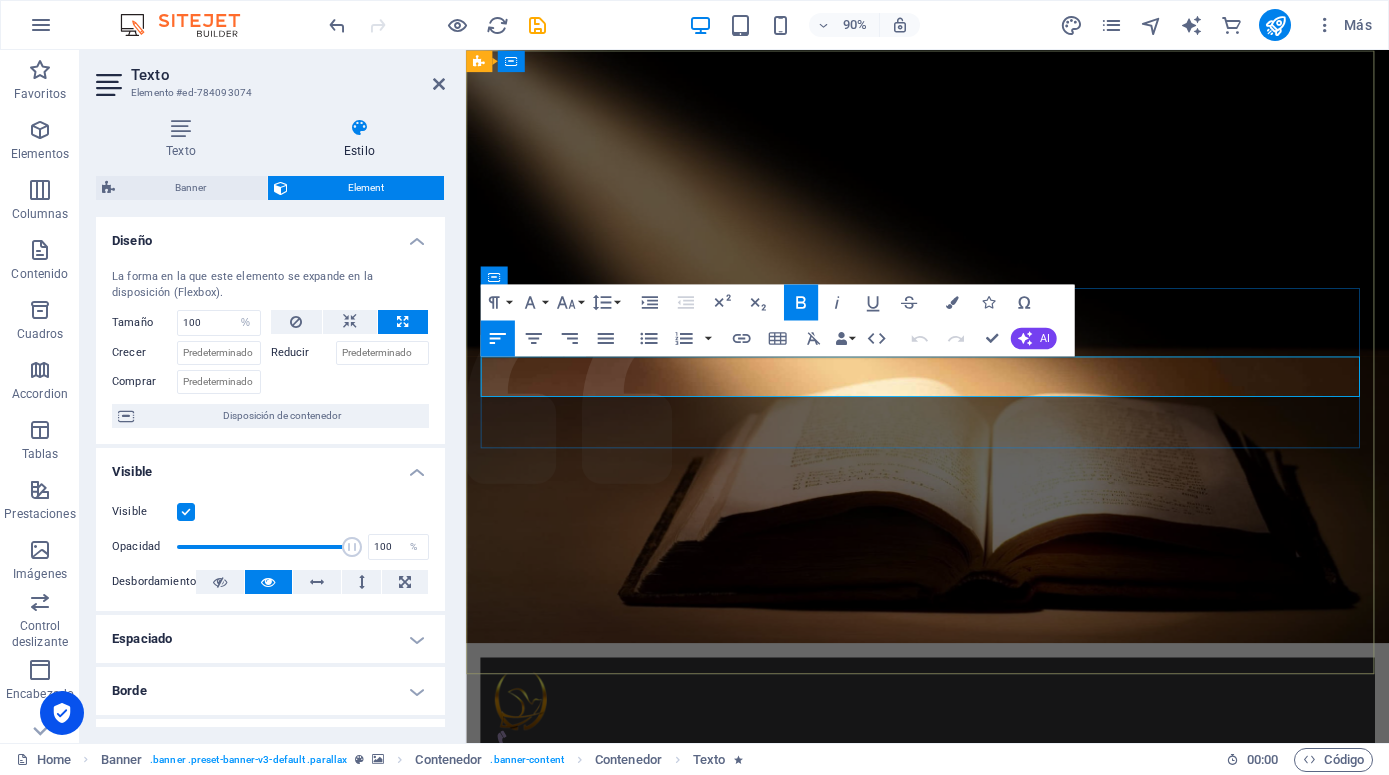 click on "¡Transformando vidas con el poder de [DEMOGRAPHIC_DATA]!" at bounding box center (907, 970) 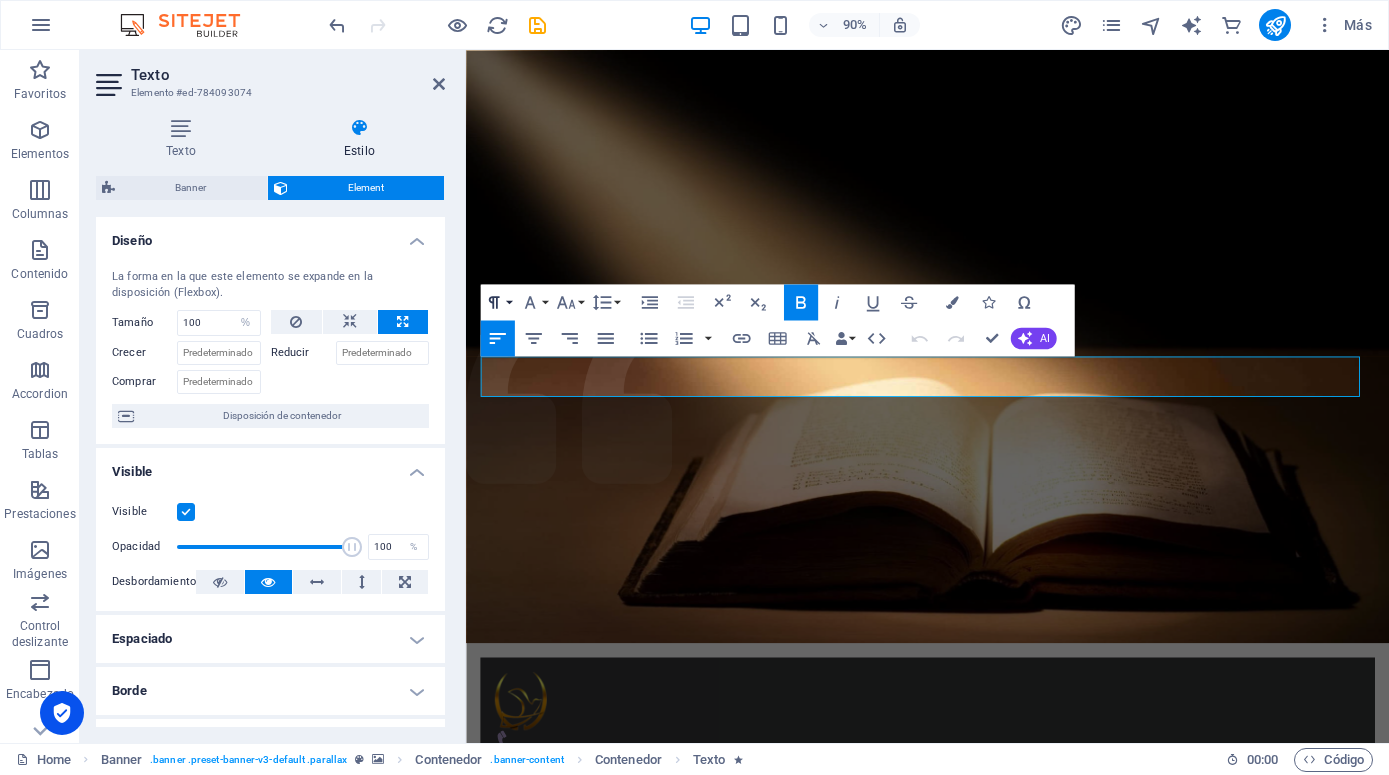 click on "Paragraph Format" at bounding box center [497, 302] 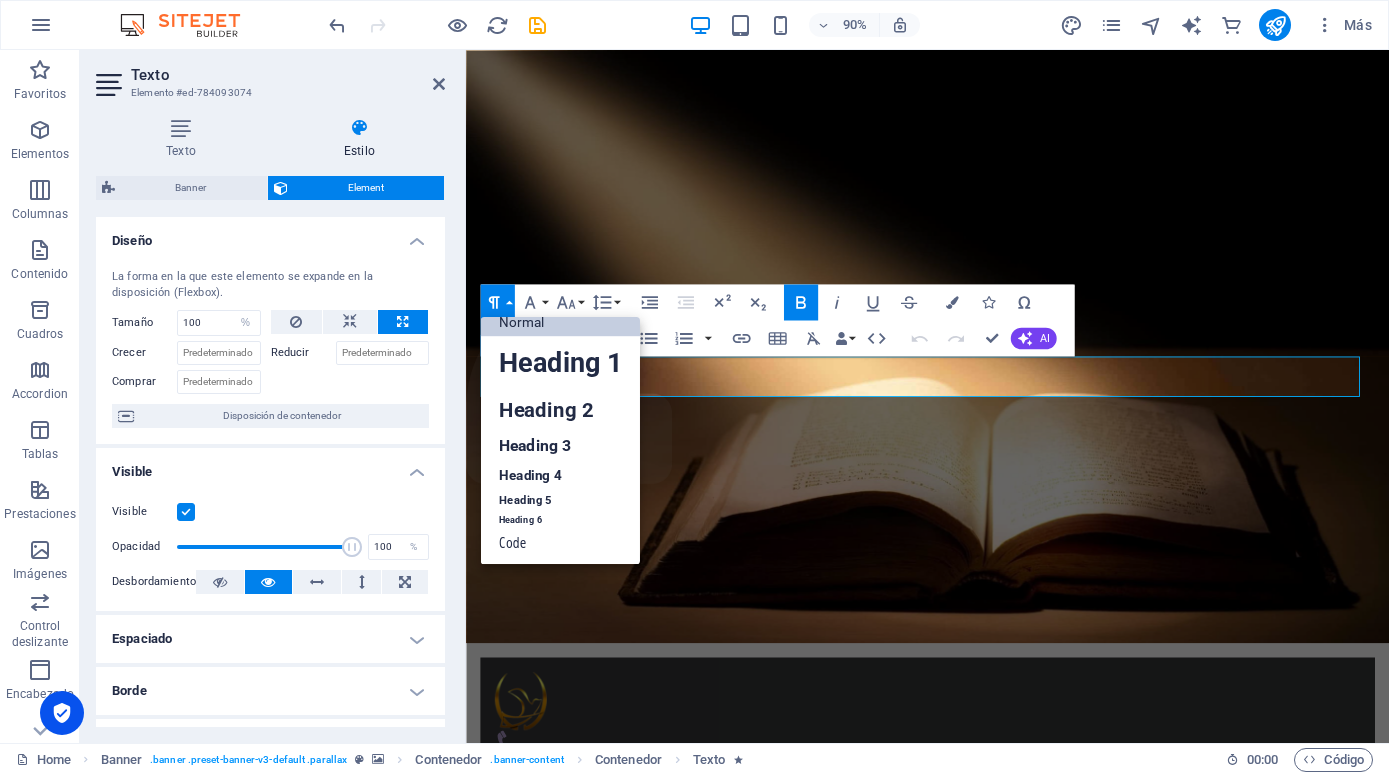 scroll, scrollTop: 16, scrollLeft: 0, axis: vertical 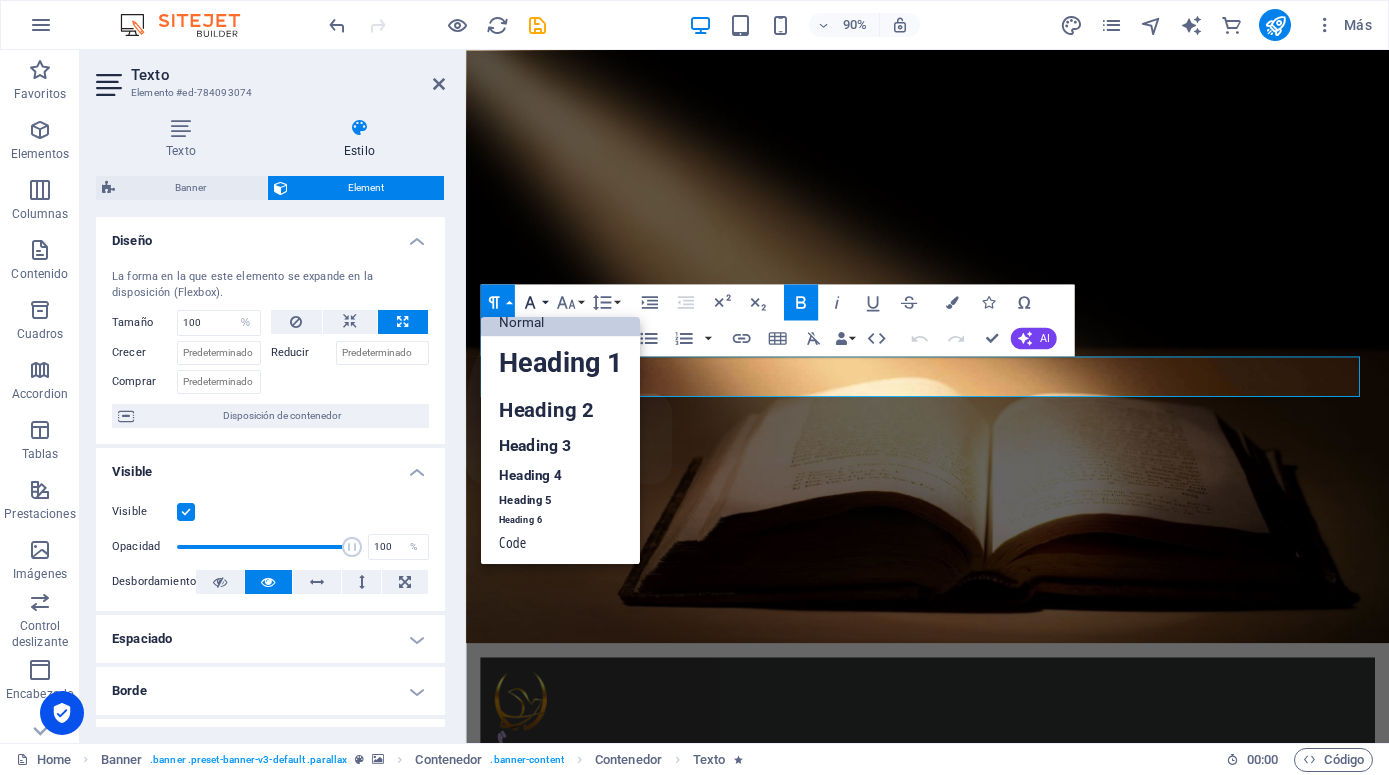 click on "Font Family" at bounding box center [533, 302] 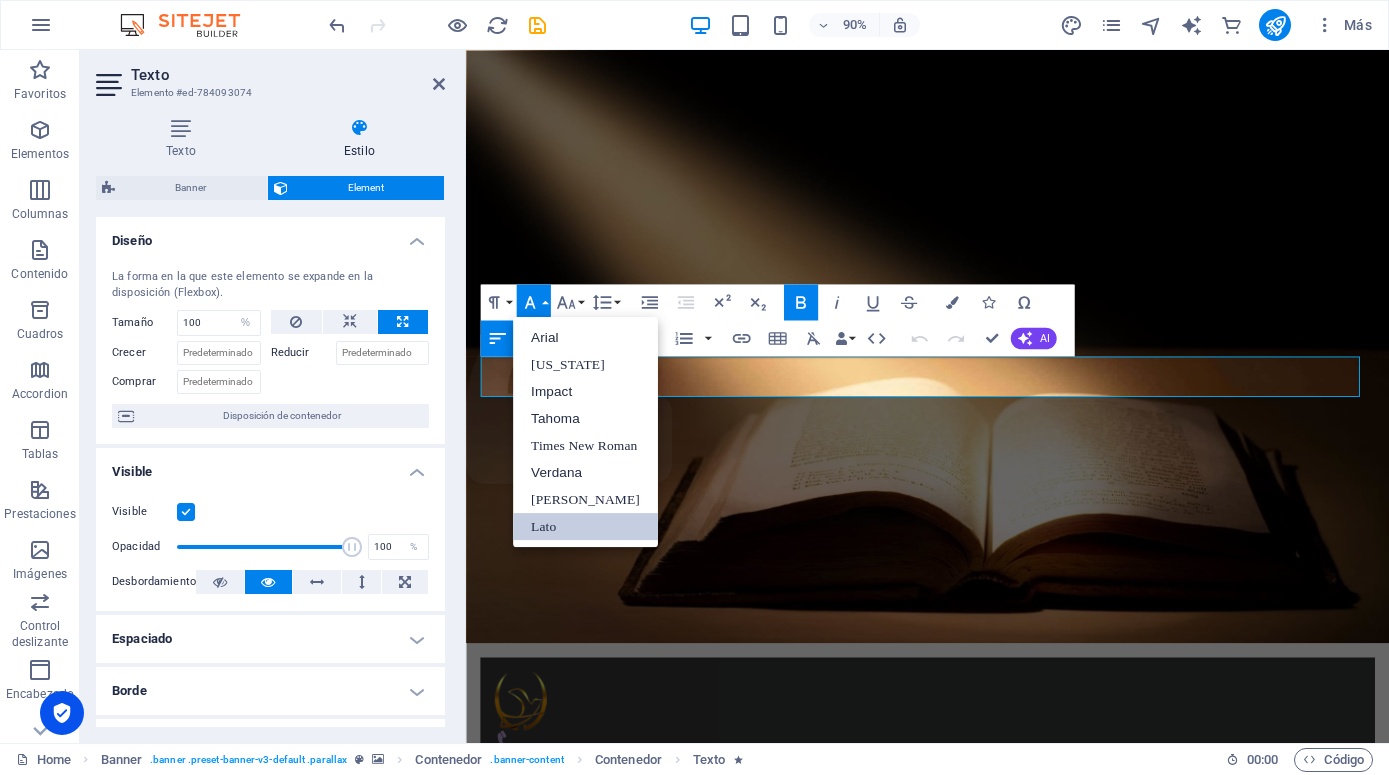 scroll, scrollTop: 0, scrollLeft: 0, axis: both 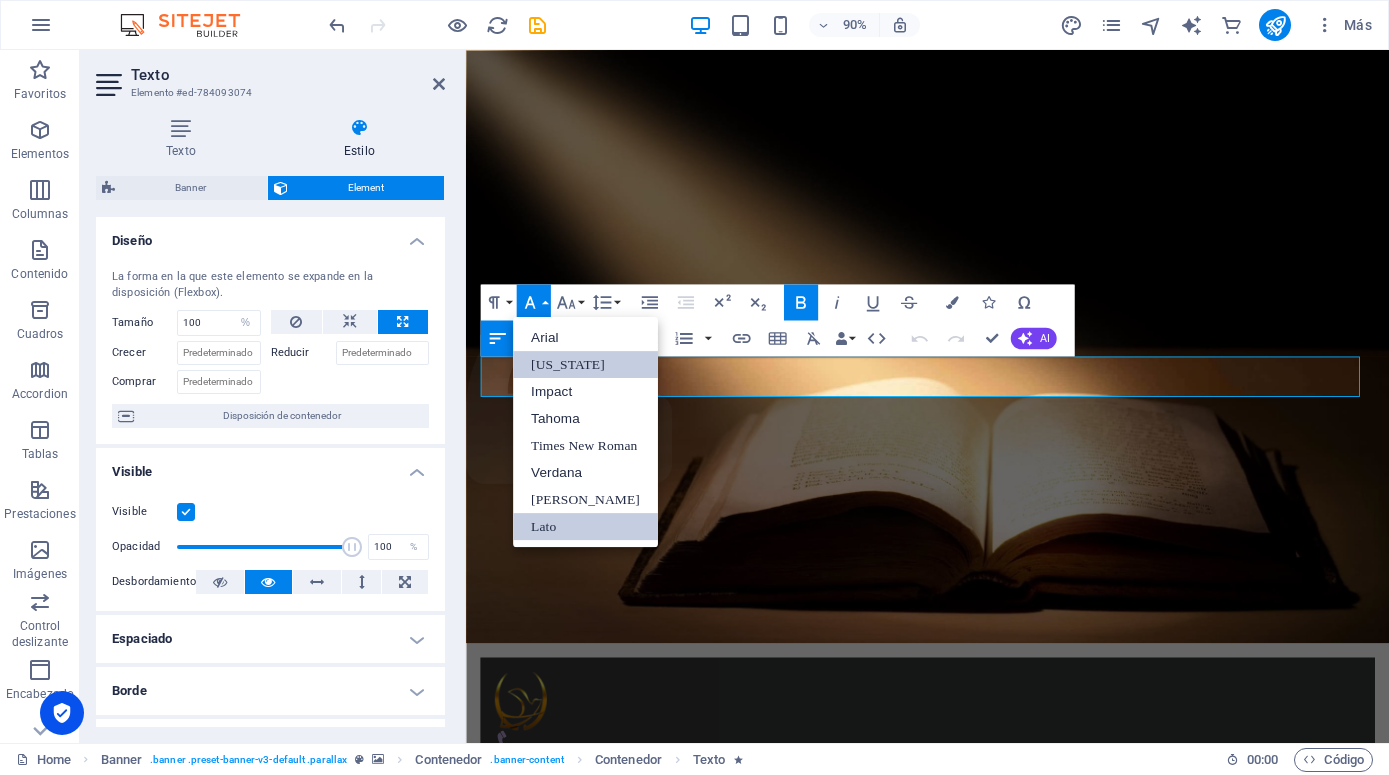 click on "[US_STATE]" at bounding box center (585, 364) 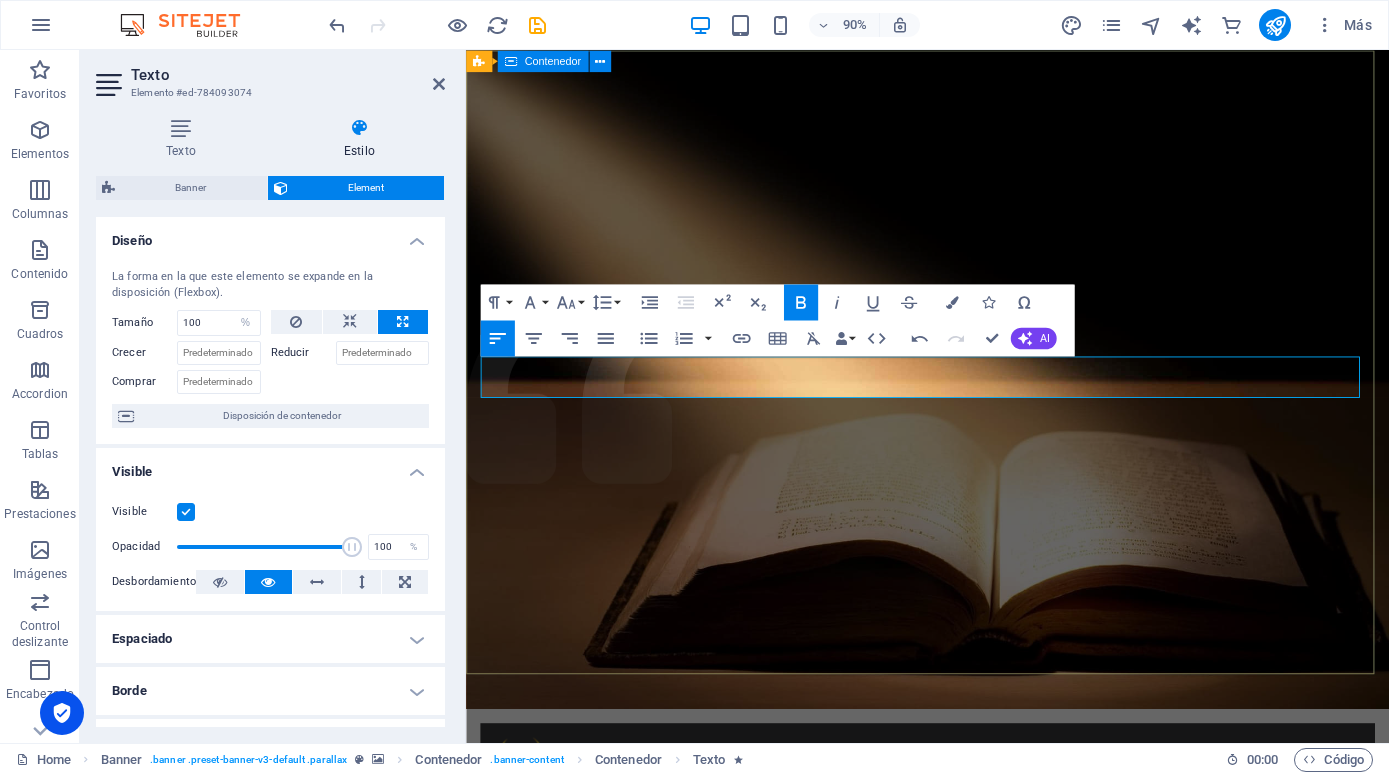 click on "Inicio Nuestra Historia What we do Projects Volunteers Donate ACADEMIA [DEMOGRAPHIC_DATA]   CEDEB ¡Transformando vidas con el poder de [DEMOGRAPHIC_DATA]! conocer más" at bounding box center [979, 1005] 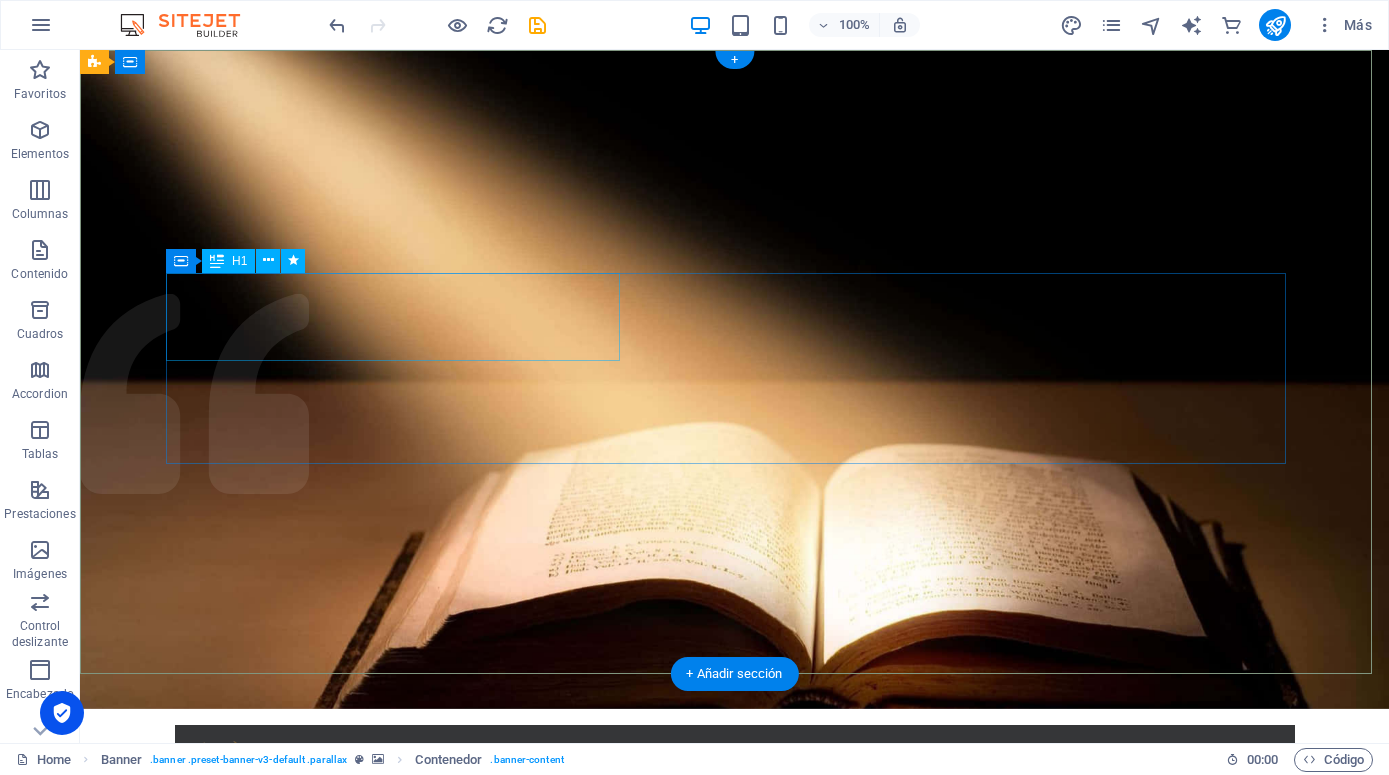 click on "IGLESIA   CEDEB" at bounding box center [735, 910] 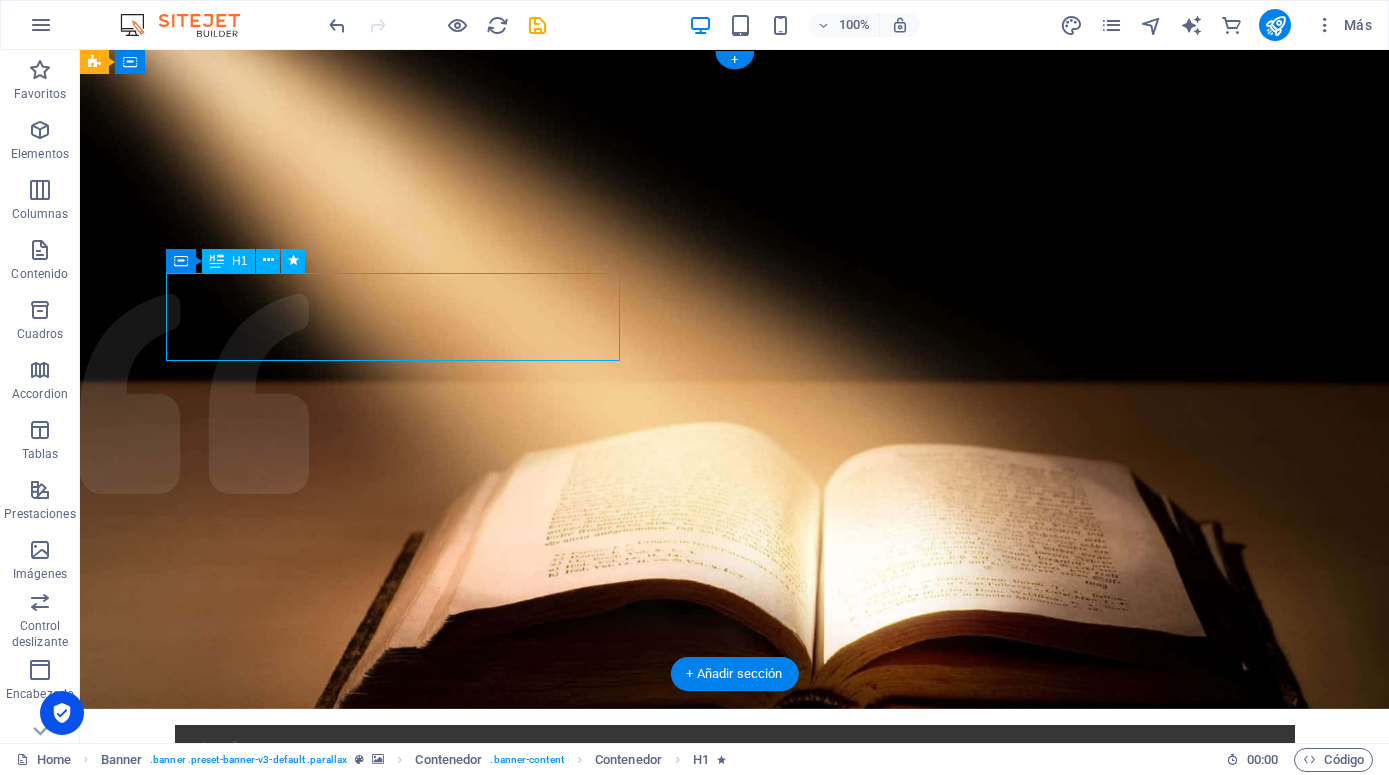 click on "IGLESIA   CEDEB" at bounding box center (735, 910) 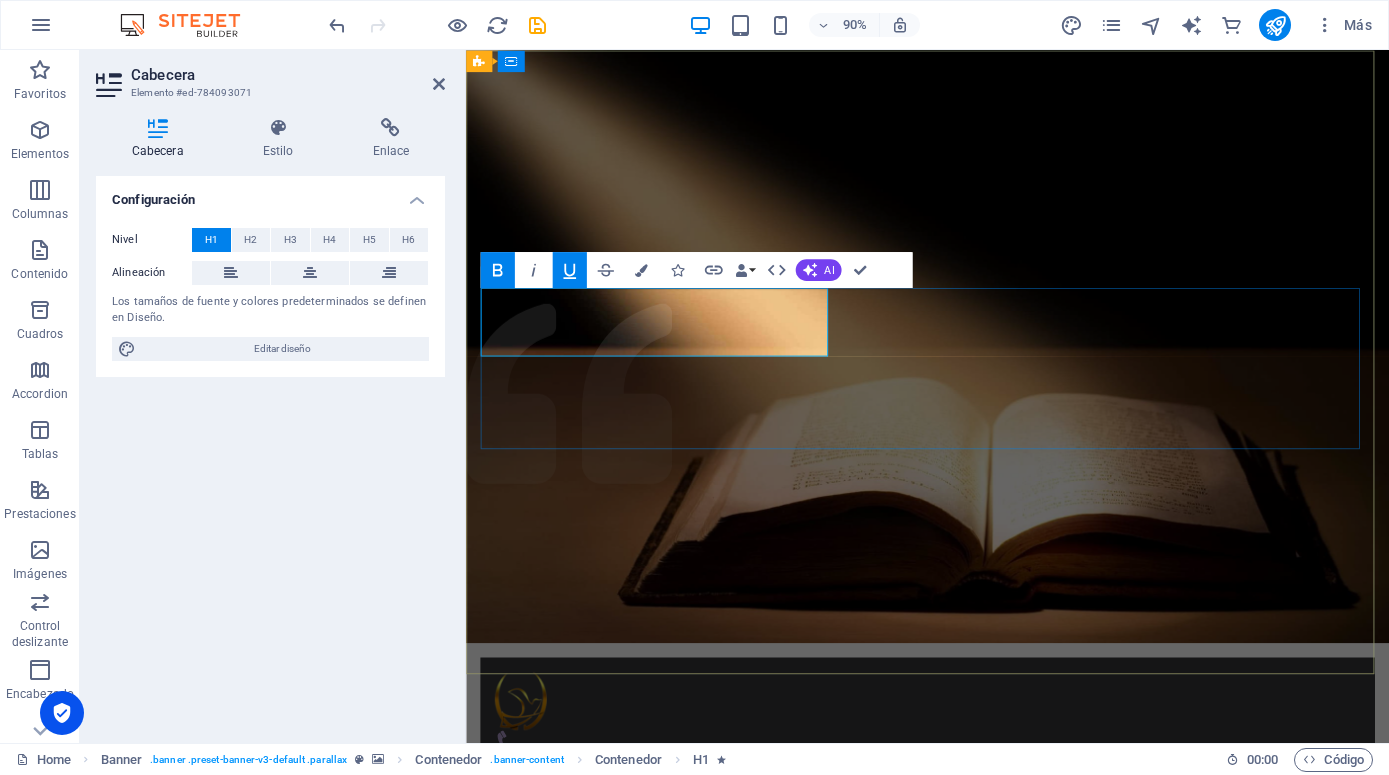 click on "[DEMOGRAPHIC_DATA]" at bounding box center [783, 906] 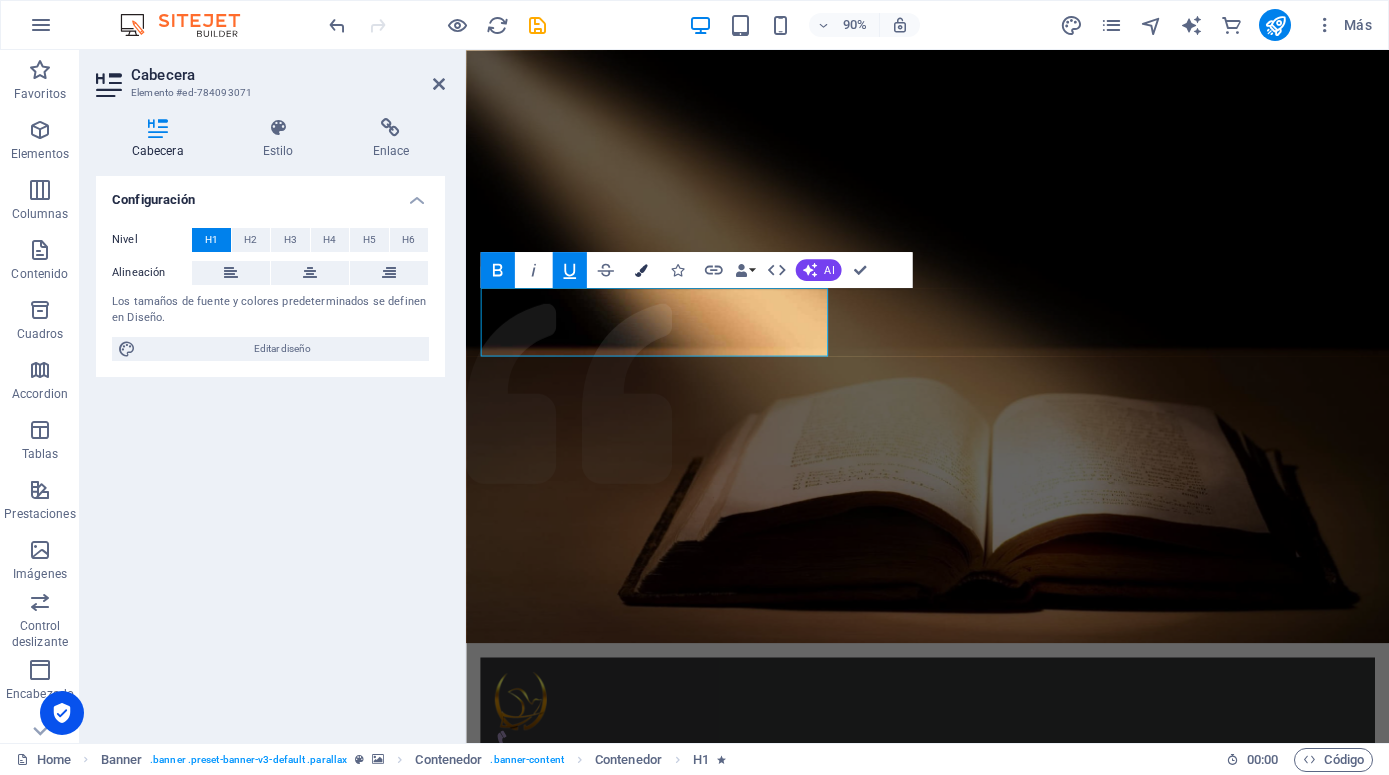 click at bounding box center [641, 269] 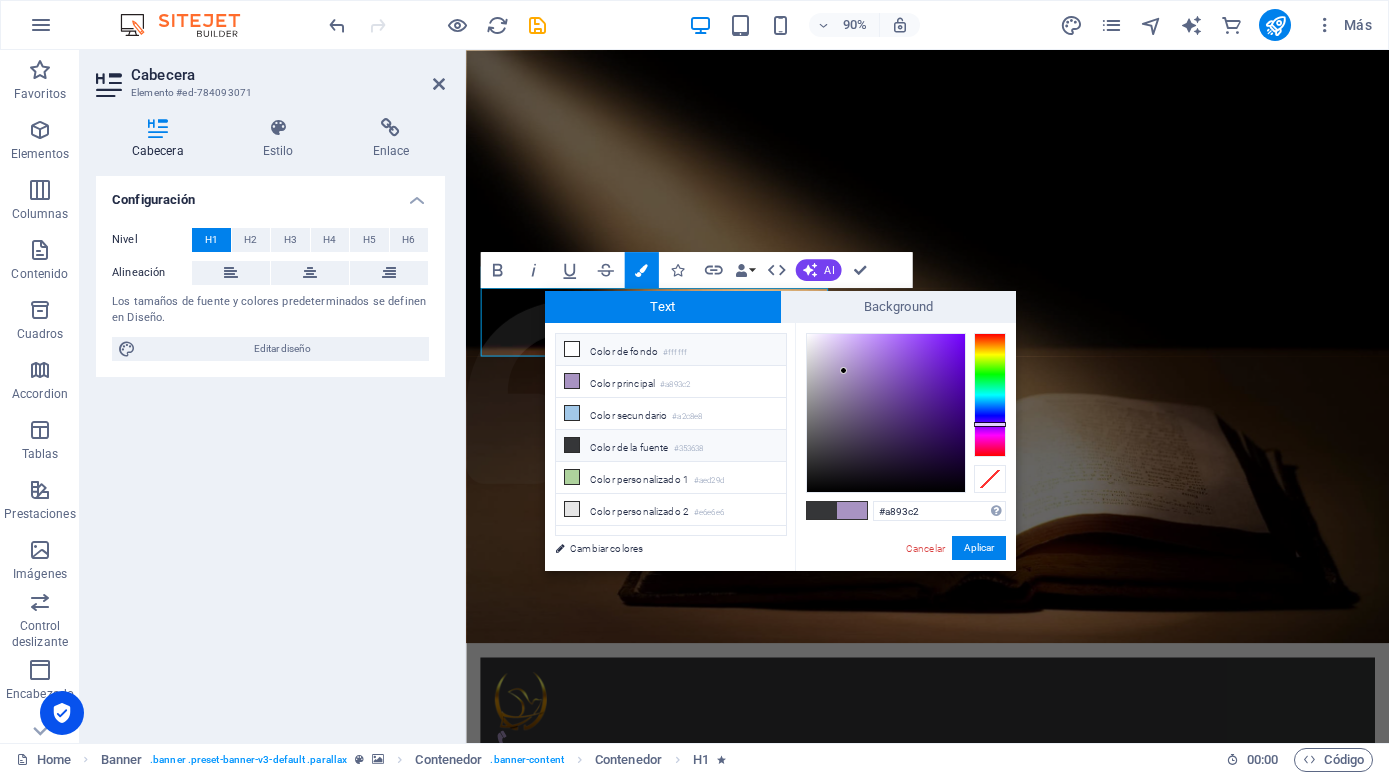 click at bounding box center [572, 349] 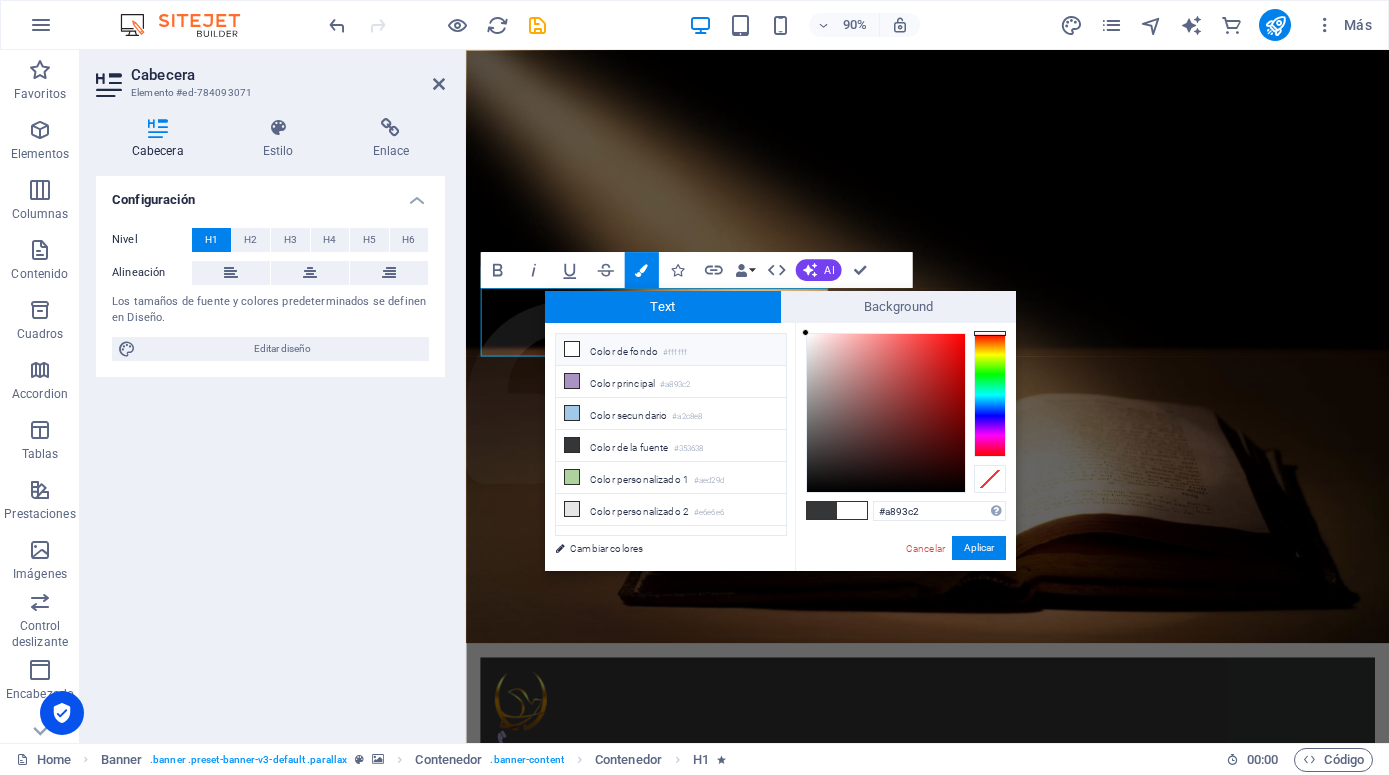 type on "#ffffff" 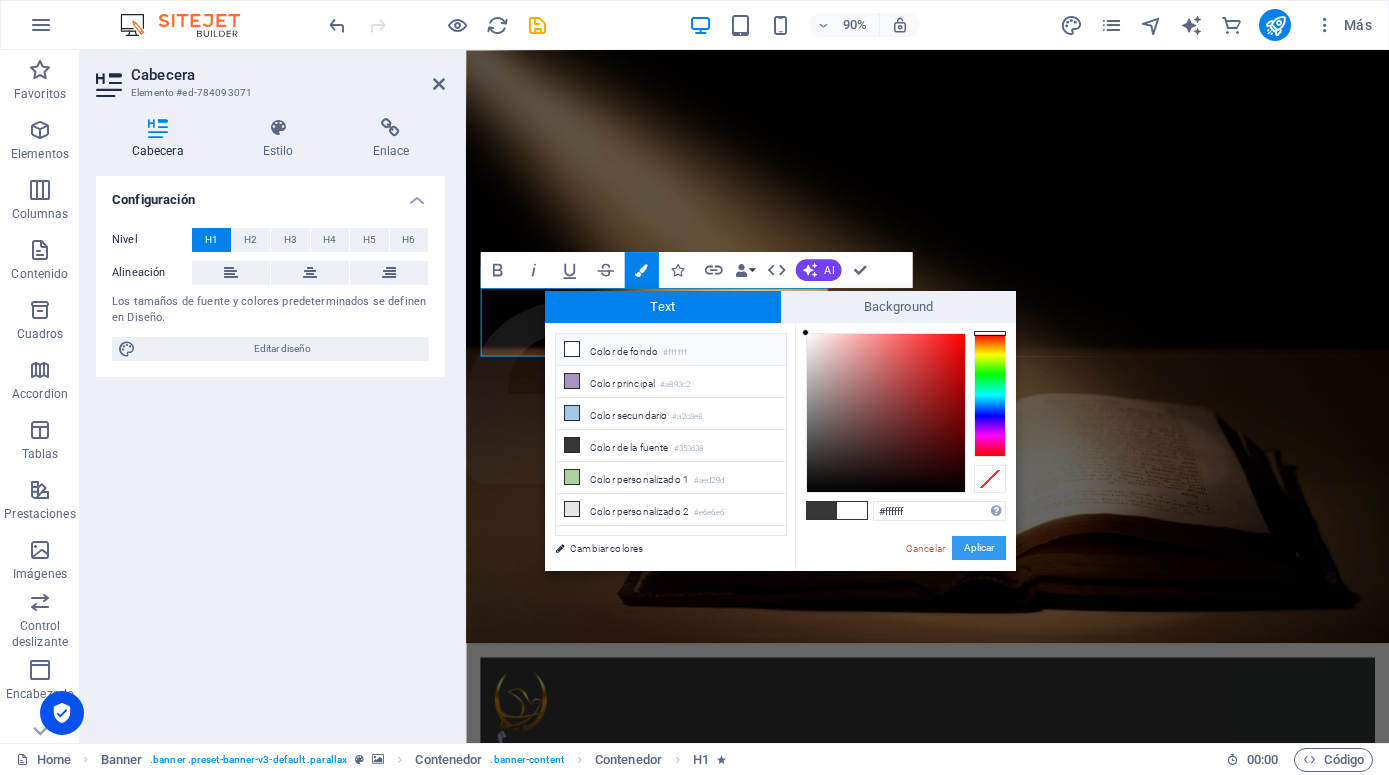 click on "Aplicar" at bounding box center (979, 548) 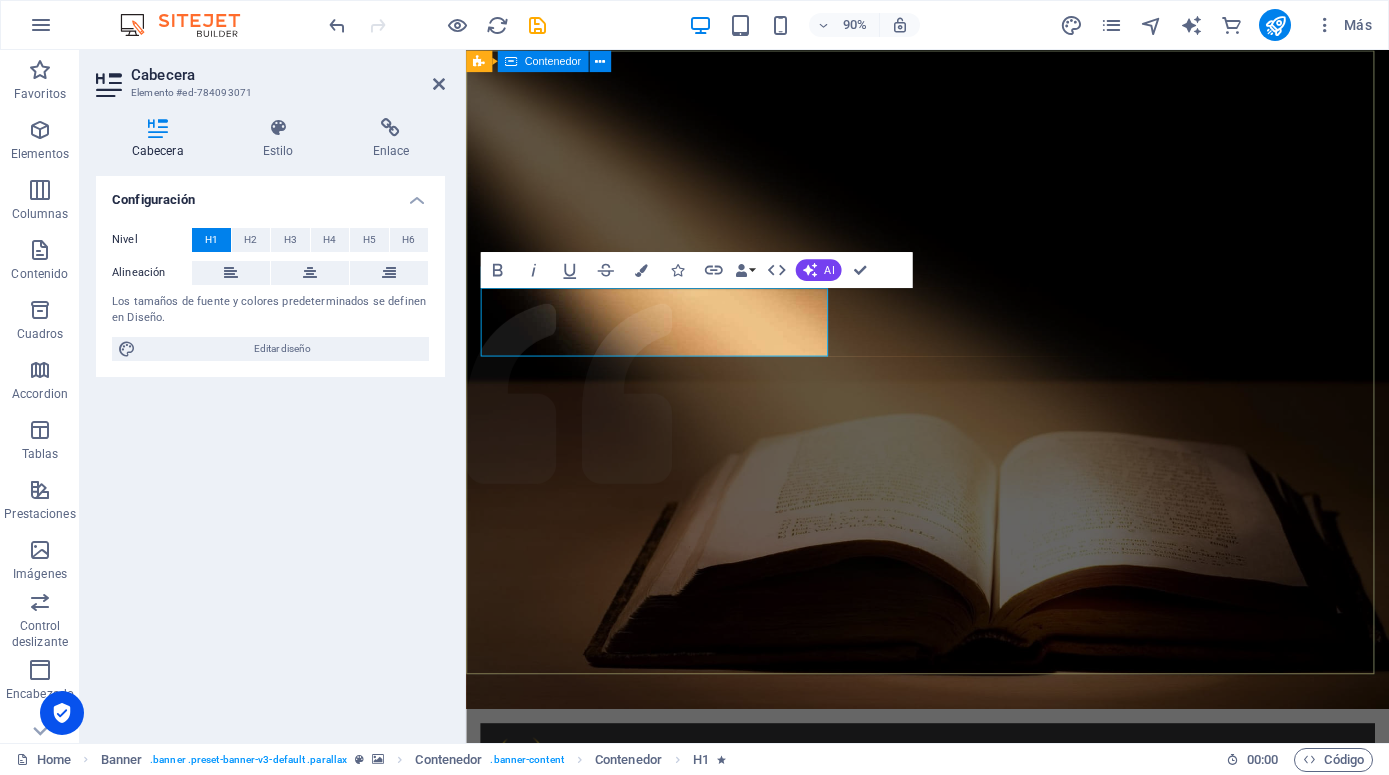 click on "Inicio Nuestra Historia What we do Projects Volunteers Donate ACADEMIA ​ ​ IGLESIA   ​CEDEB ¡Transformando vidas con el poder de Dios! conocer más" at bounding box center [979, 1005] 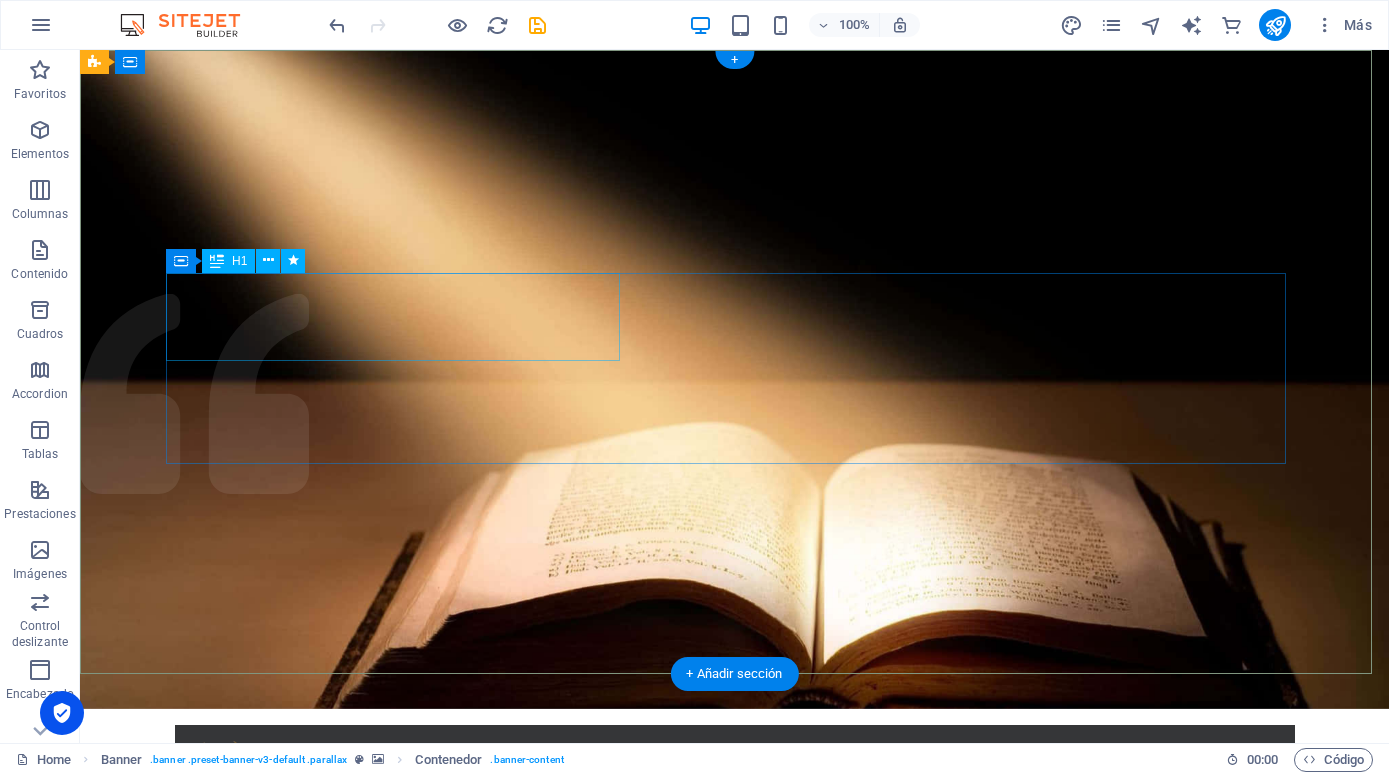 click on "IGLESIA   CEDEB" at bounding box center (735, 910) 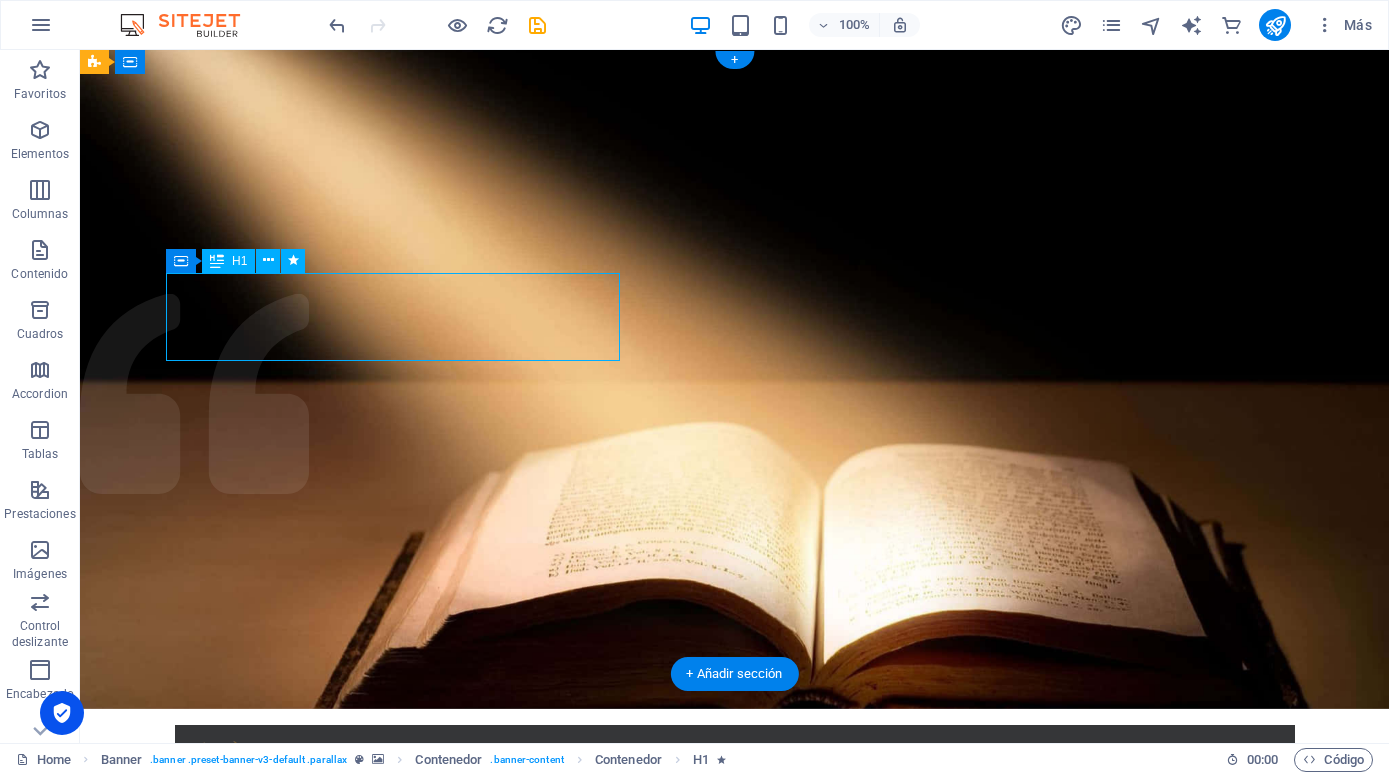 click on "IGLESIA   CEDEB" at bounding box center (735, 910) 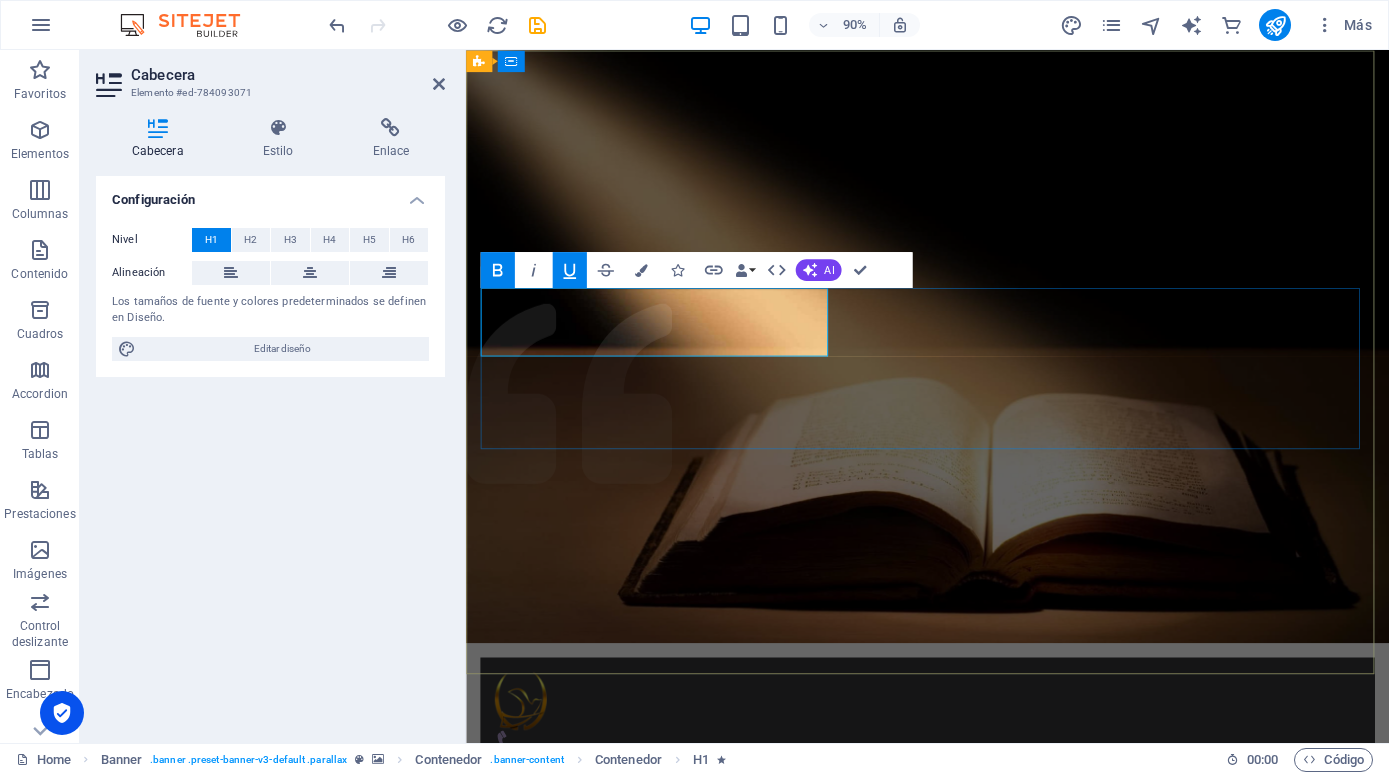 click on "[DEMOGRAPHIC_DATA]" at bounding box center (783, 906) 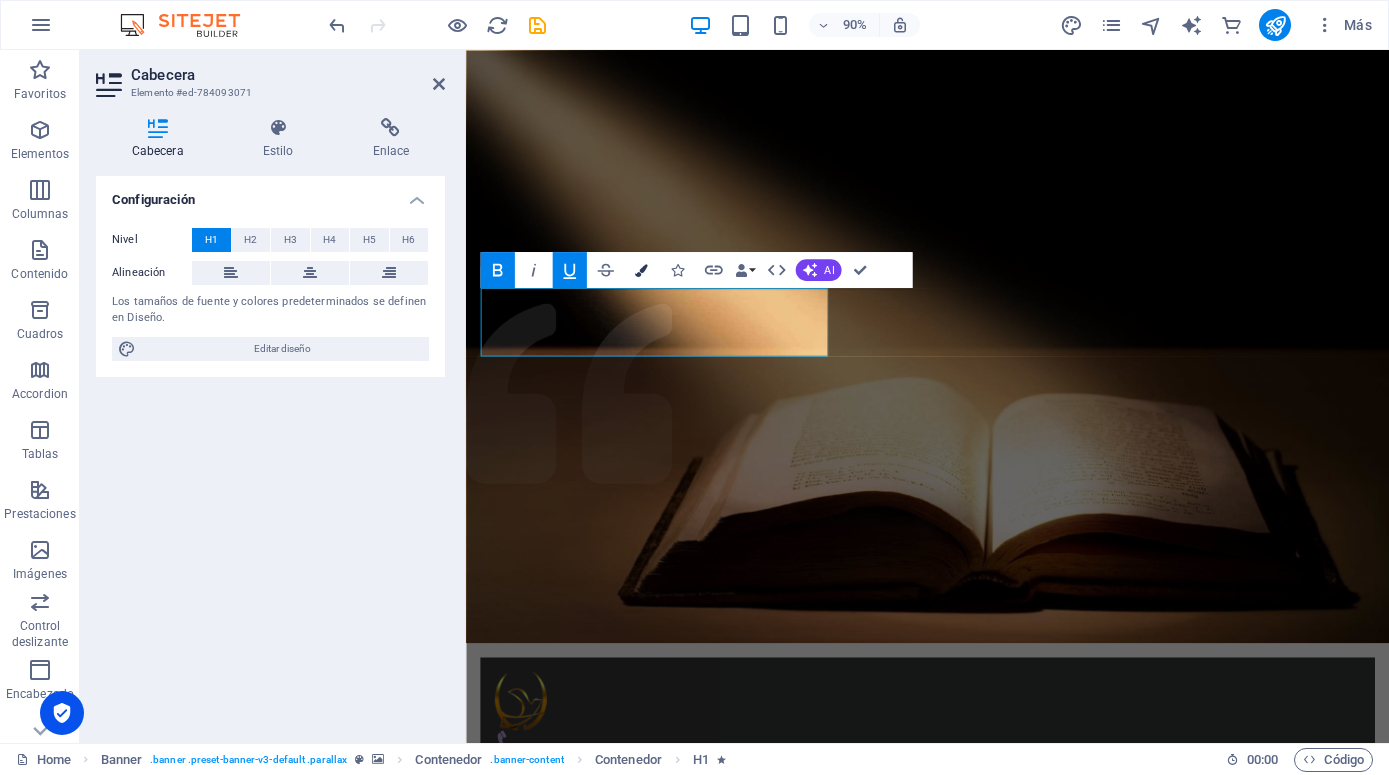 click on "Colors" at bounding box center (641, 269) 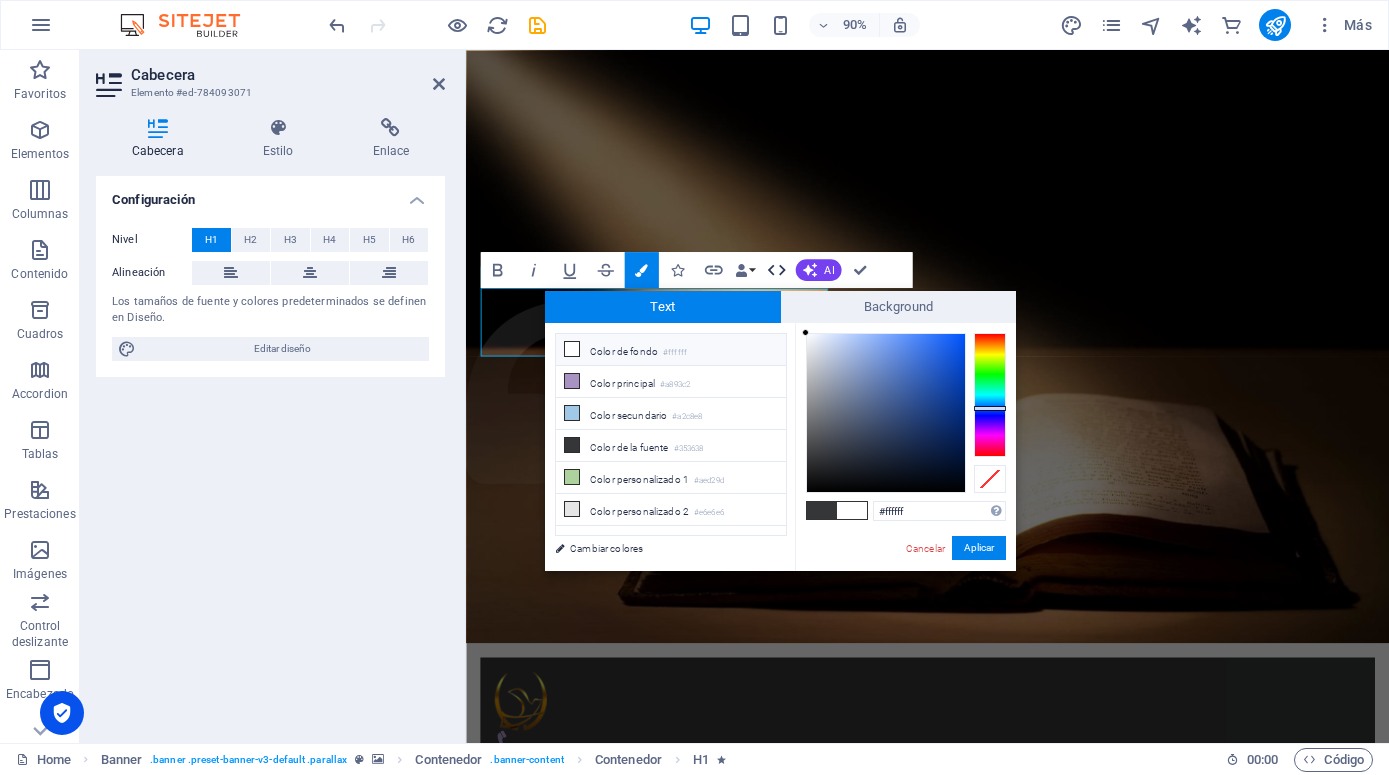 drag, startPoint x: 819, startPoint y: 393, endPoint x: 792, endPoint y: 275, distance: 121.049576 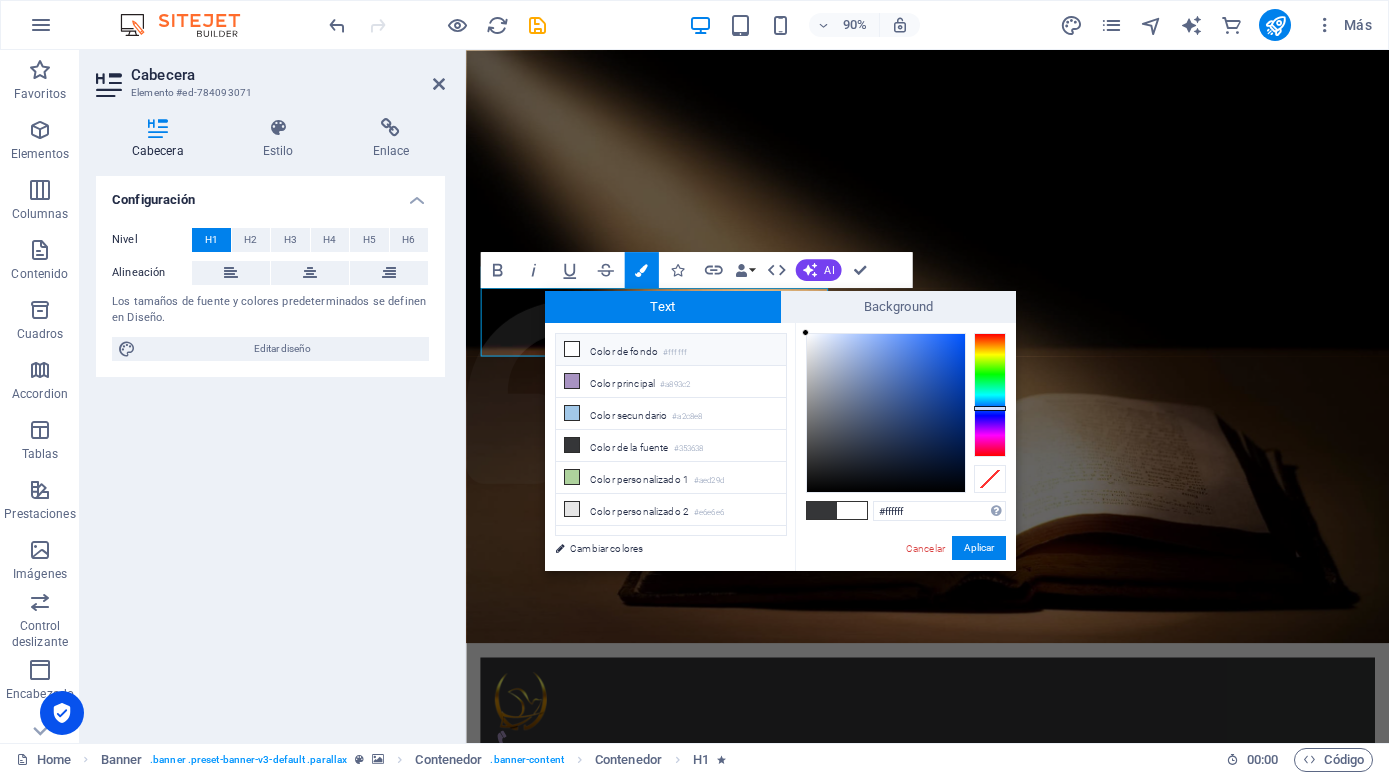 drag, startPoint x: 814, startPoint y: 334, endPoint x: 809, endPoint y: 259, distance: 75.16648 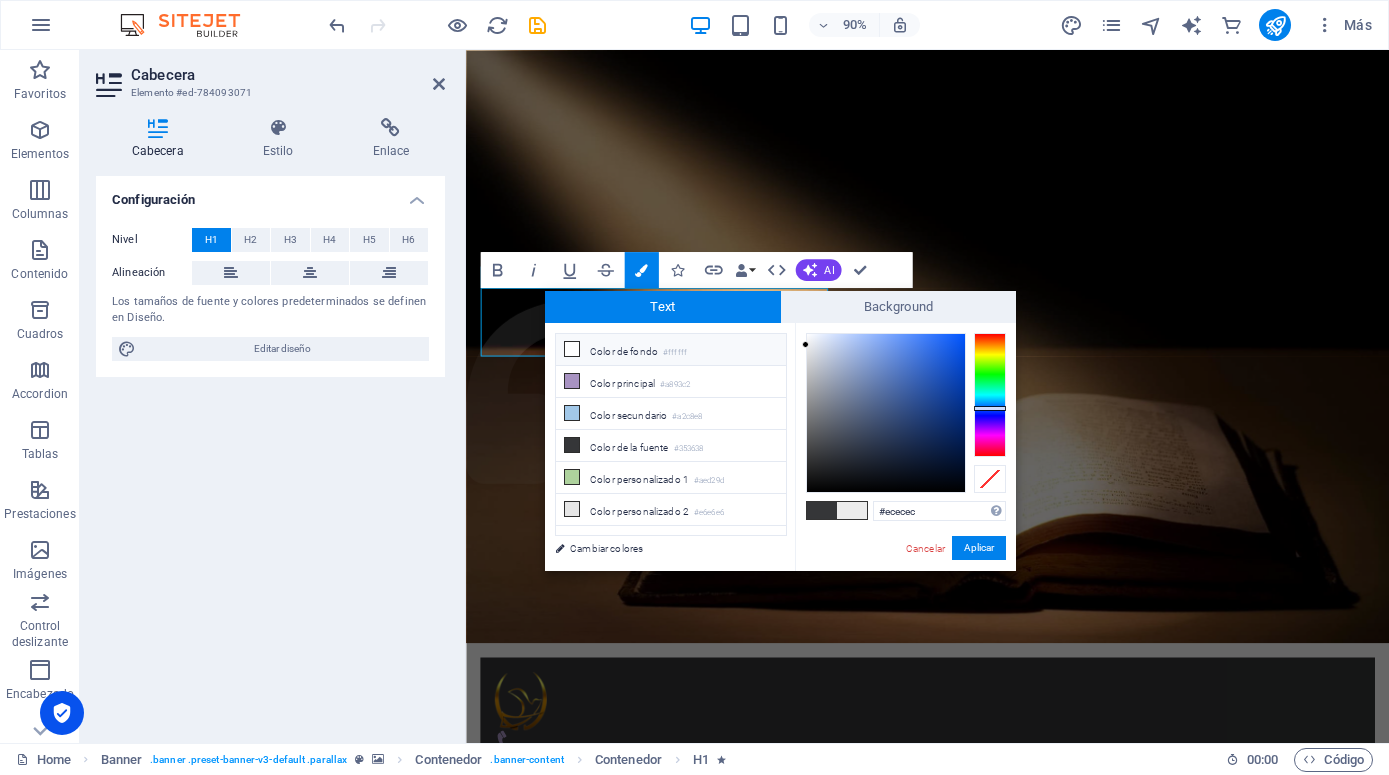 click on "Color de fondo
#ffffff" at bounding box center [671, 350] 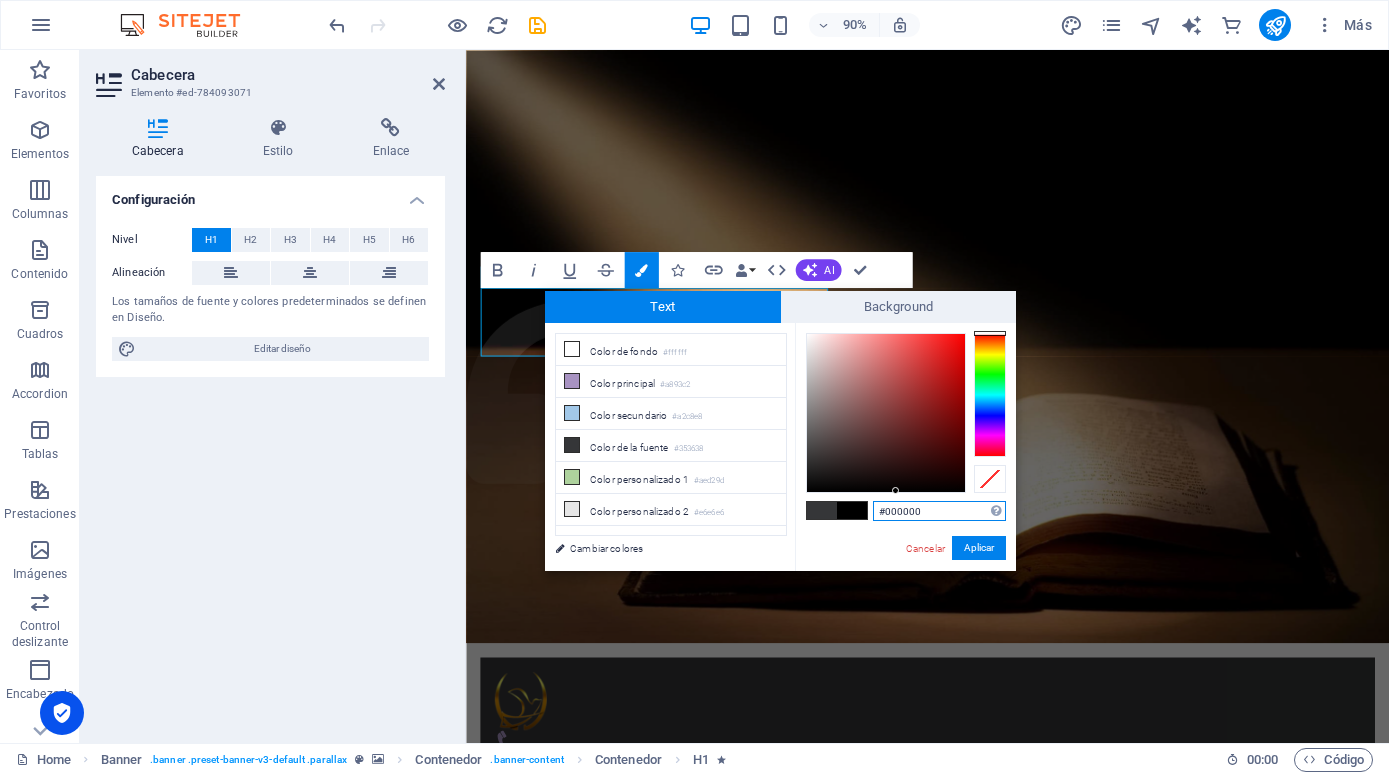 click on "#000000" at bounding box center [939, 511] 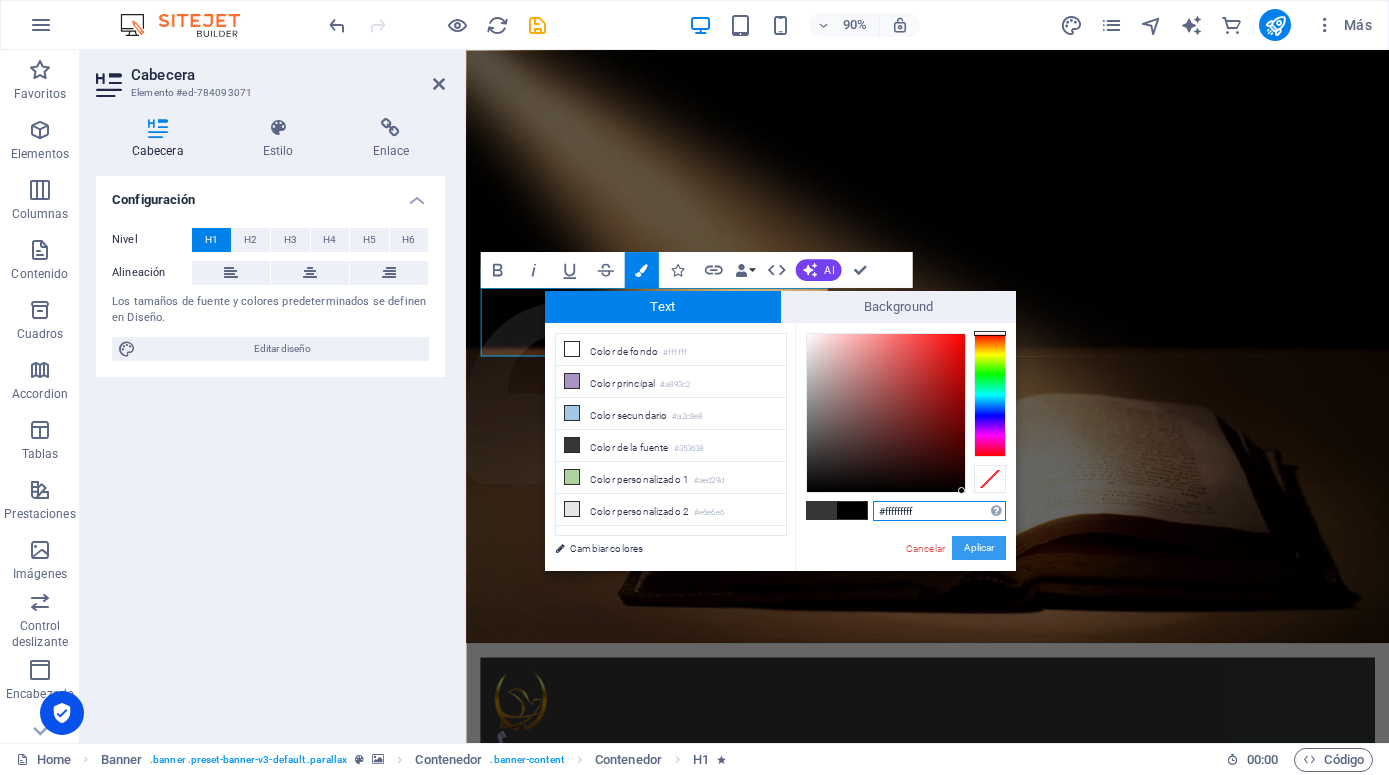 type on "#000000" 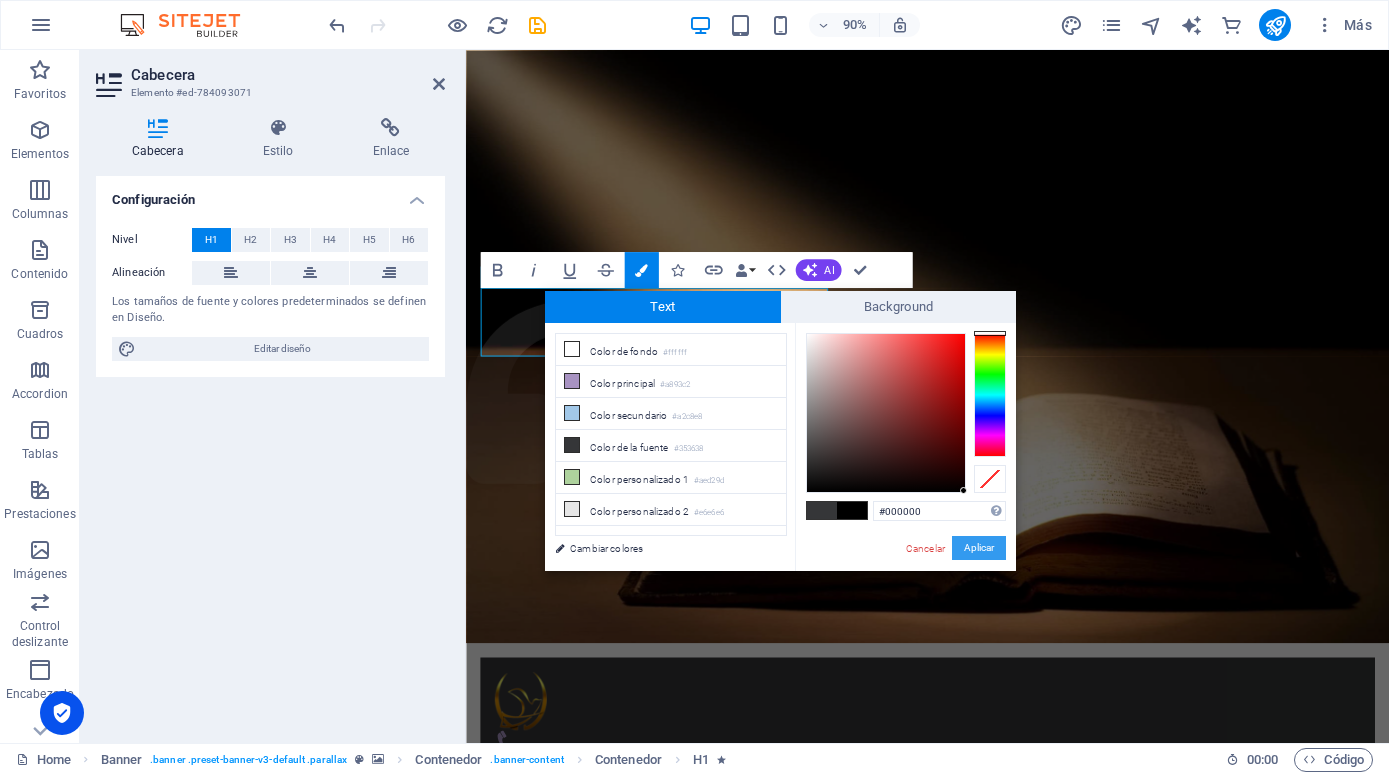 click on "Aplicar" at bounding box center (979, 548) 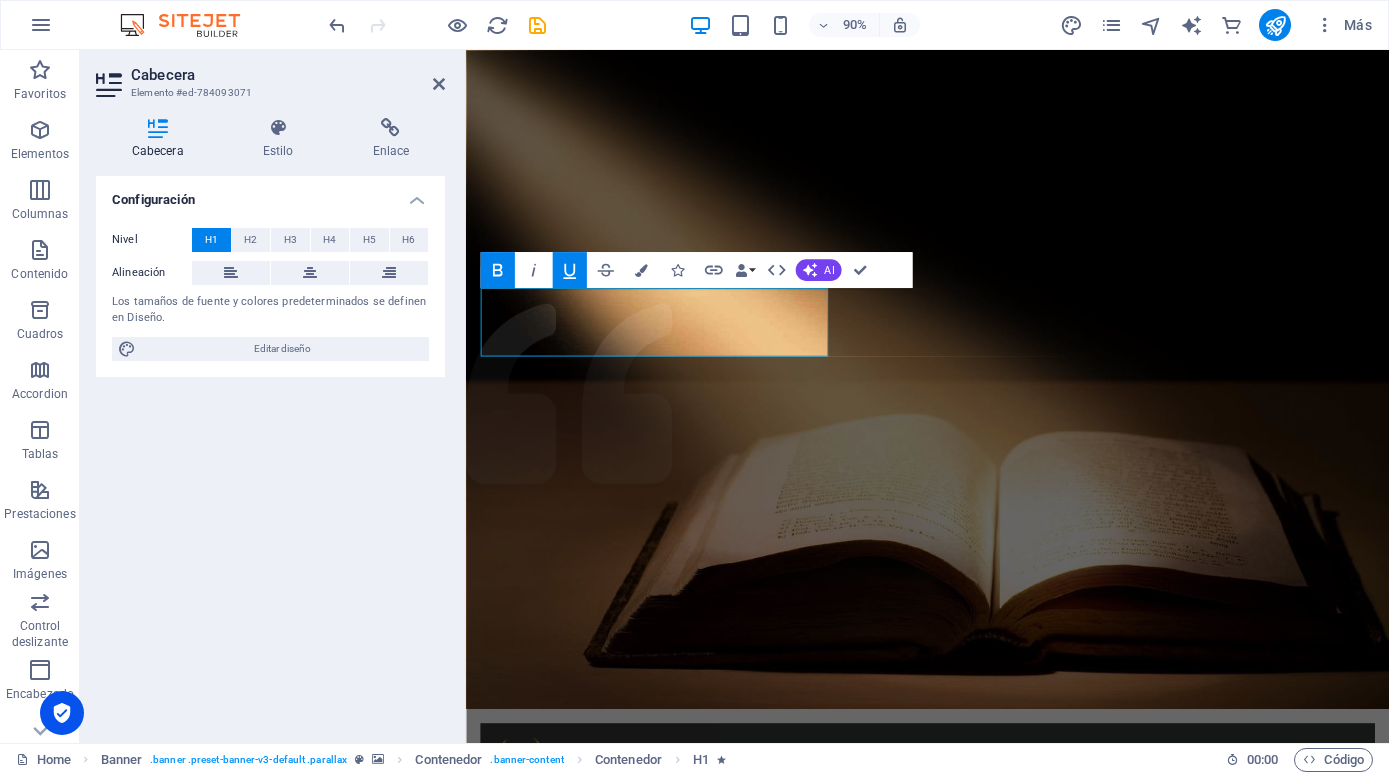 click on "Contenedor   H1   Banner   Banner   Contenedor   Contenedor   Texto   Separador   Banner   Imagen   Barra de menús   Botón   Icono Bold Italic Underline Strikethrough Colors Icons Link Data Bindings Empresa Nombre Apellidos Calle Código postal Ciudad Email Teléfono Móvil Fax Campo personalizado 1 Campo personalizado 2 Campo personalizado 3 Campo personalizado 4 Campo personalizado 5 Campo personalizado 6 HTML AI Mejorar Hacer más corto Hacer más largo Corregir ortografía y gramática Traducir a Inglés Generar texto Confirm (Ctrl+⏎)" at bounding box center [927, 396] 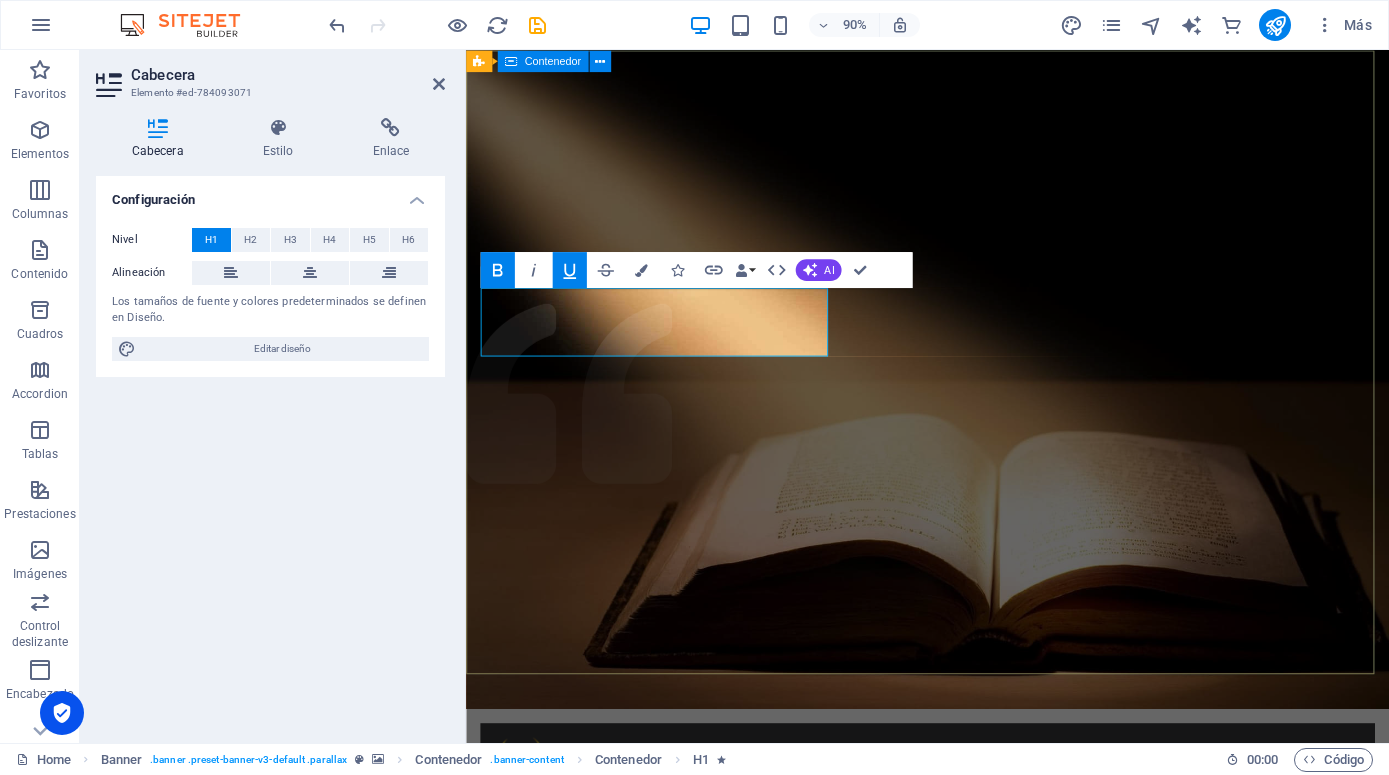 click on "Inicio Nuestra Historia What we do Projects Volunteers Donate ACADEMIA [DEMOGRAPHIC_DATA]   CEDEB ¡Transformando vidas con el poder de [DEMOGRAPHIC_DATA]! conocer más" at bounding box center (979, 1005) 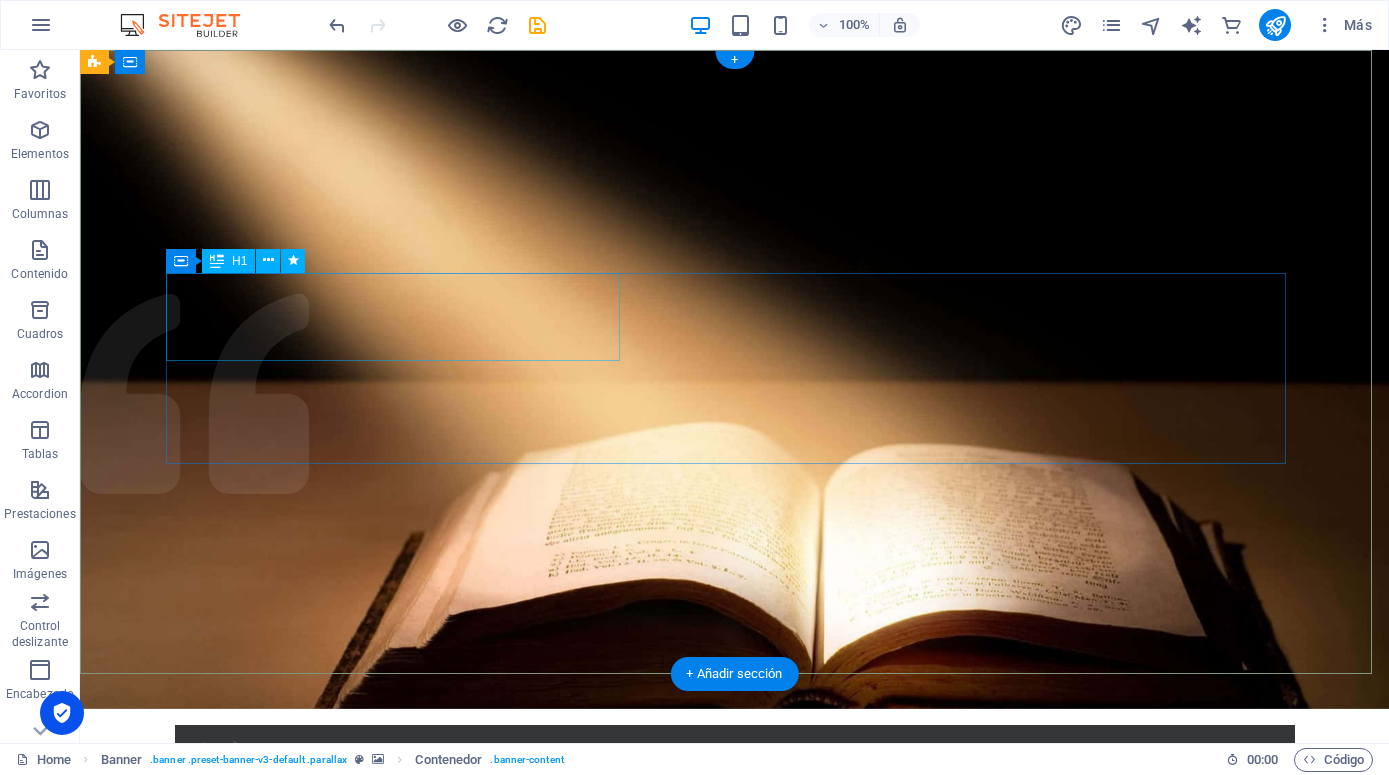 click on "IGLESIA   CEDEB" at bounding box center (735, 910) 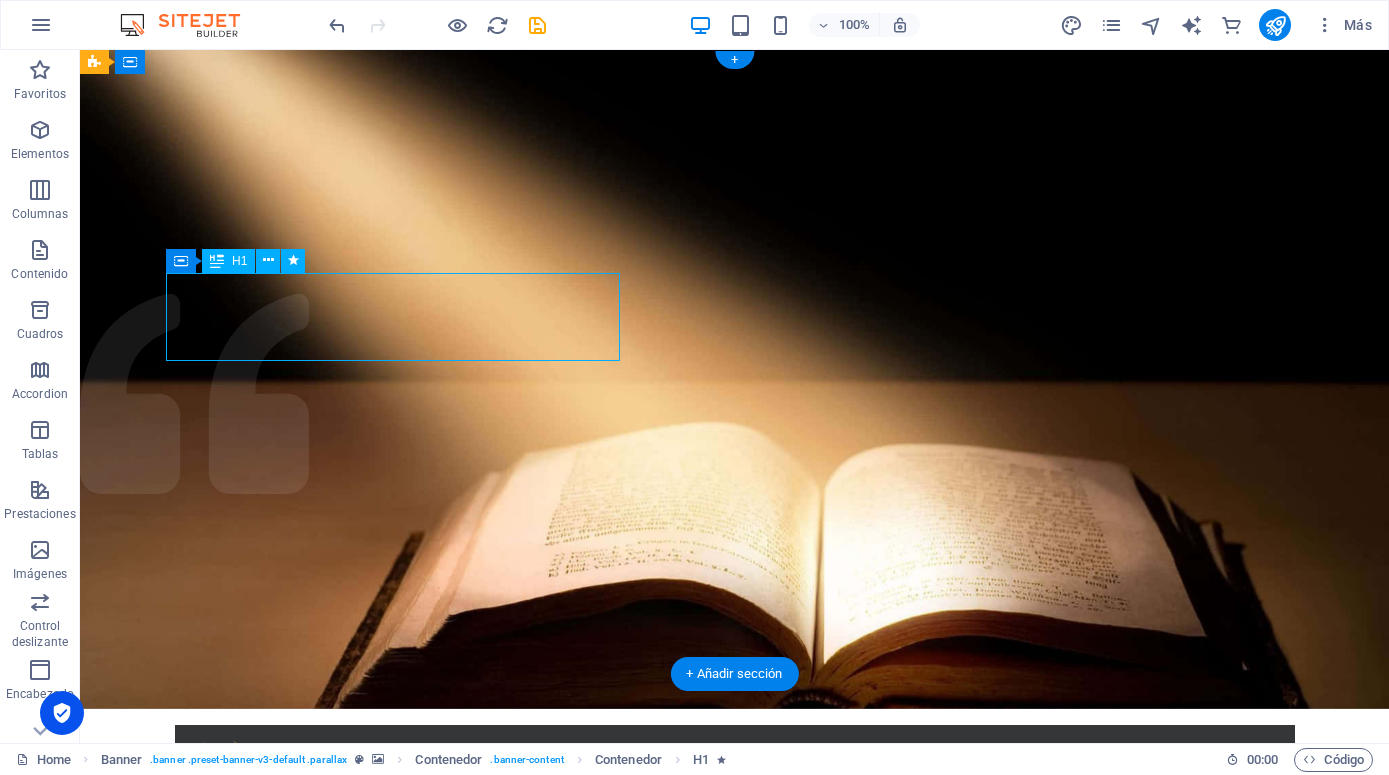 click on "IGLESIA   CEDEB" at bounding box center (735, 910) 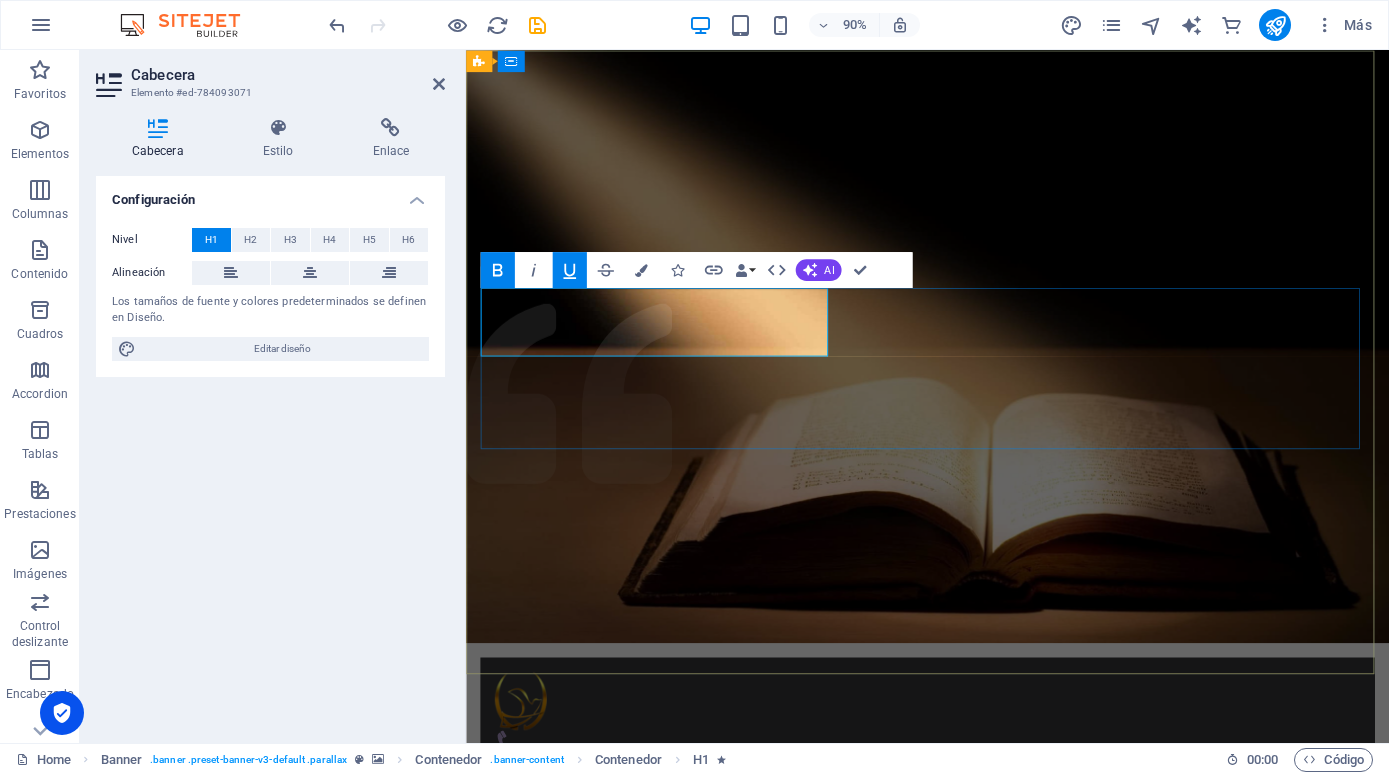 click on "[DEMOGRAPHIC_DATA]" at bounding box center (783, 906) 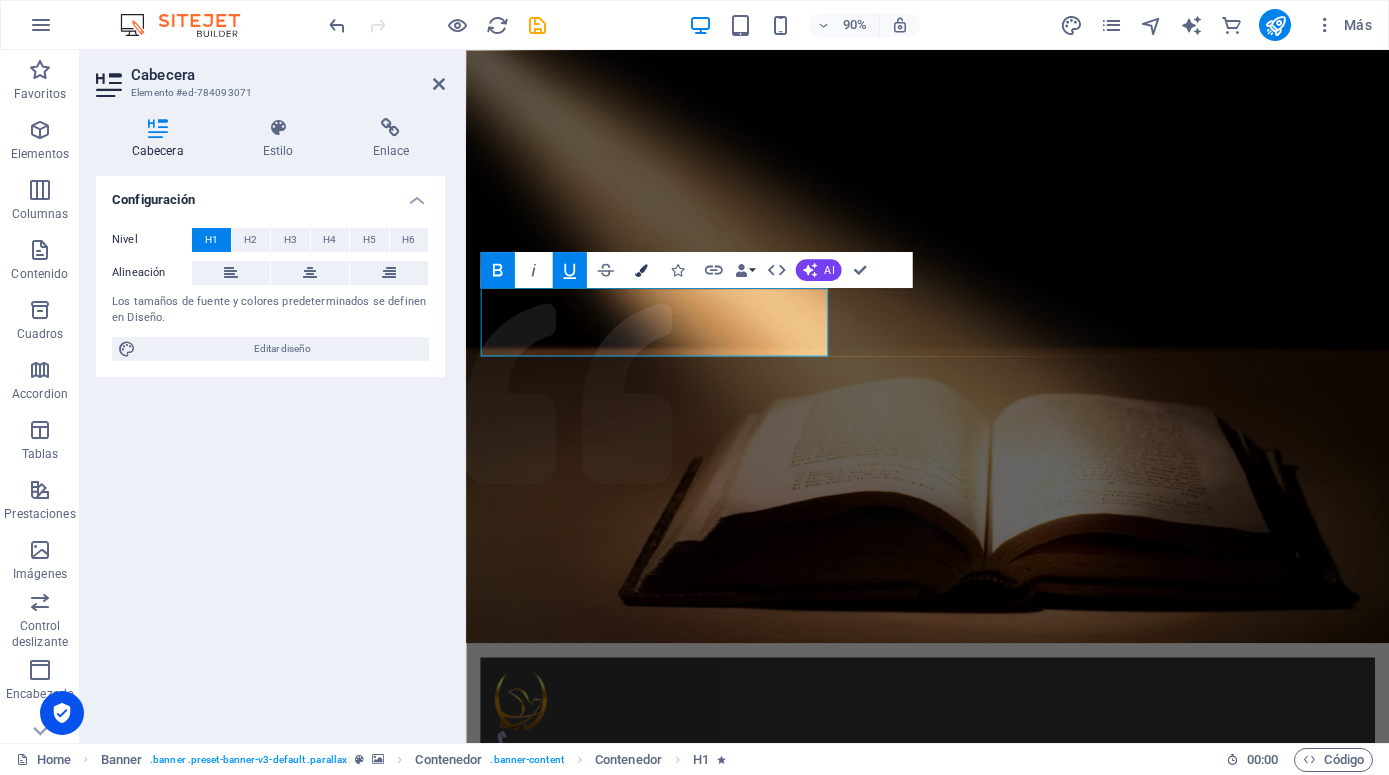 click at bounding box center [641, 269] 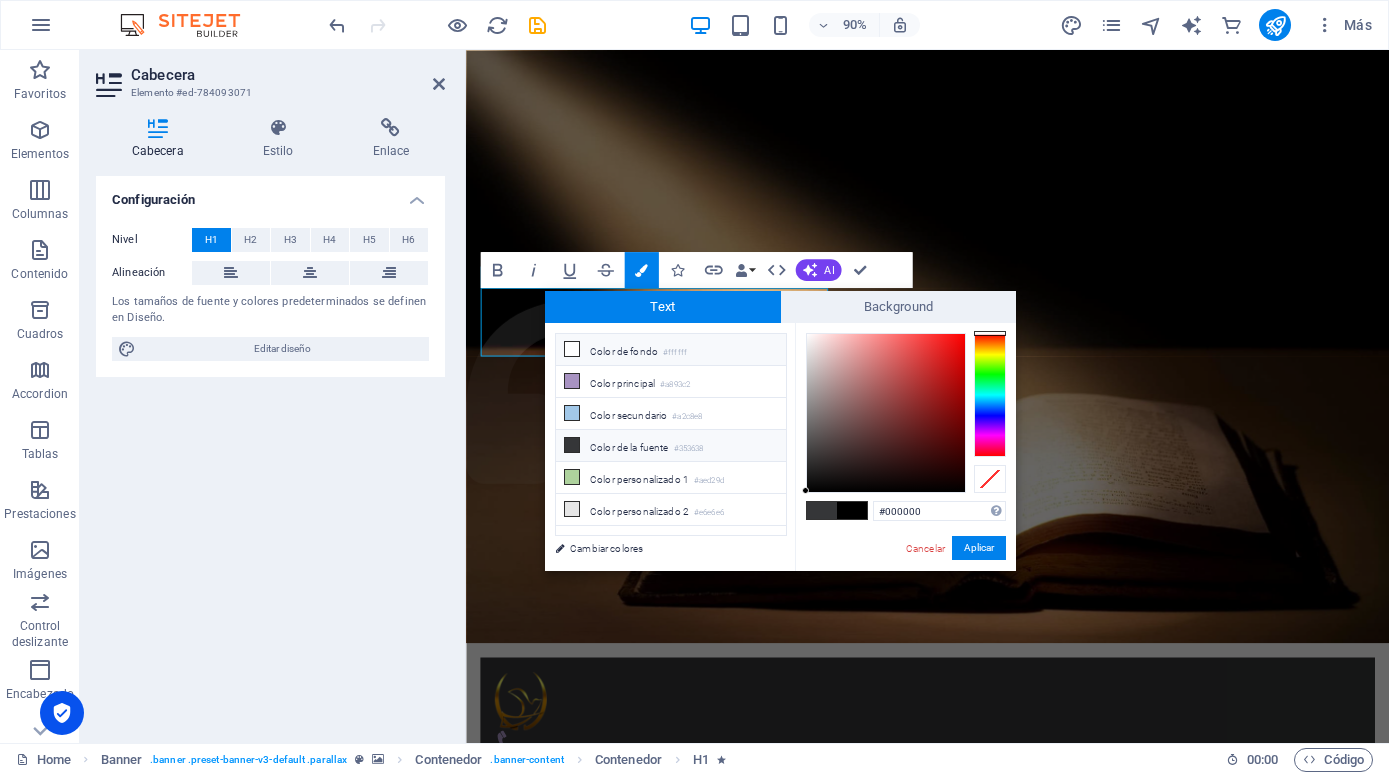 click on "Color de fondo
#ffffff" at bounding box center [671, 350] 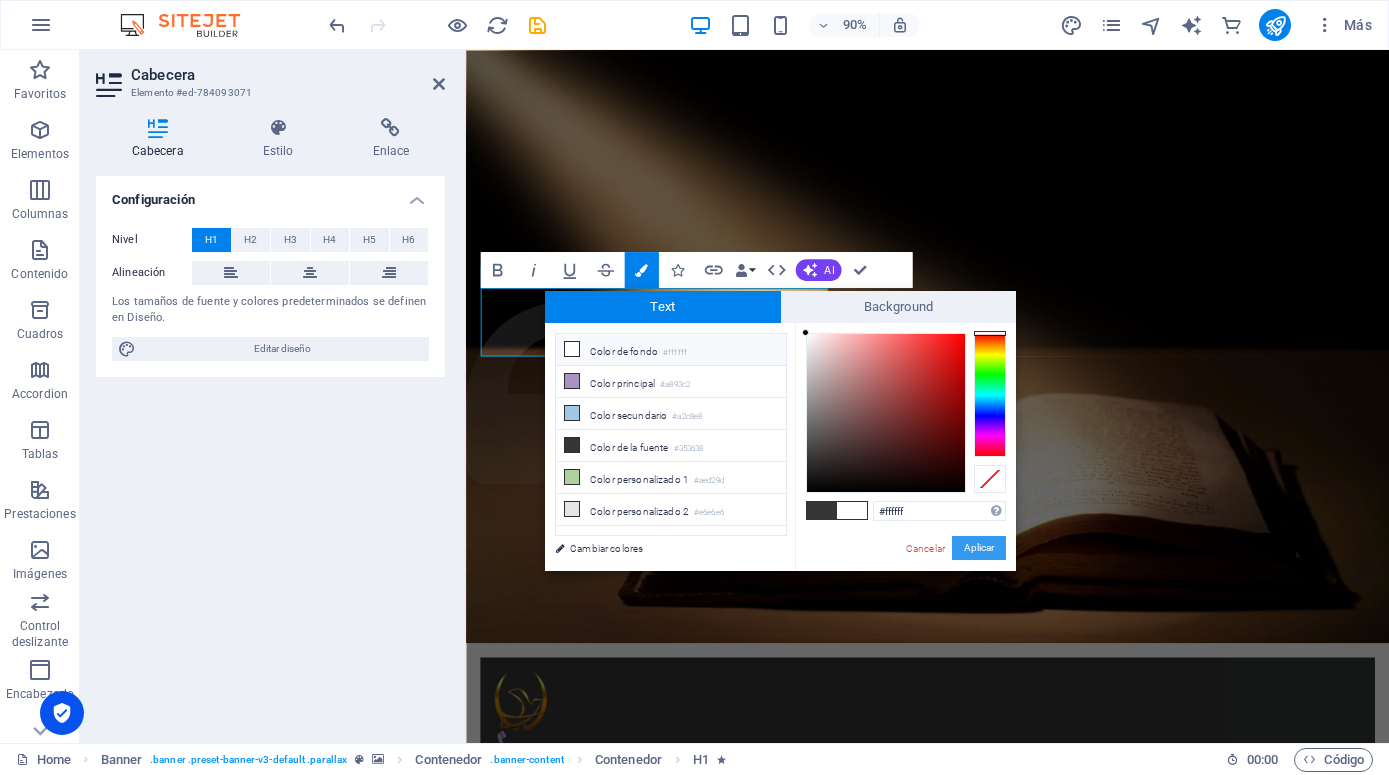 type 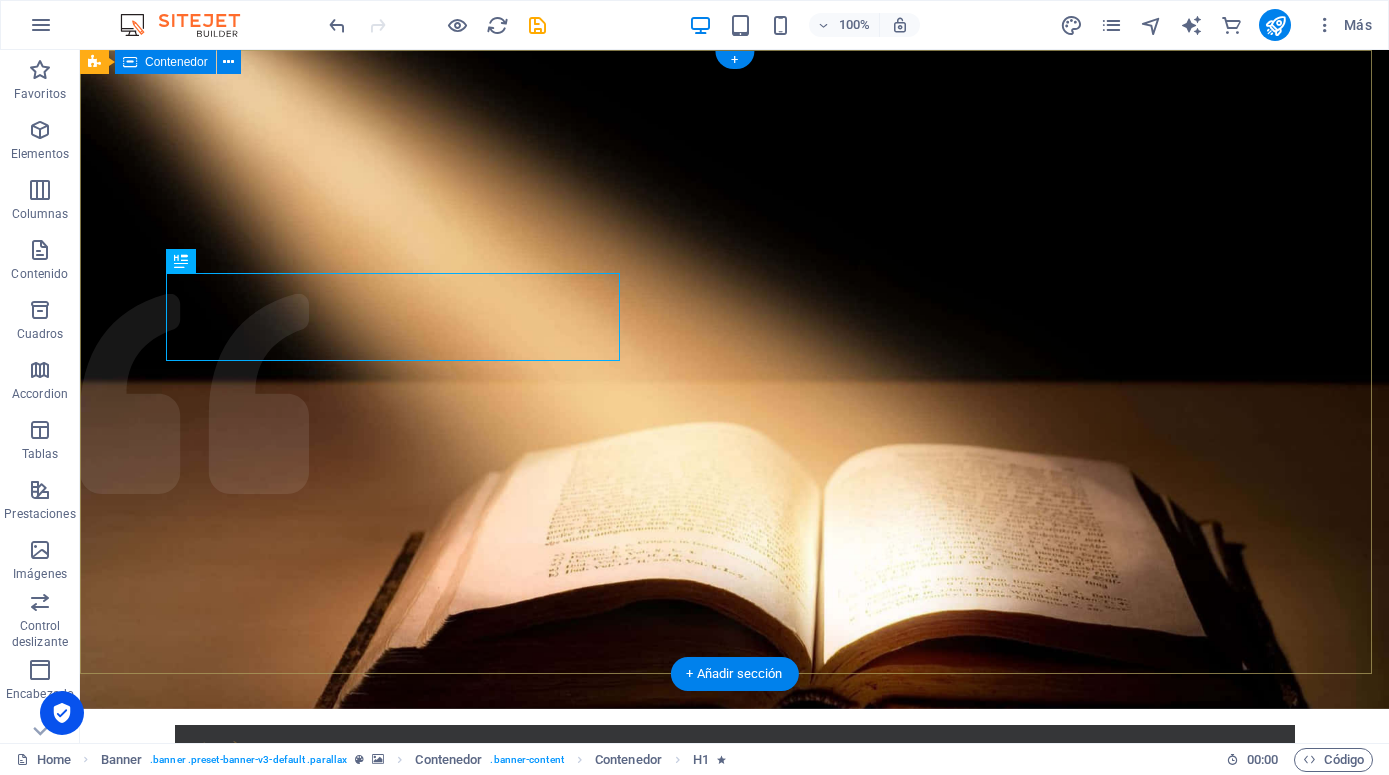 click on "Inicio Nuestra Historia What we do Projects Volunteers Donate ACADEMIA [DEMOGRAPHIC_DATA]   CEDEB ¡Transformando vidas con el poder de [DEMOGRAPHIC_DATA]! conocer más" at bounding box center [734, 937] 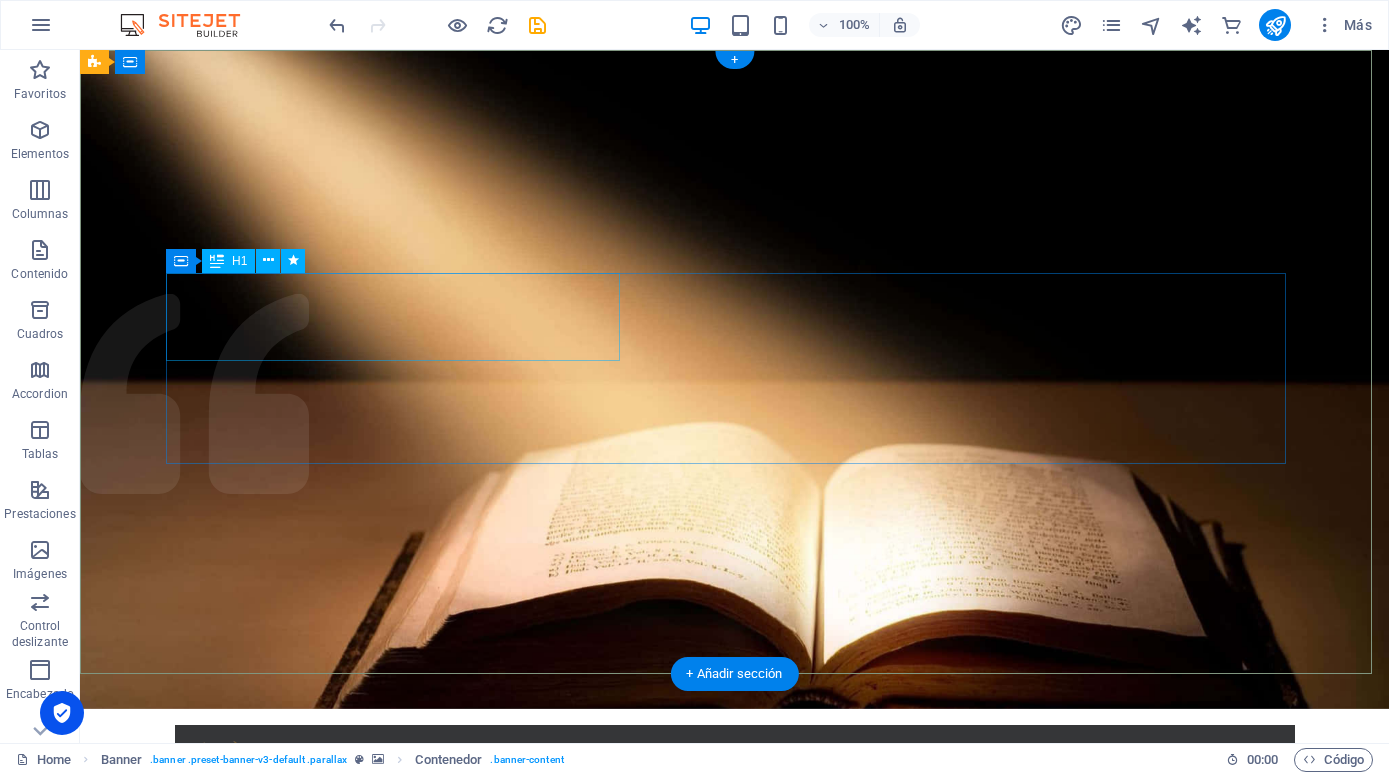 click on "IGLESIA   CEDEB" at bounding box center (735, 910) 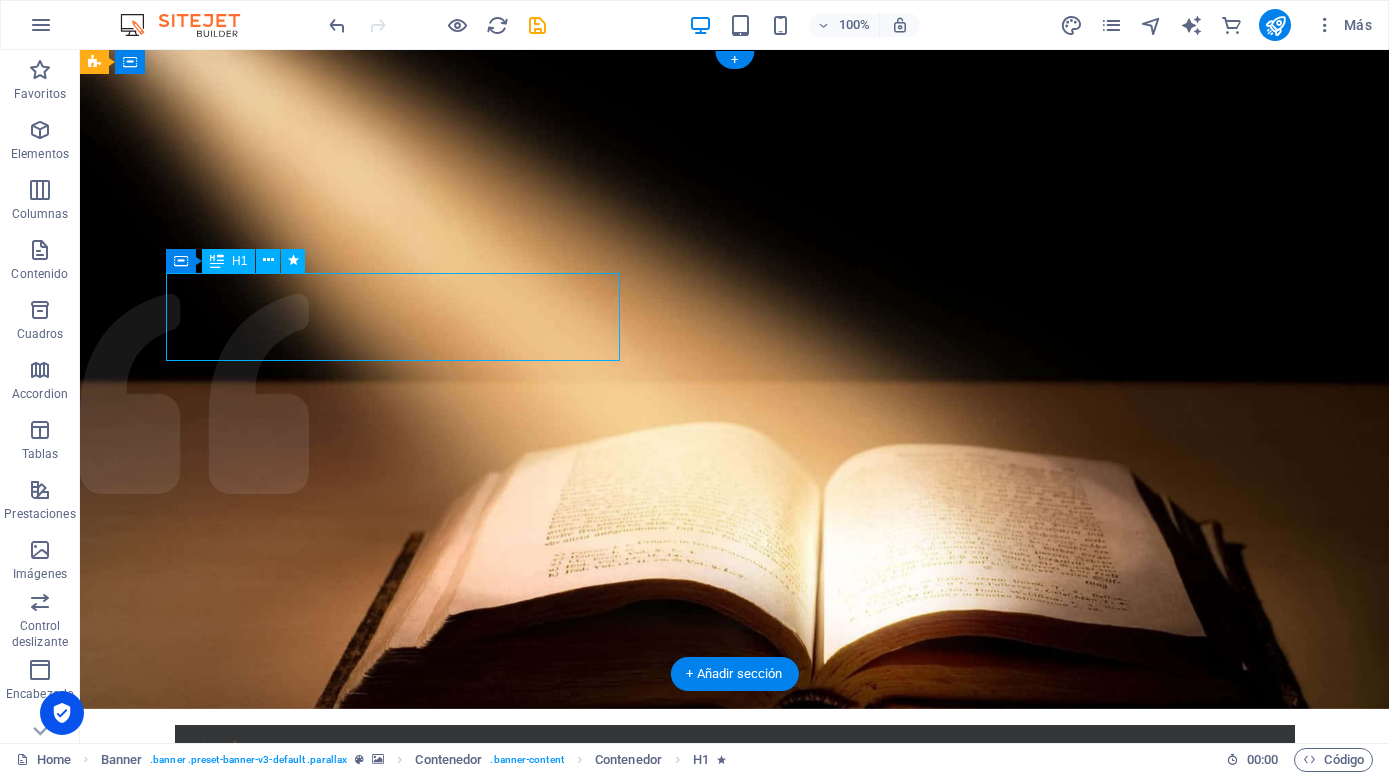 click on "IGLESIA   CEDEB" at bounding box center [735, 910] 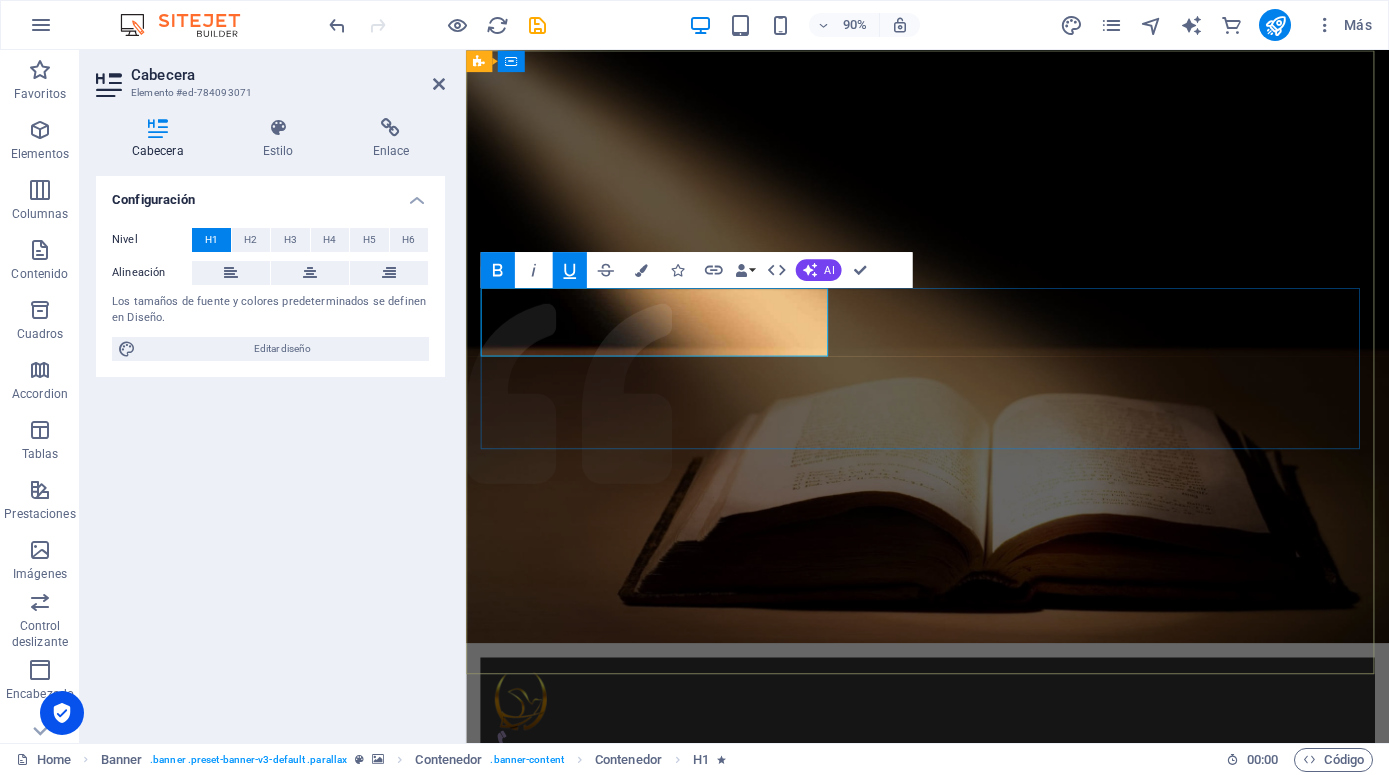 click on "[DEMOGRAPHIC_DATA]" at bounding box center (783, 906) 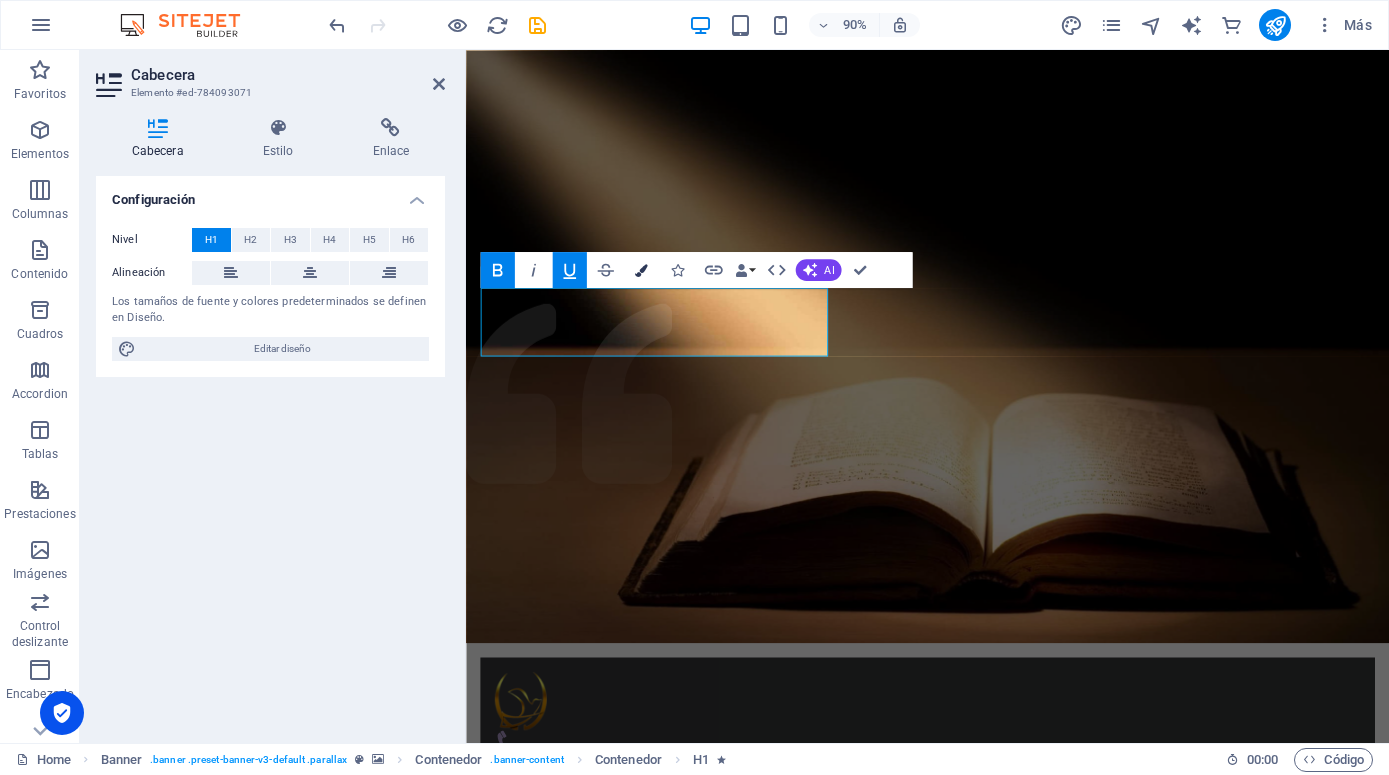click at bounding box center (641, 269) 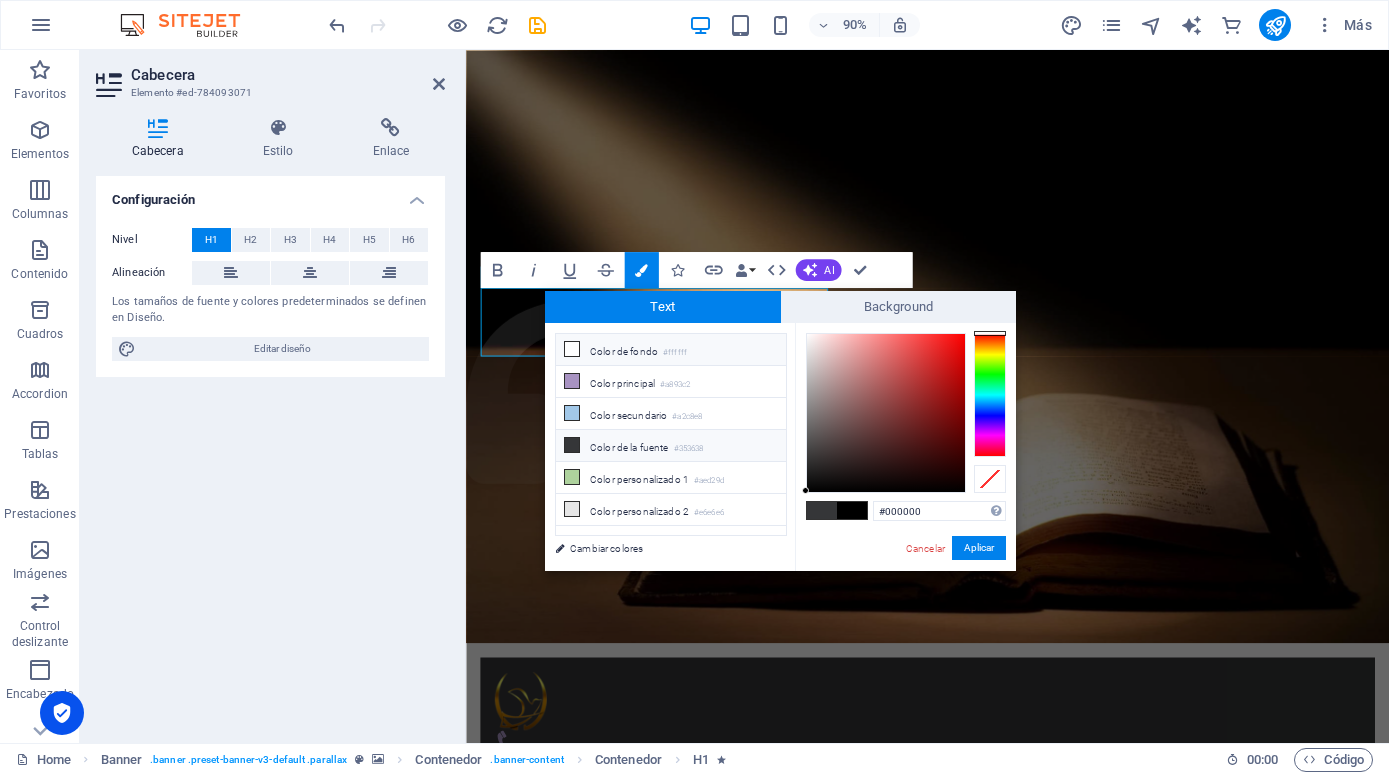 click on "Color de fondo
#ffffff" at bounding box center (671, 350) 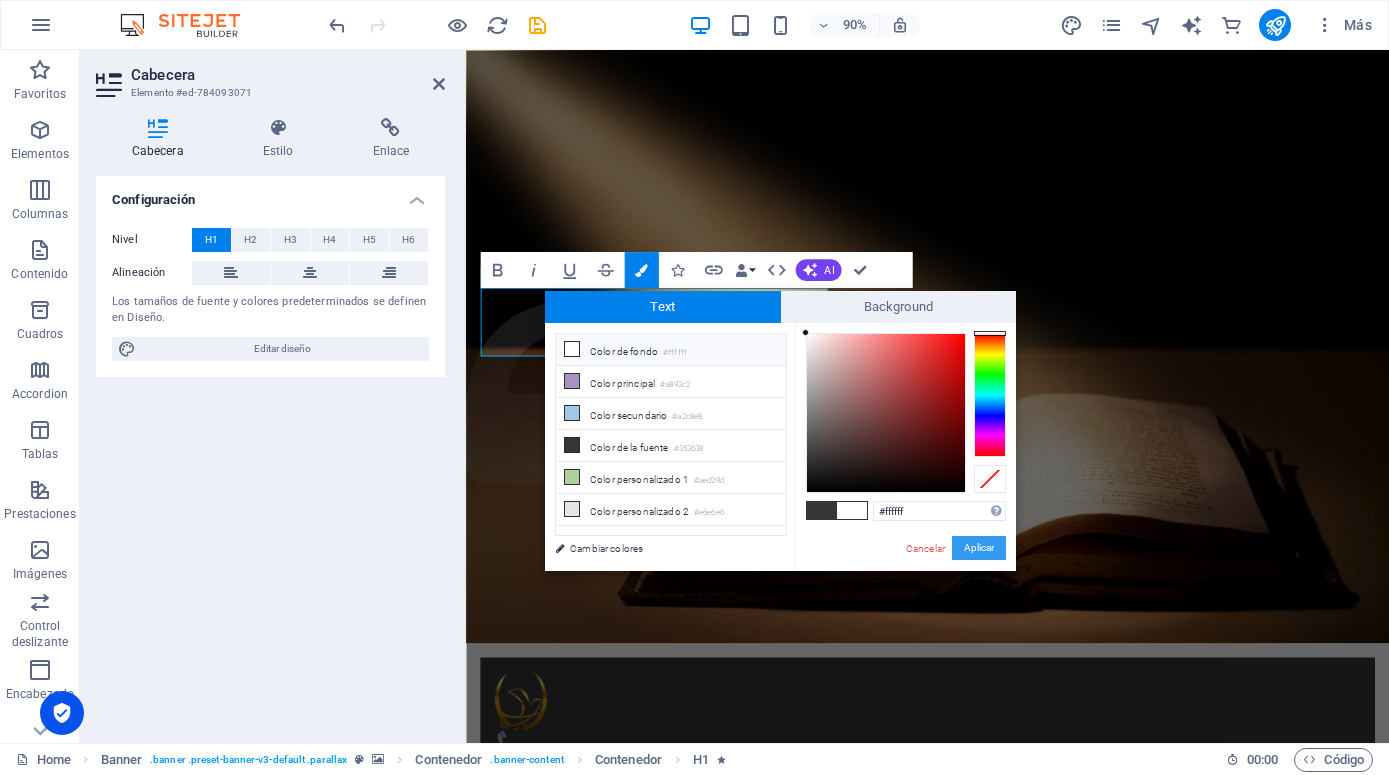 type 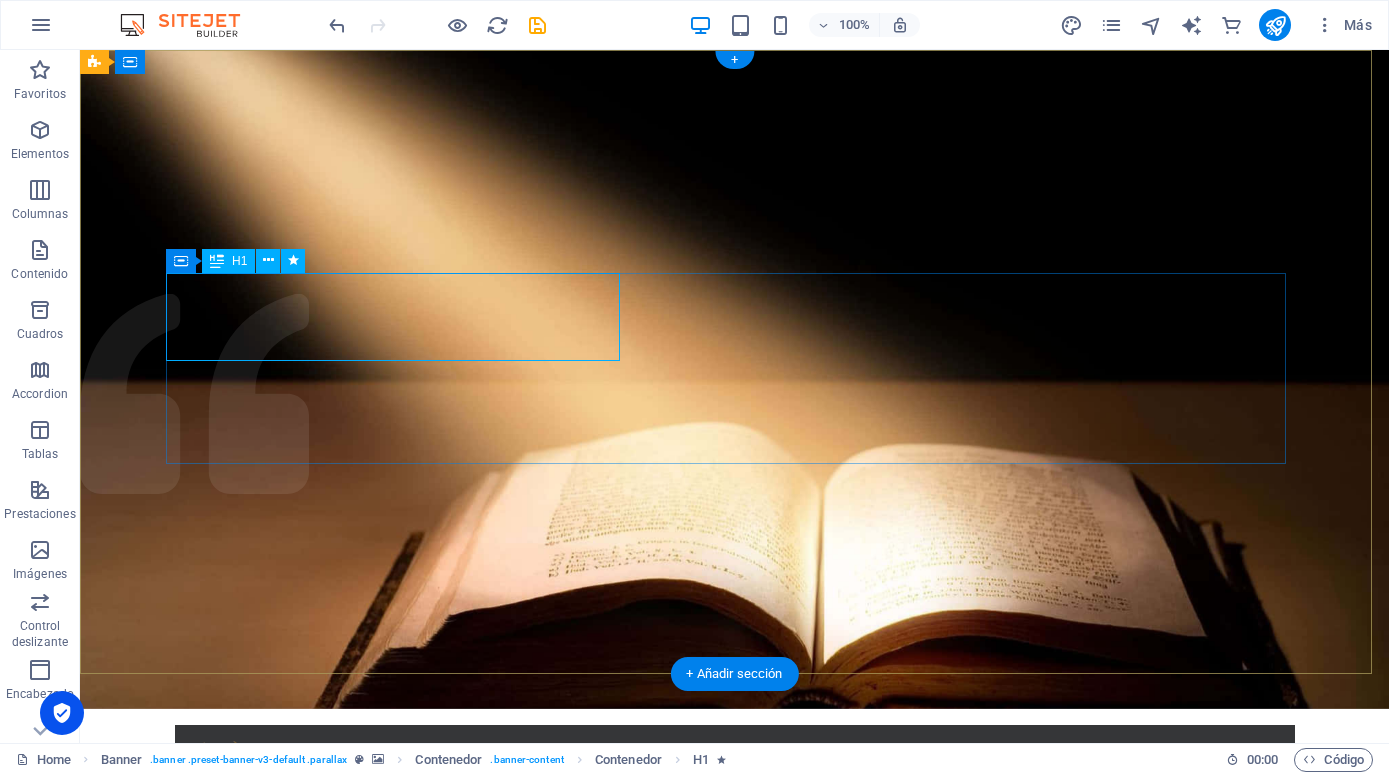 click on "IGLESIA   CEDEB" at bounding box center [735, 910] 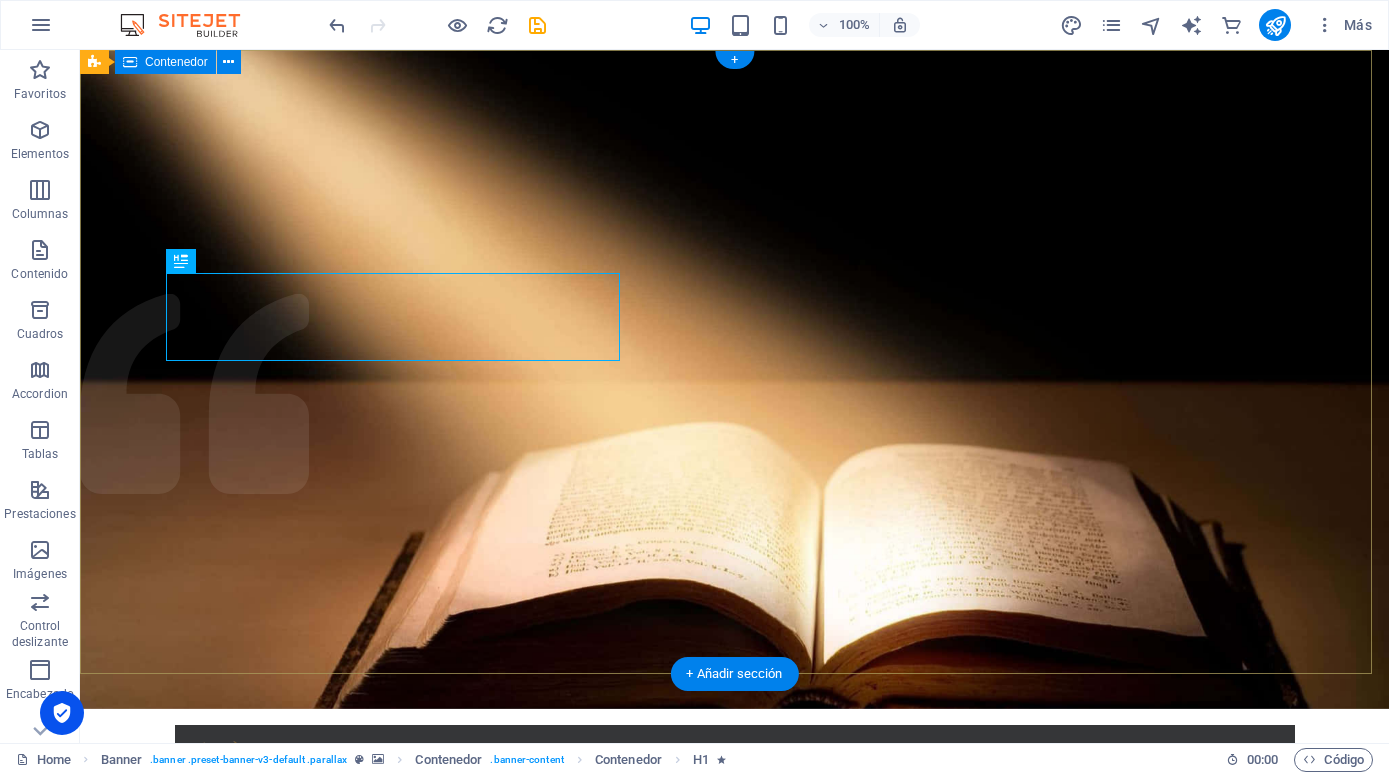 click on "Inicio Nuestra Historia What we do Projects Volunteers Donate ACADEMIA [DEMOGRAPHIC_DATA]   CEDEB ¡Transformando vidas con el poder de [DEMOGRAPHIC_DATA]! conocer más" at bounding box center (734, 937) 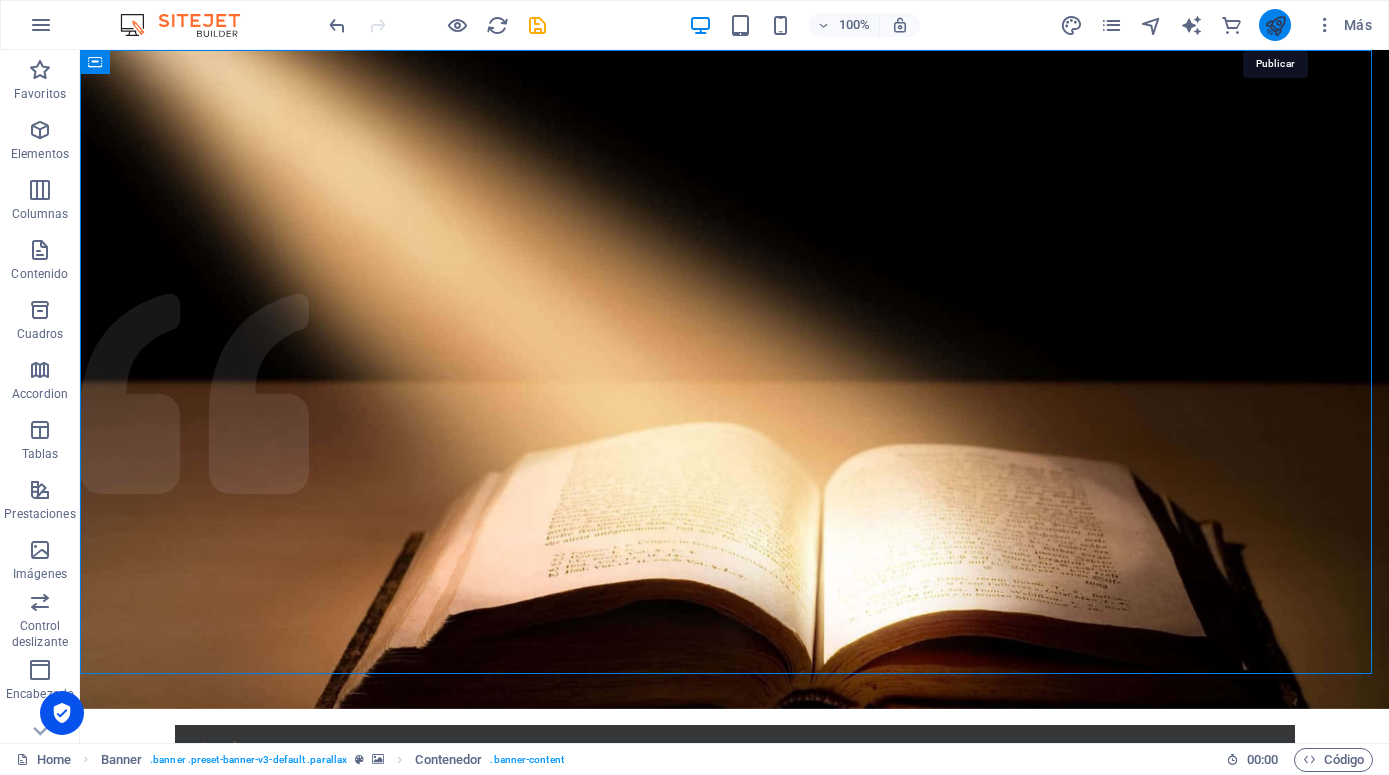 click at bounding box center (1275, 25) 